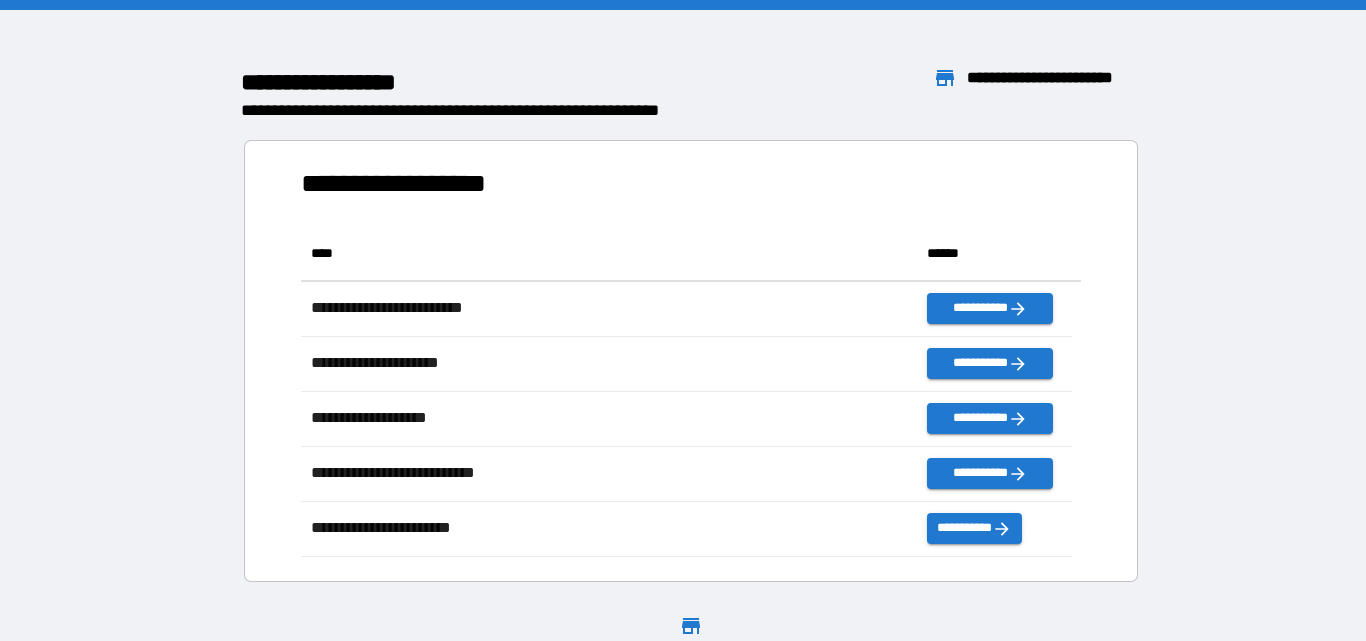 scroll, scrollTop: 0, scrollLeft: 0, axis: both 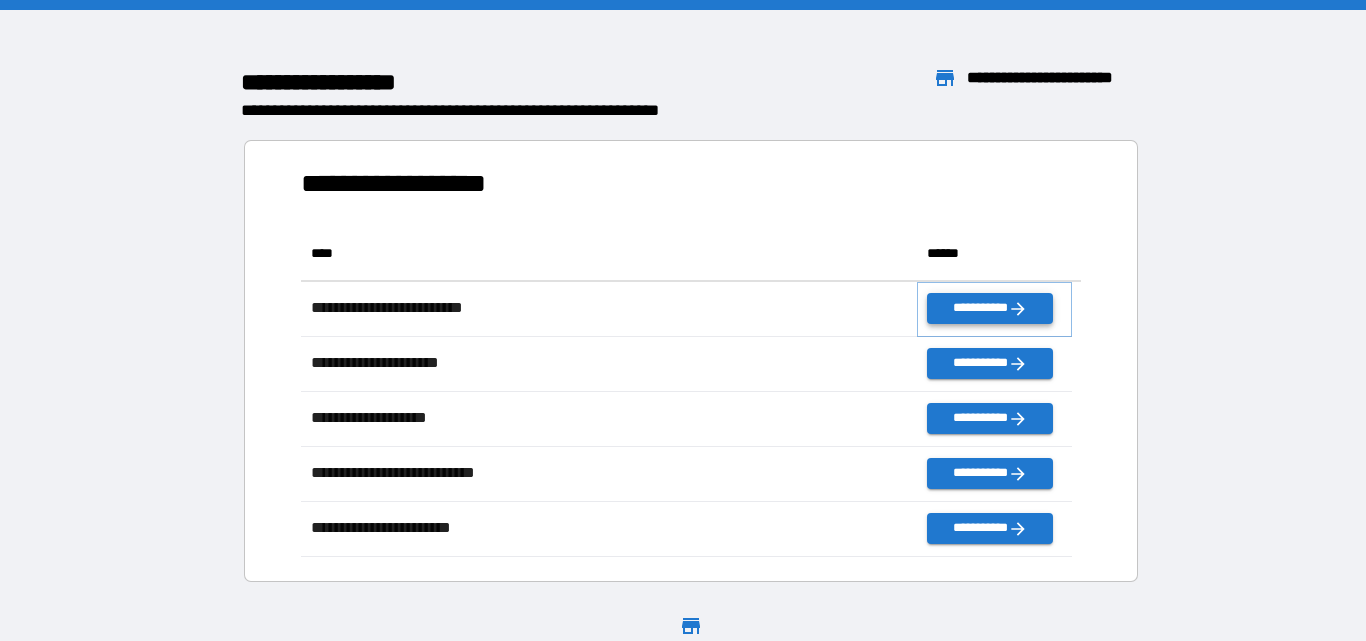 click on "**********" at bounding box center (989, 308) 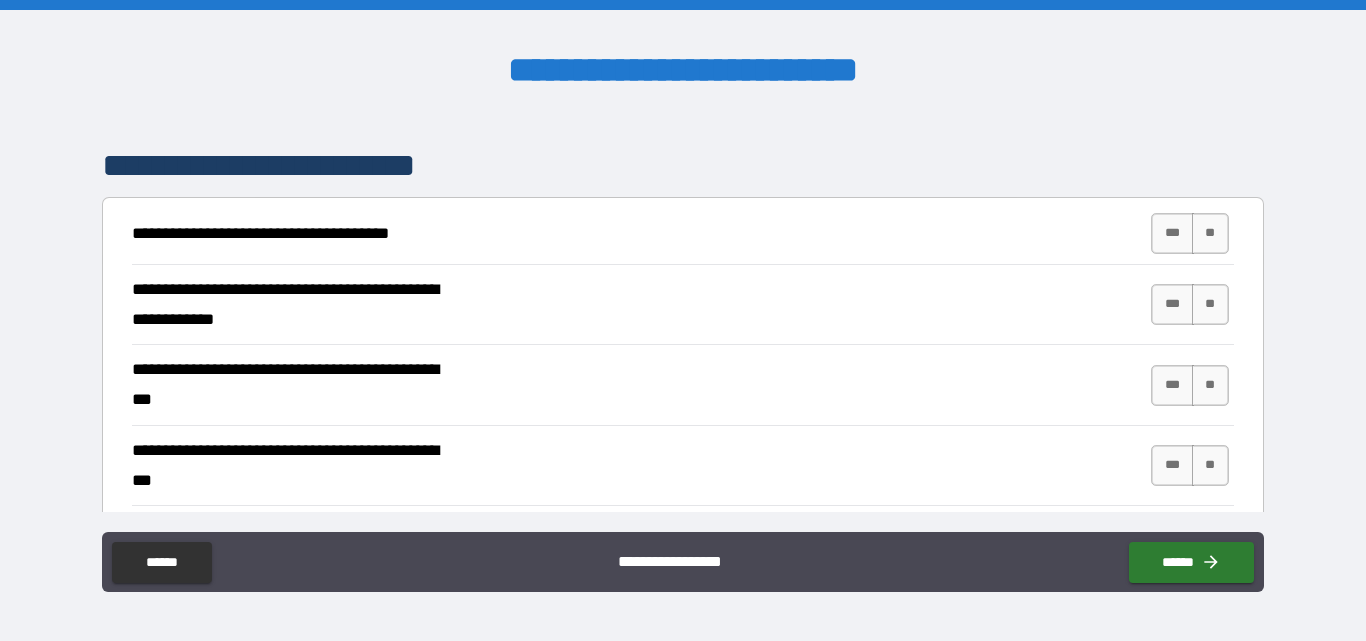 scroll, scrollTop: 400, scrollLeft: 0, axis: vertical 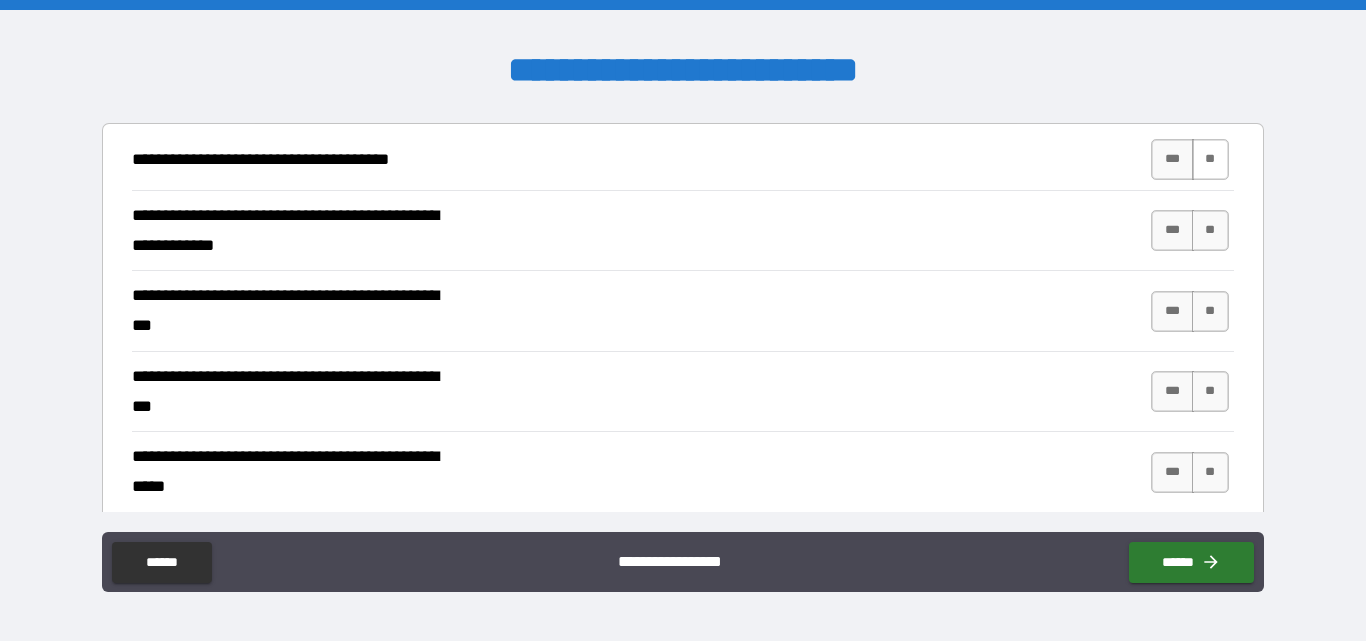 click on "**" at bounding box center (1210, 159) 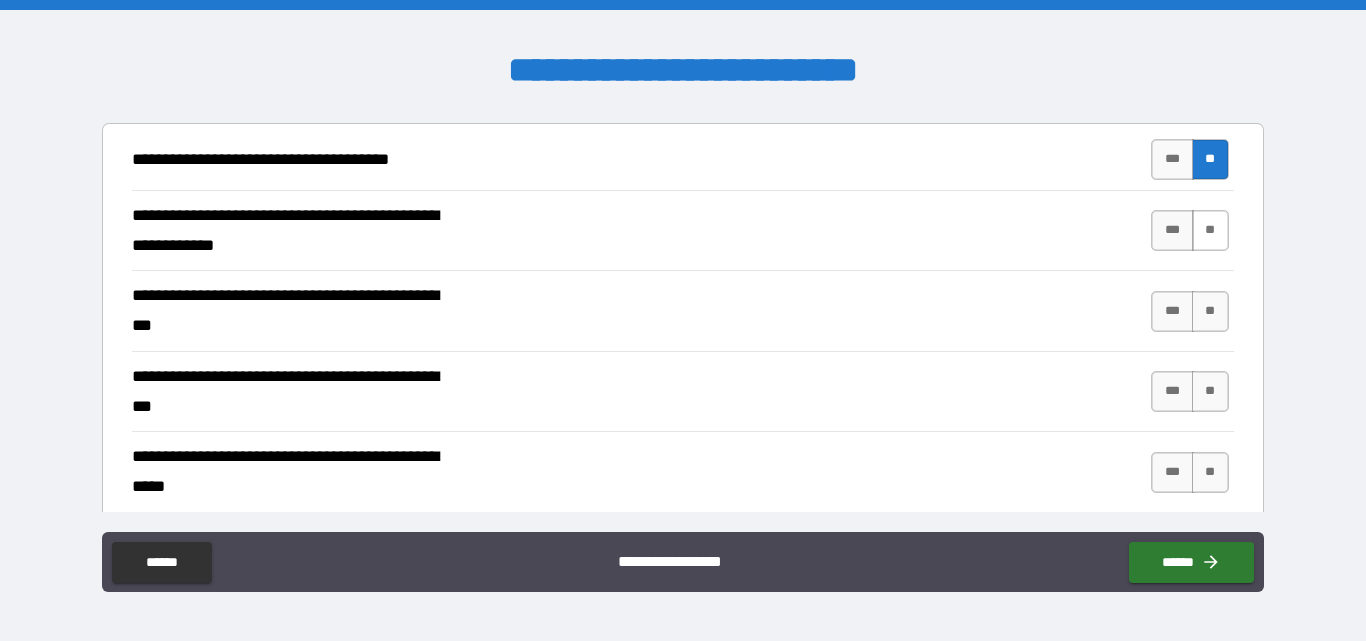 click on "**" at bounding box center (1210, 230) 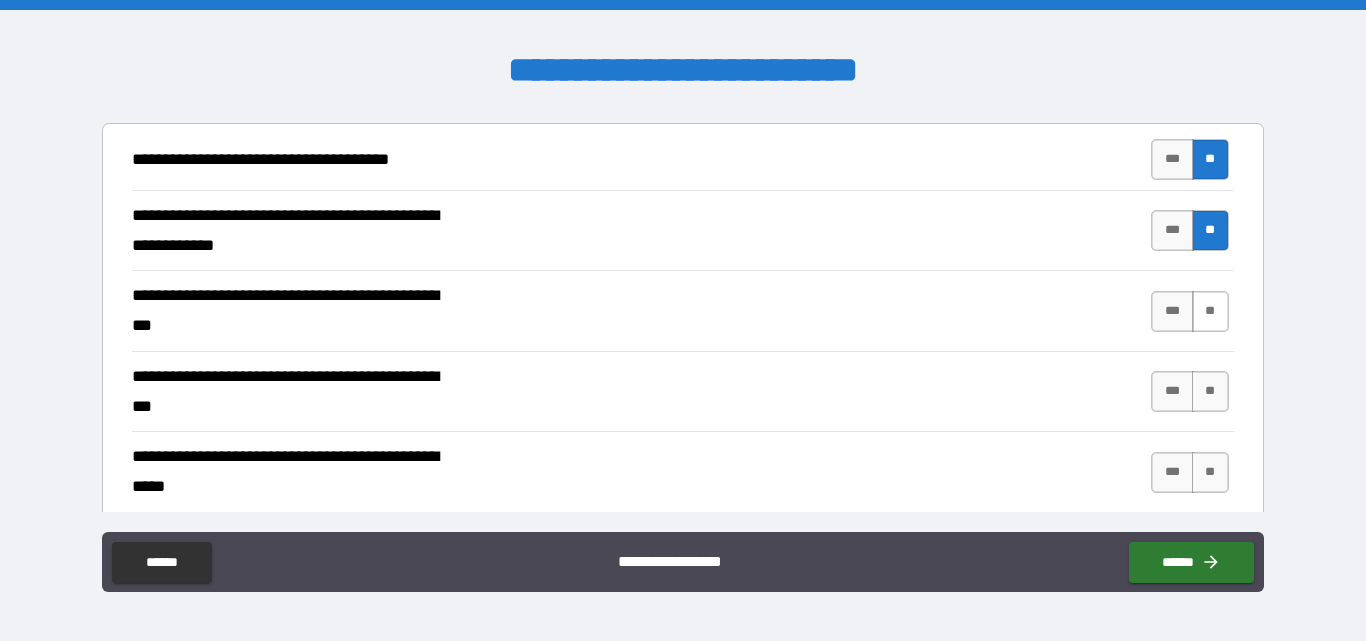 click on "**" at bounding box center [1210, 311] 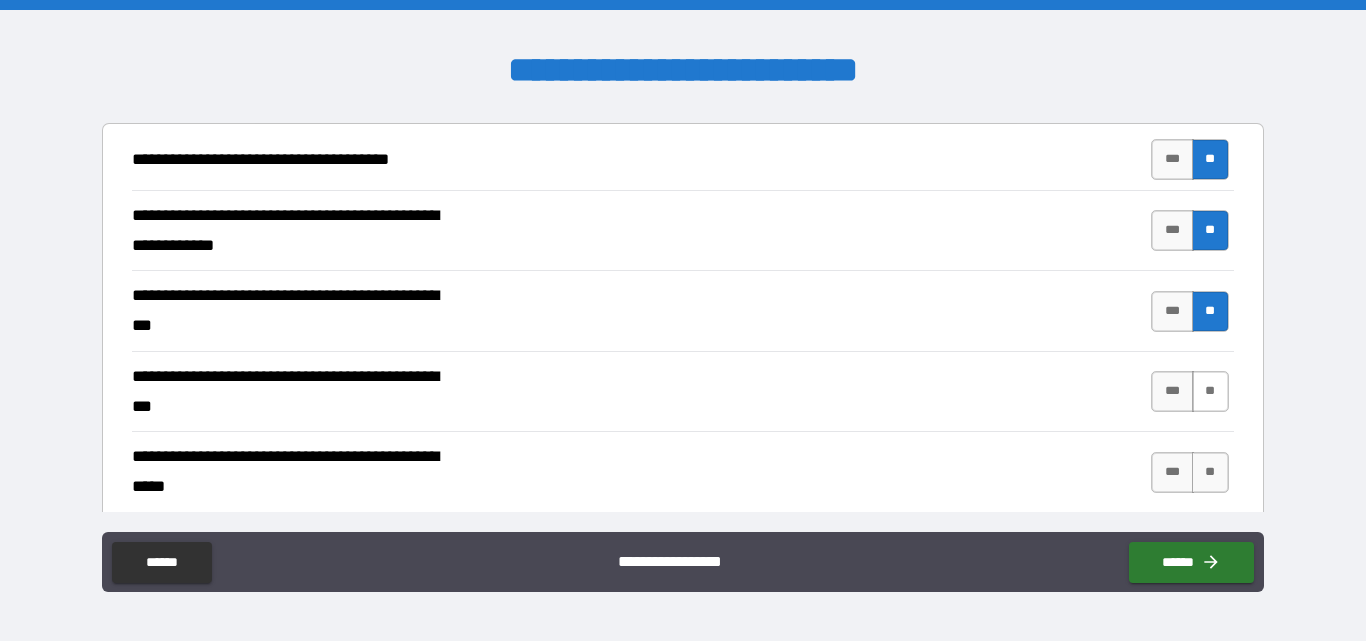 click on "**" at bounding box center [1210, 391] 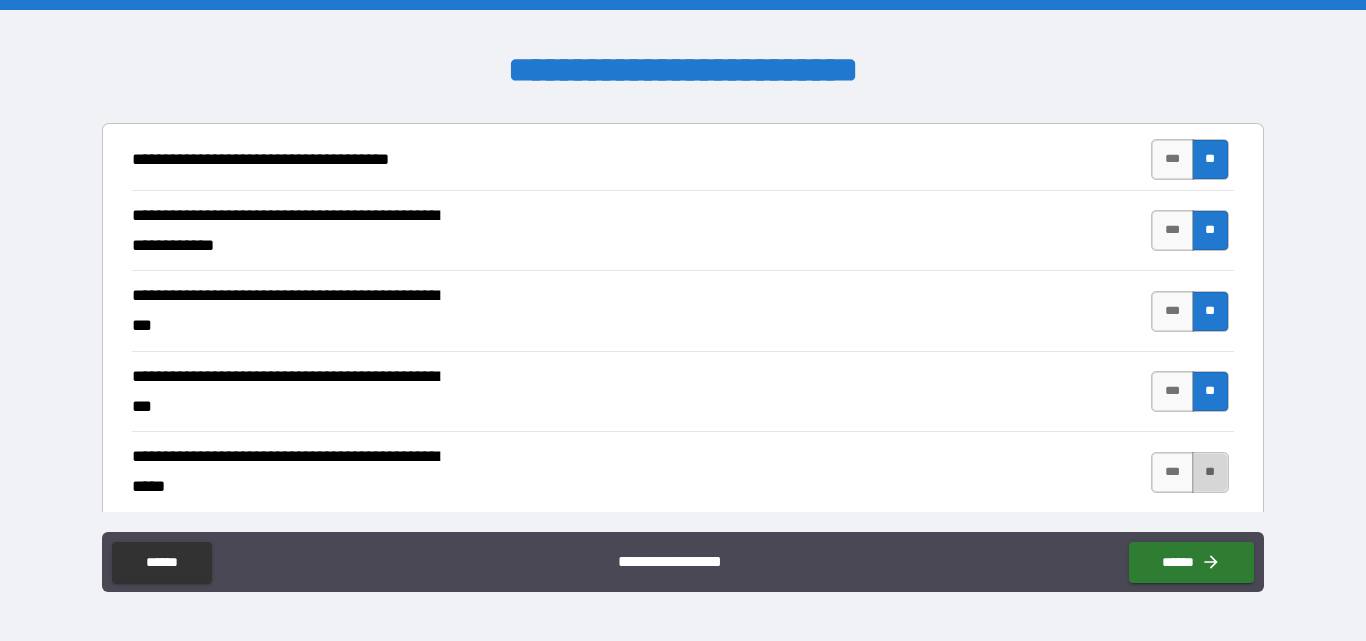 click on "**" at bounding box center (1210, 472) 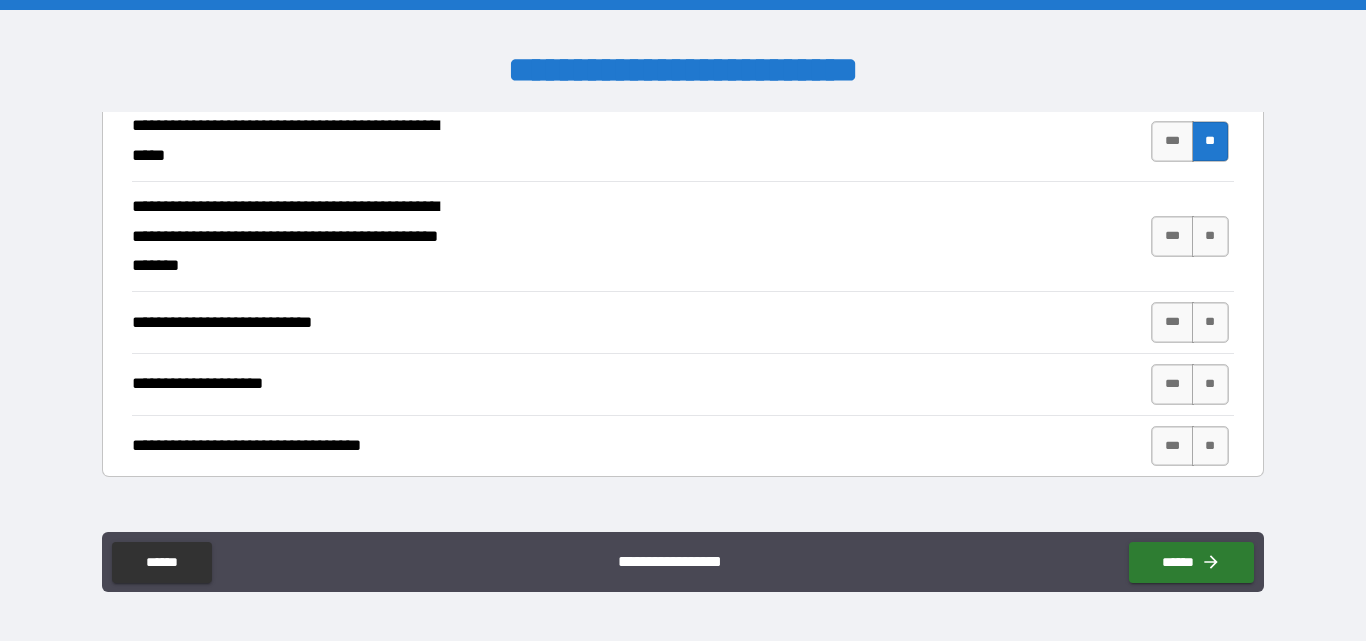 scroll, scrollTop: 700, scrollLeft: 0, axis: vertical 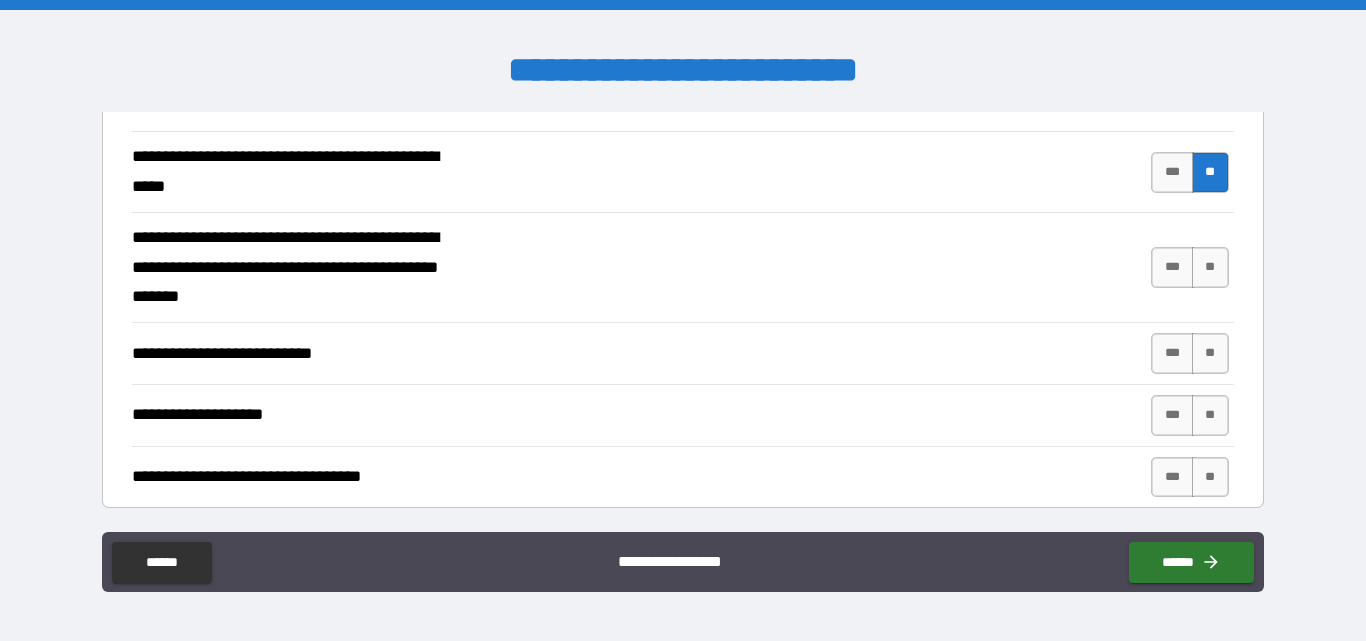 drag, startPoint x: 1198, startPoint y: 256, endPoint x: 1202, endPoint y: 299, distance: 43.185646 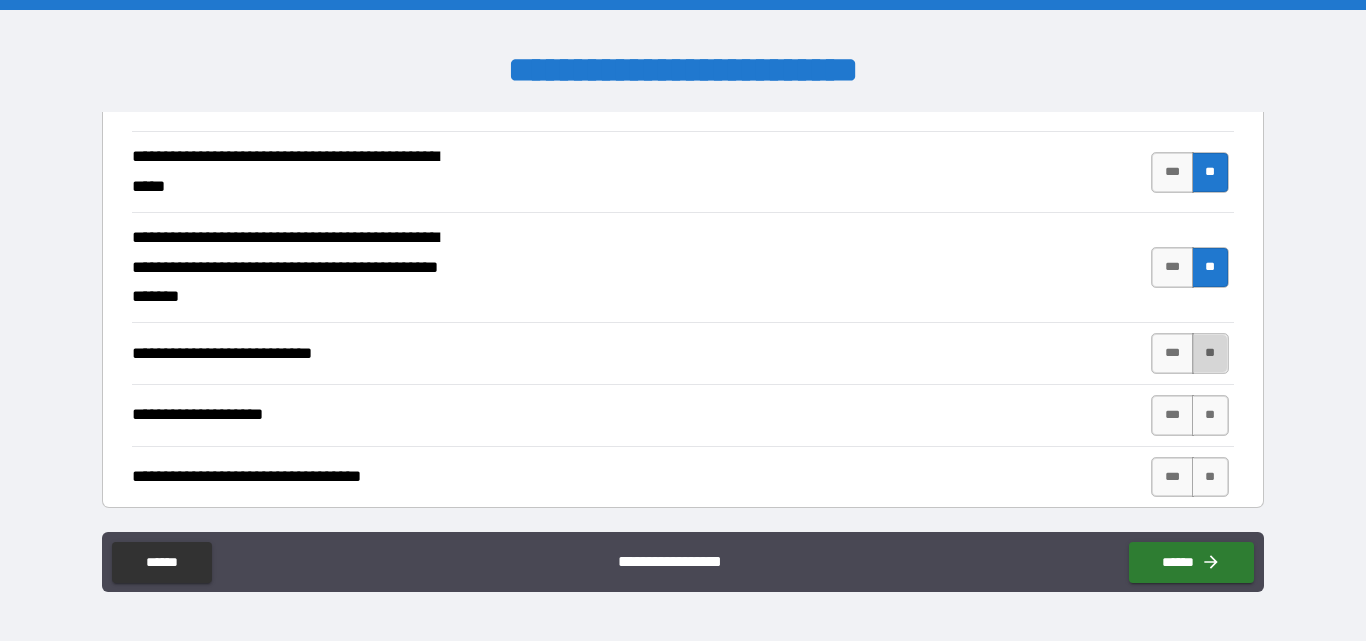 click on "**" at bounding box center [1210, 353] 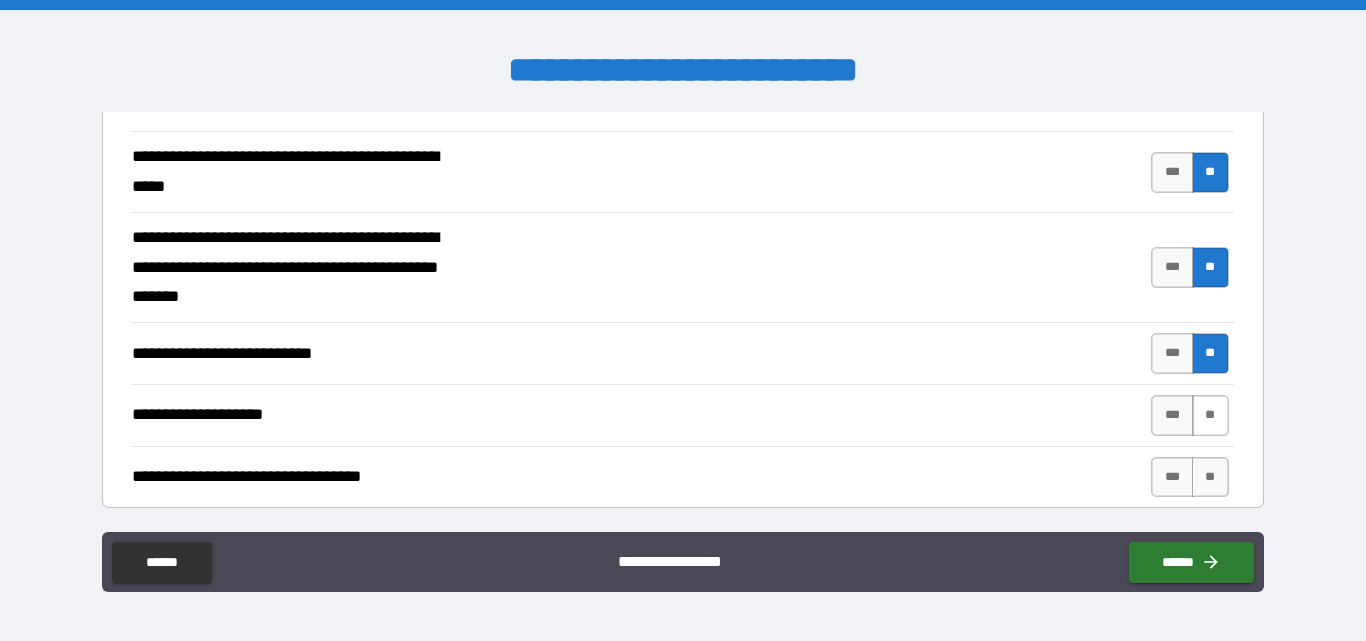 click on "**" at bounding box center [1210, 415] 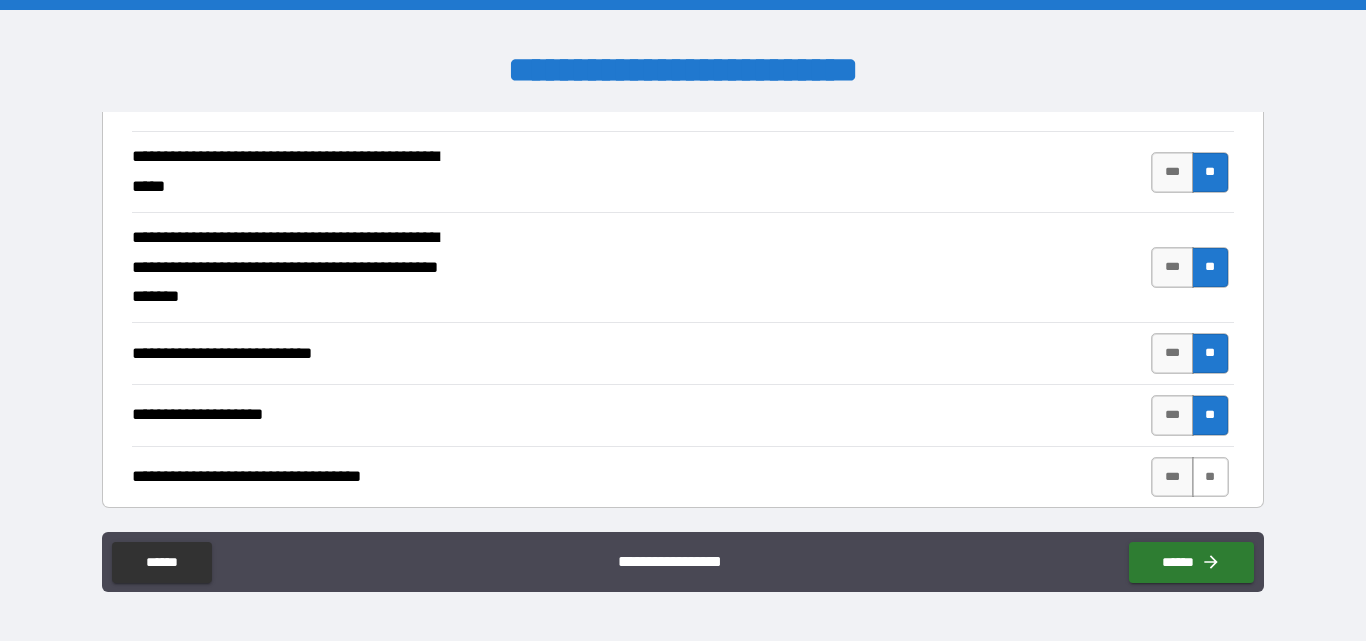 click on "**" at bounding box center [1210, 477] 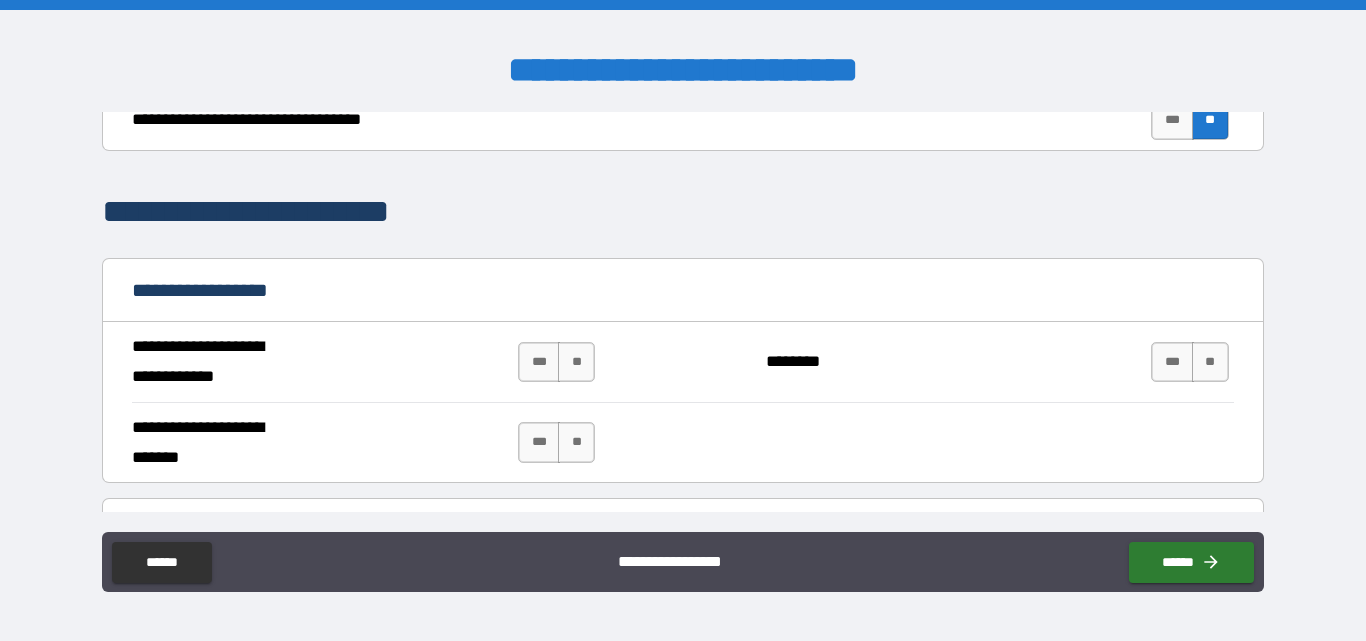 scroll, scrollTop: 1100, scrollLeft: 0, axis: vertical 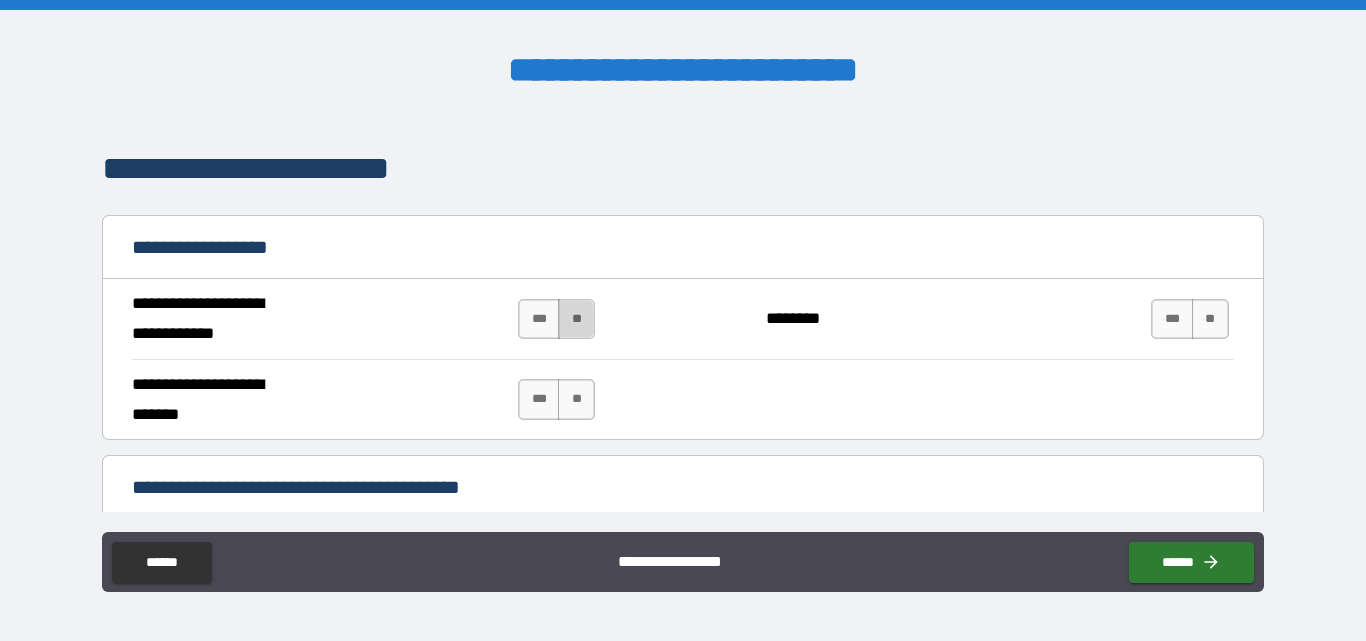 click on "**" at bounding box center [576, 319] 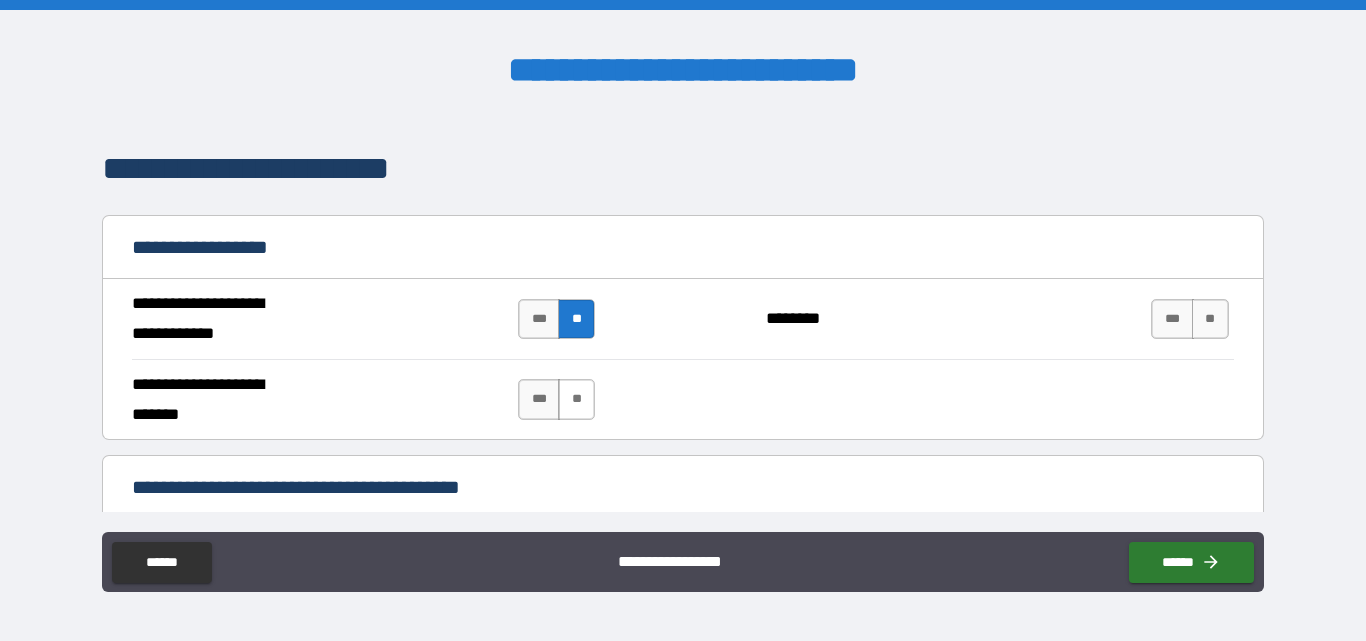 click on "**" at bounding box center [576, 399] 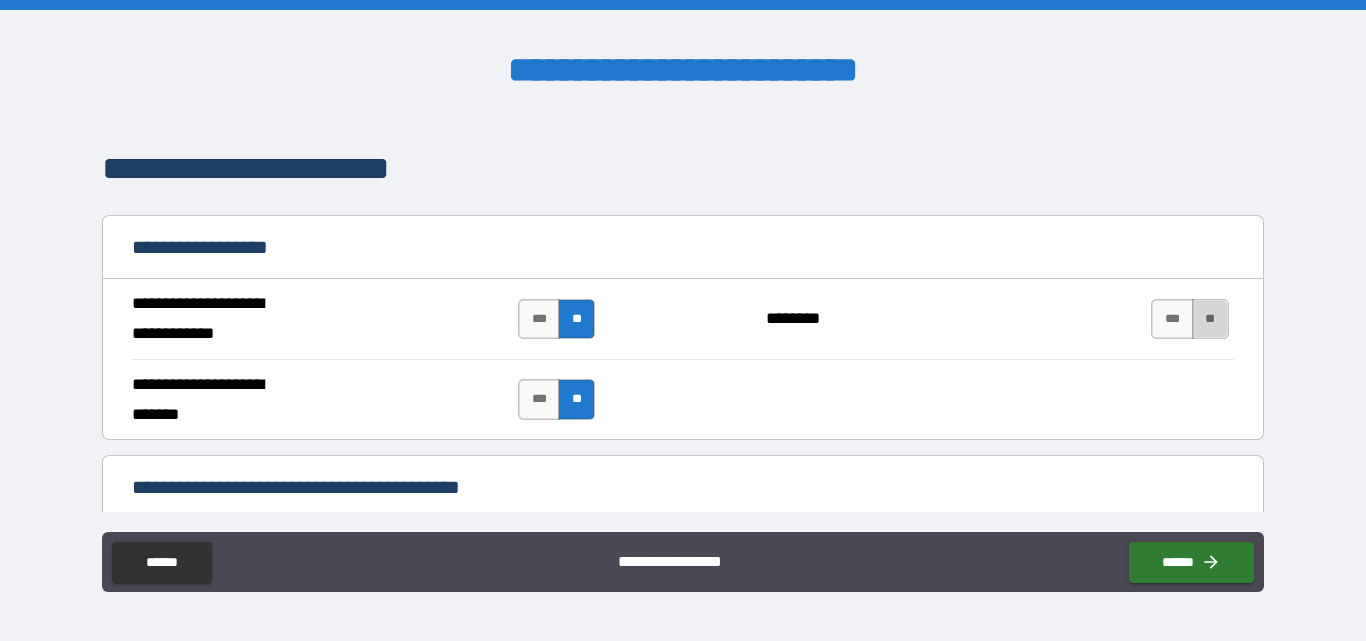 click on "**" at bounding box center (1210, 319) 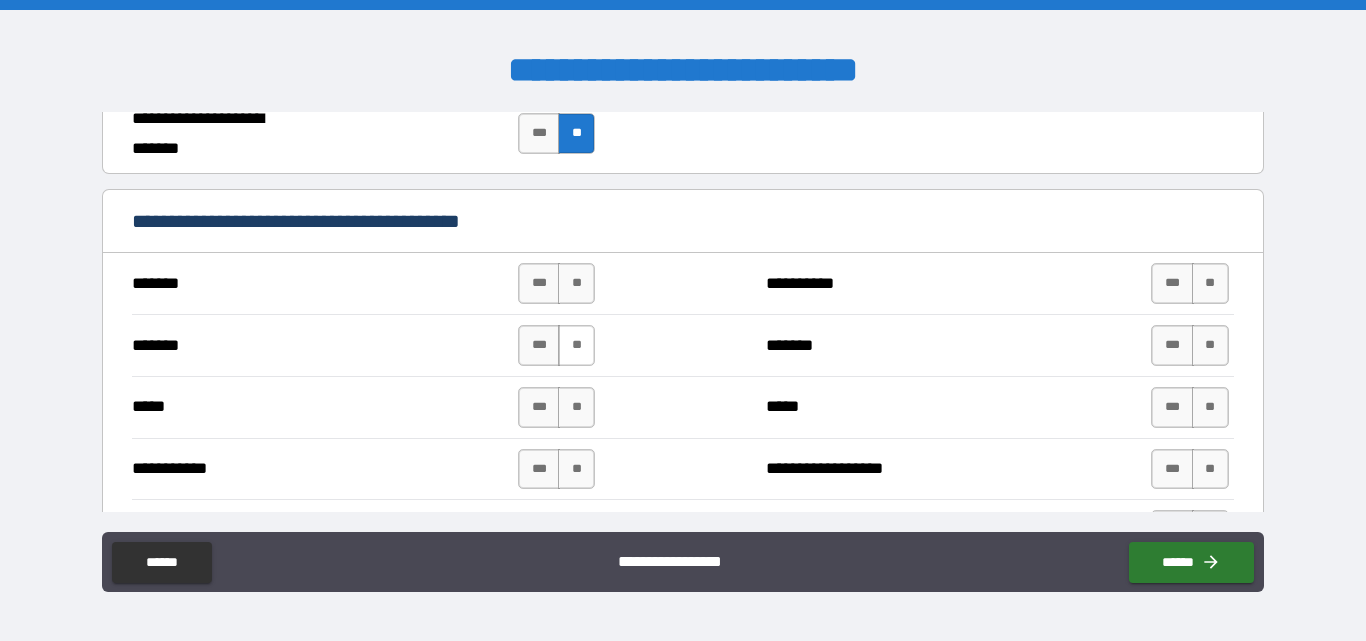 scroll, scrollTop: 1400, scrollLeft: 0, axis: vertical 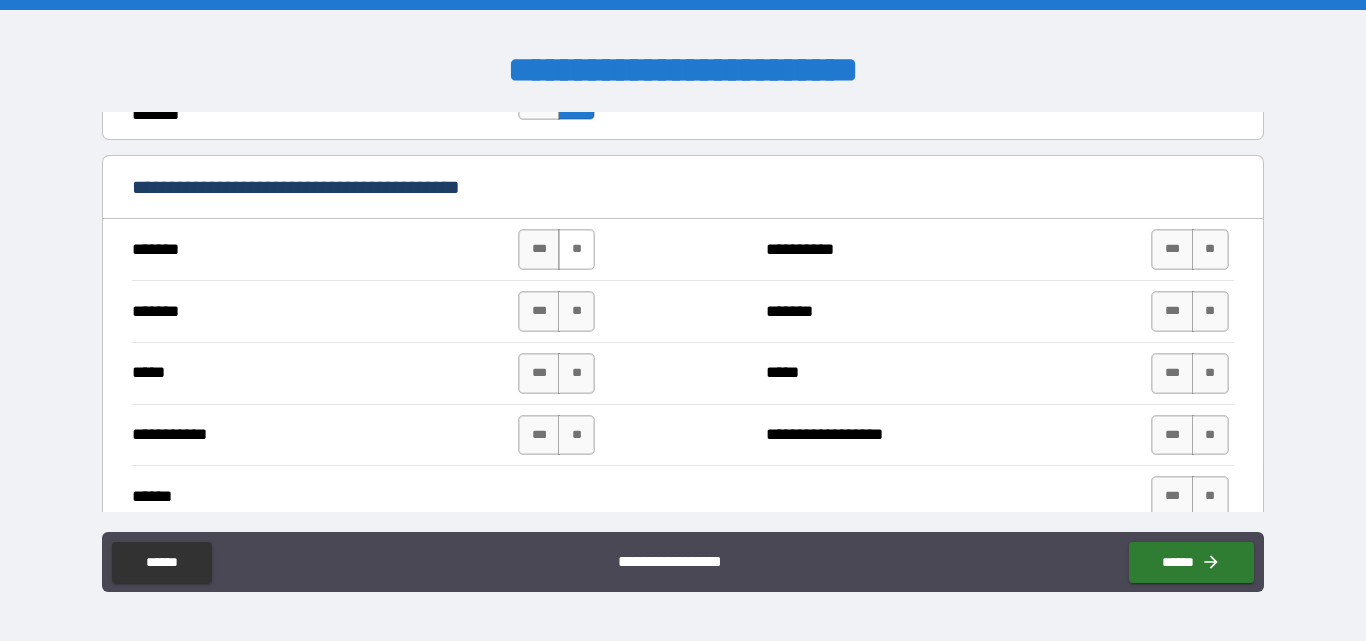 click on "**" at bounding box center (576, 249) 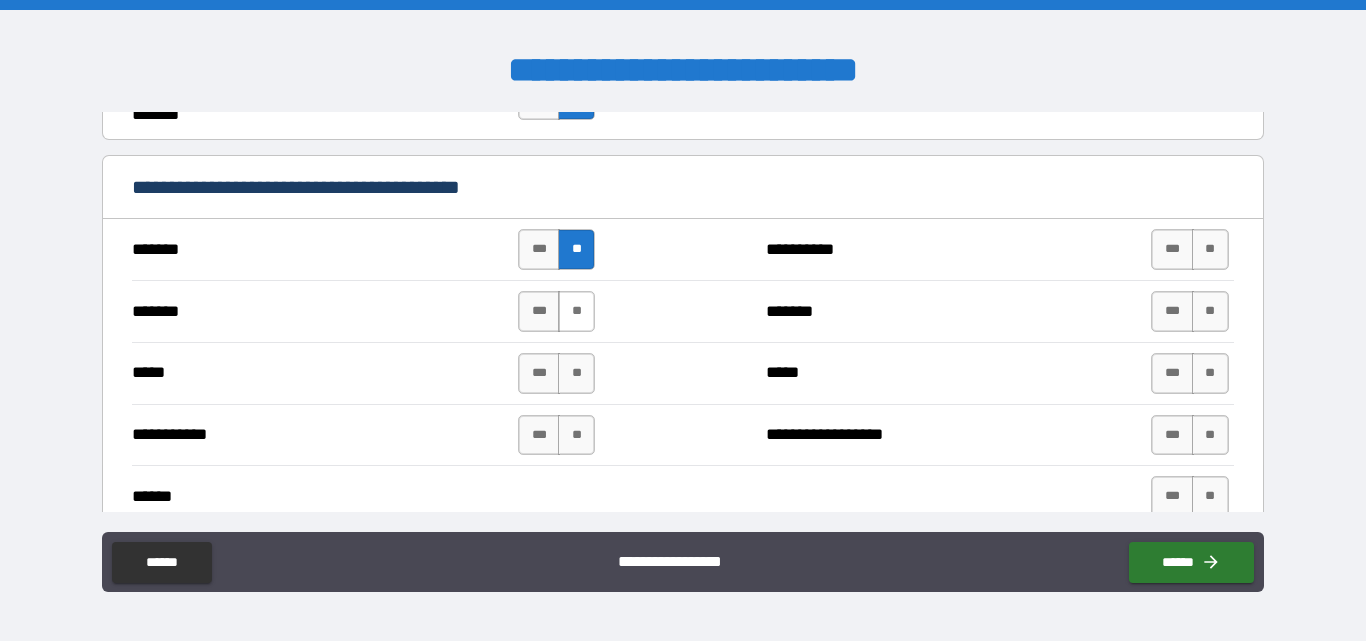 click on "**" at bounding box center (576, 311) 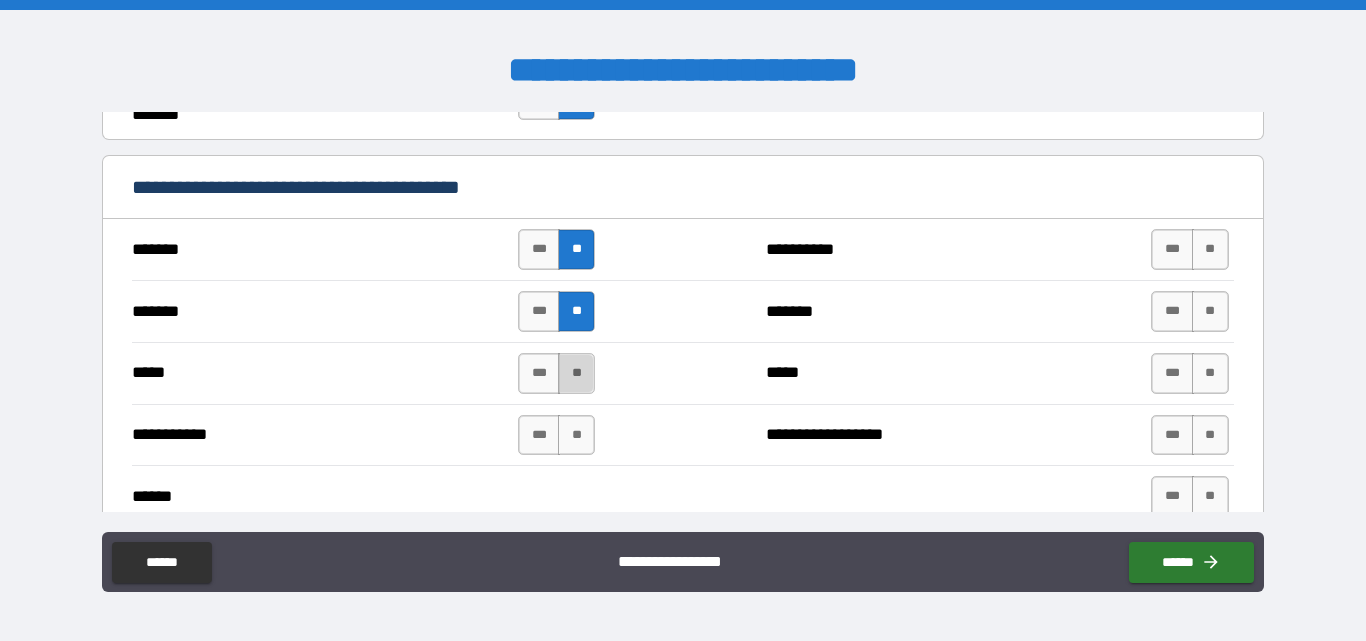 click on "**" at bounding box center (576, 373) 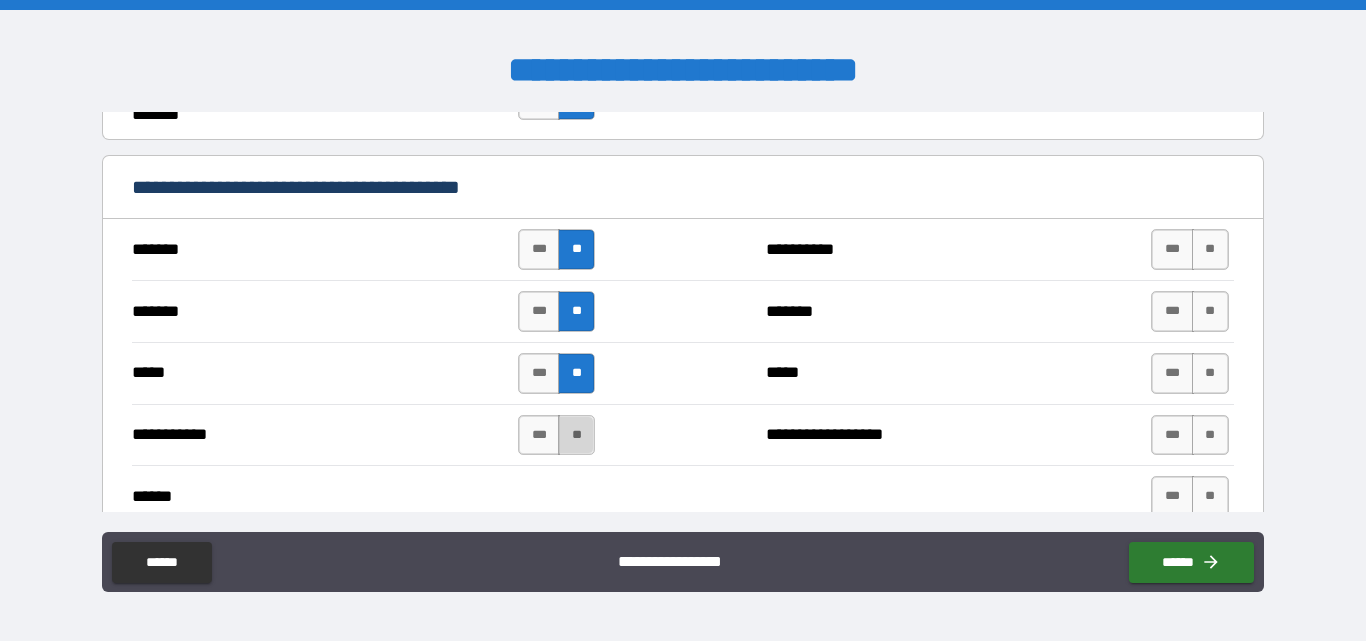 click on "**" at bounding box center [576, 435] 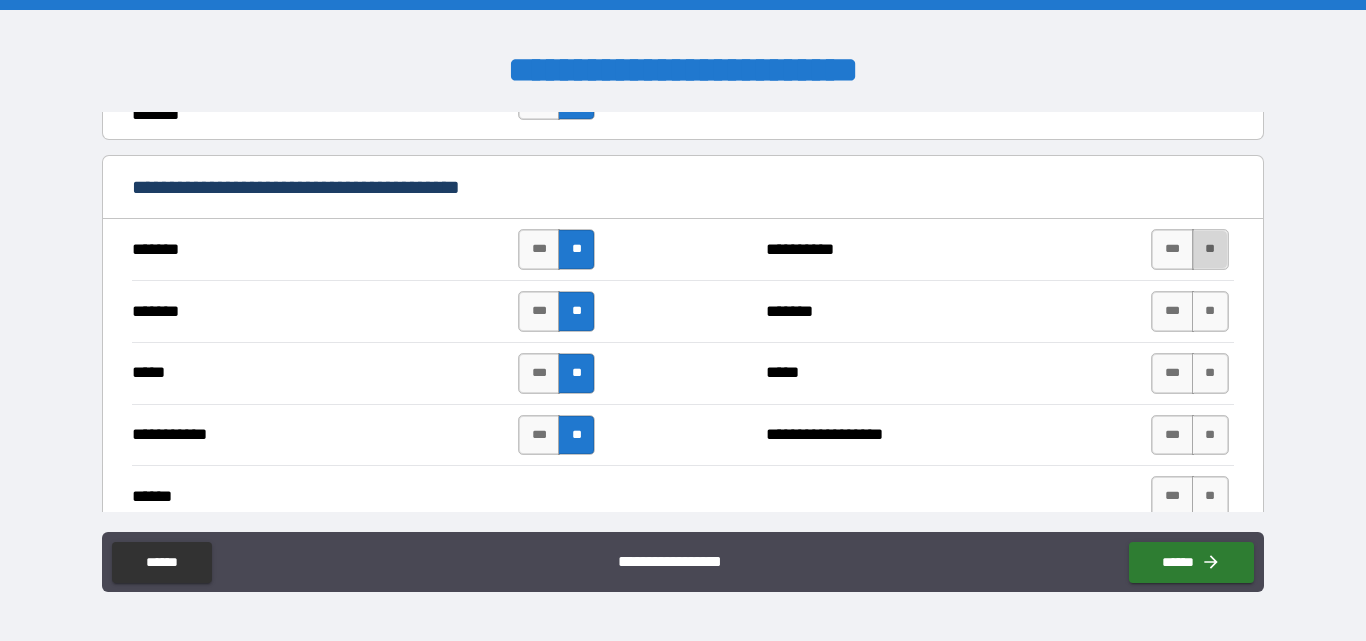 click on "**" at bounding box center (1210, 249) 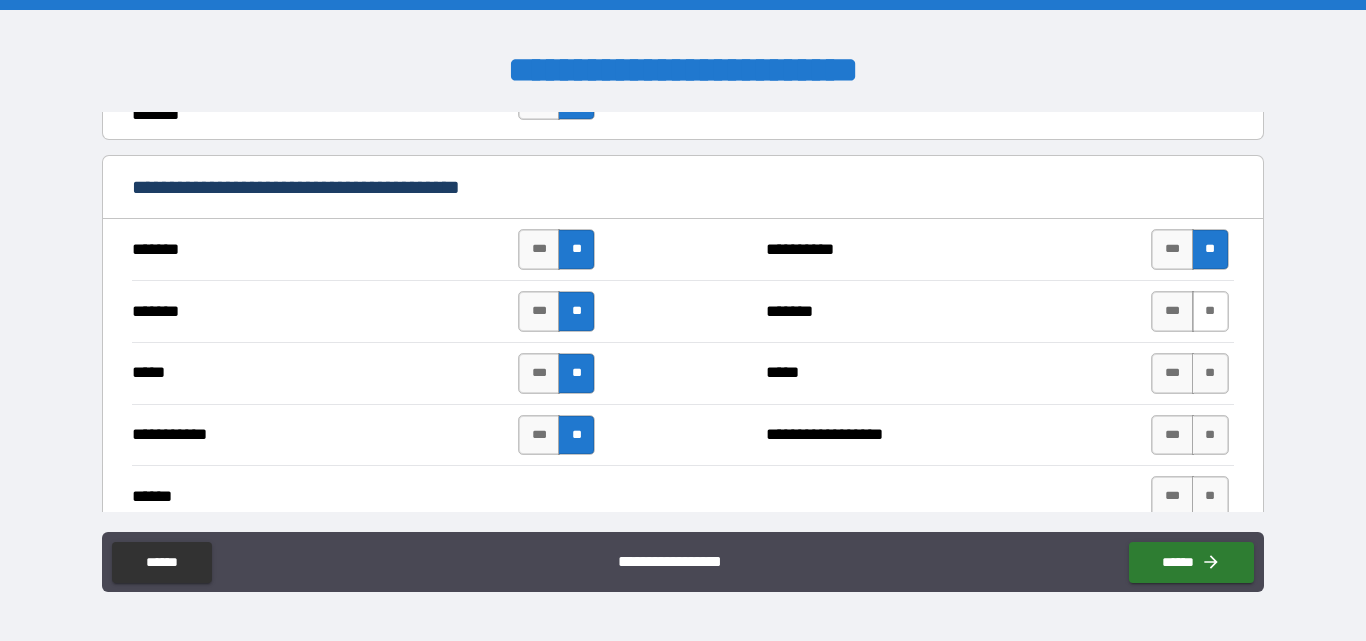 click on "**" at bounding box center (1210, 311) 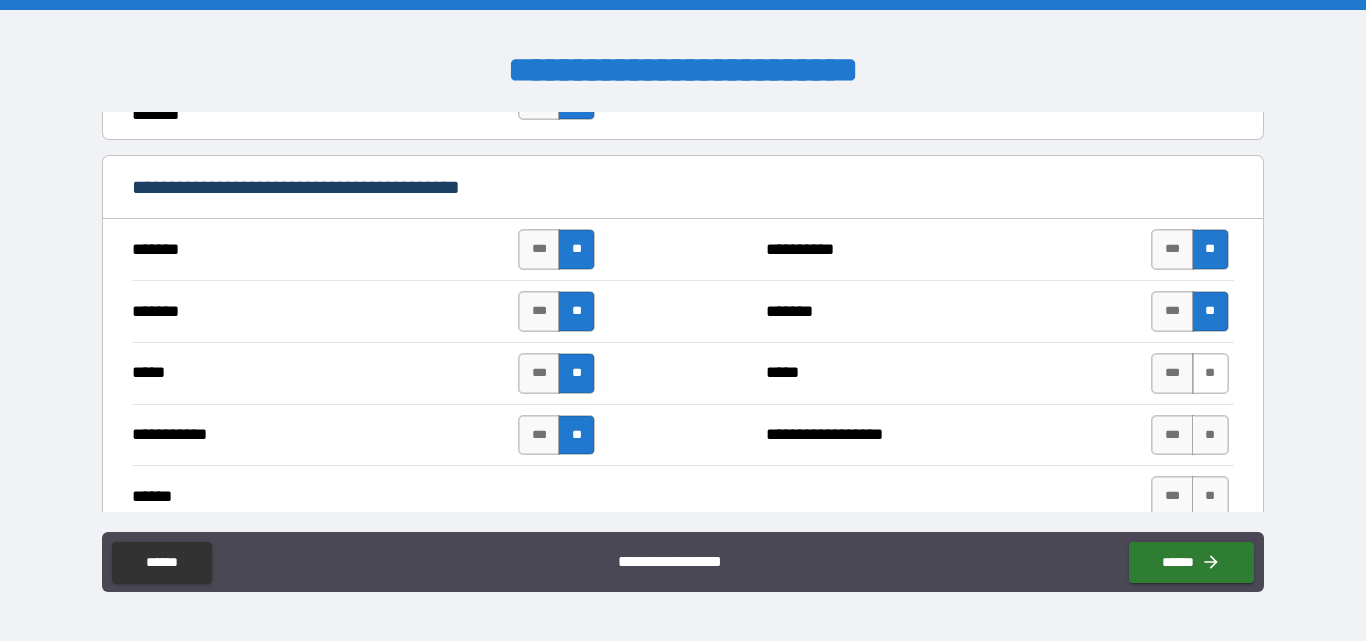 click on "**" at bounding box center [1210, 373] 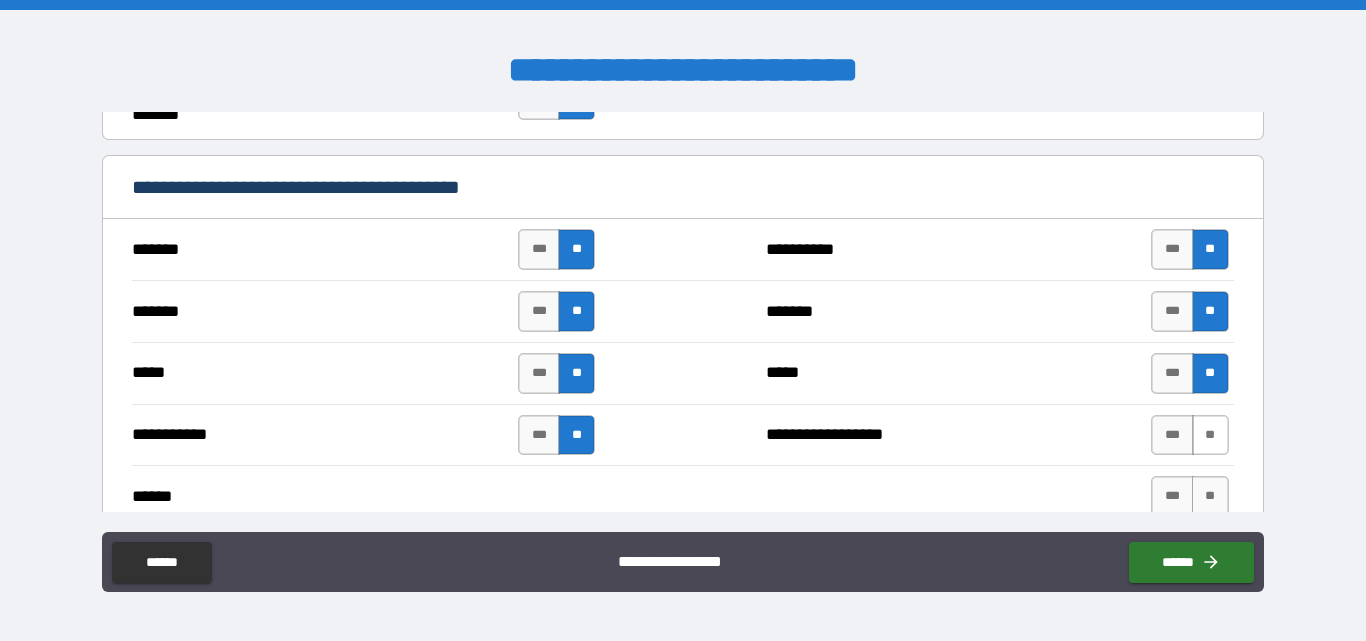 click on "**" at bounding box center (1210, 435) 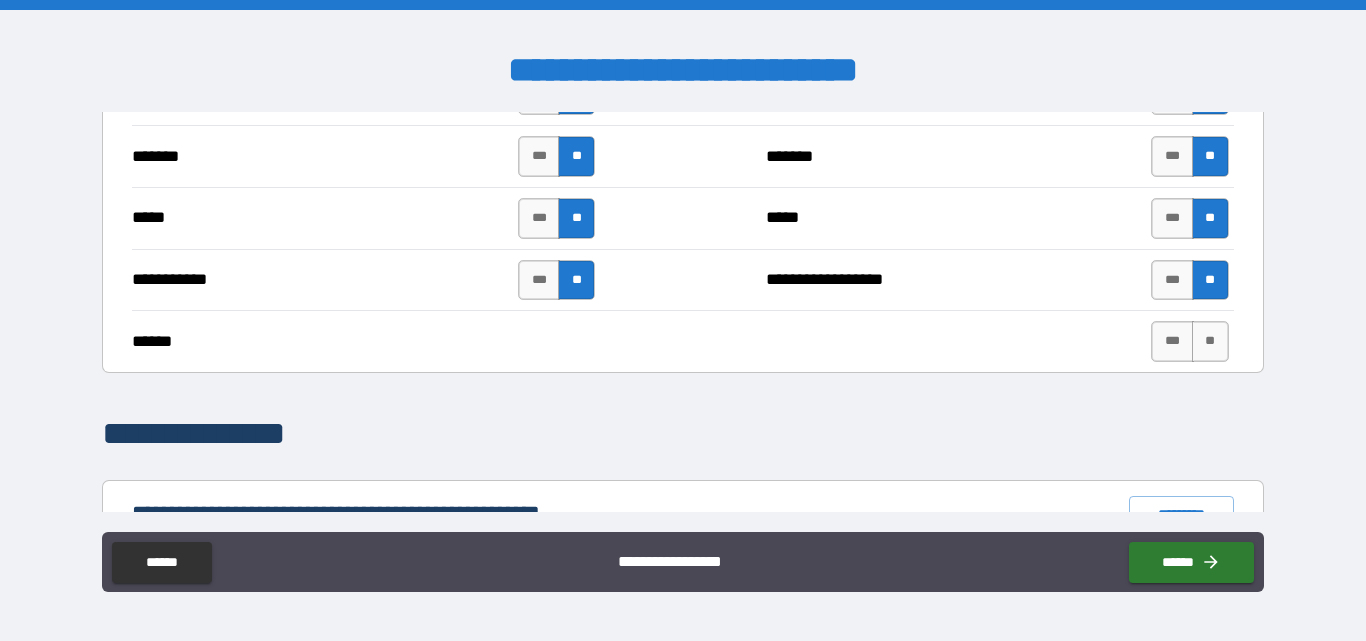 scroll, scrollTop: 1600, scrollLeft: 0, axis: vertical 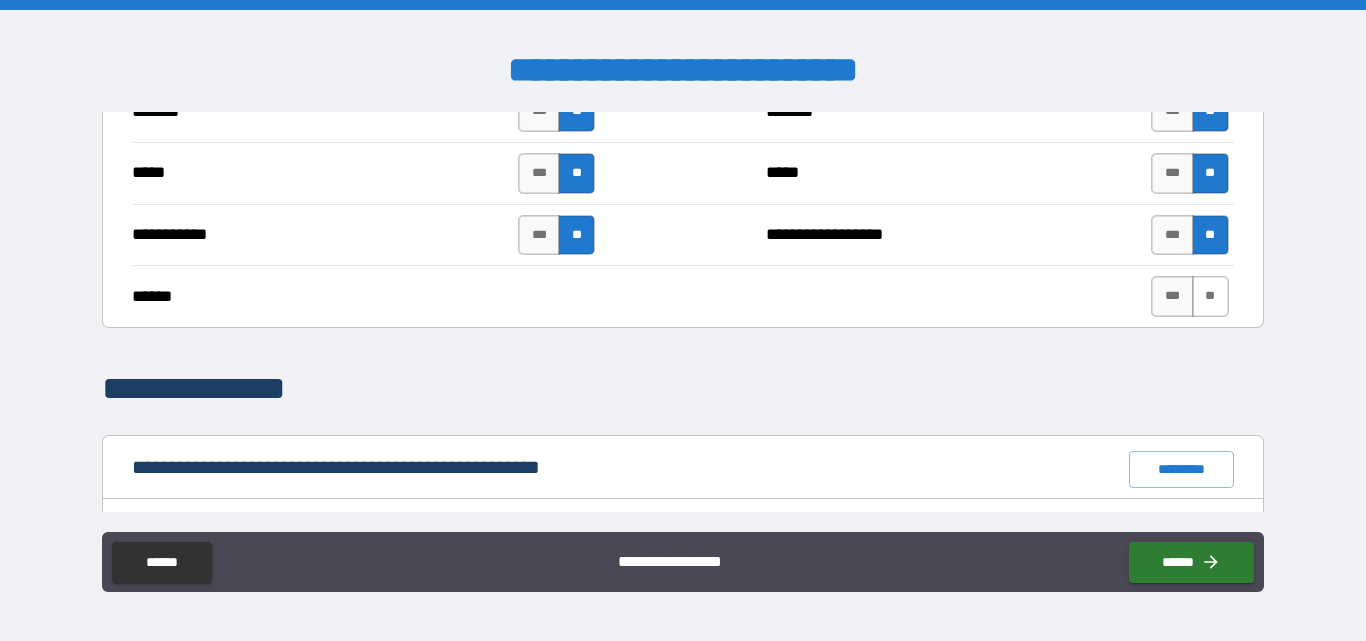 click on "**" at bounding box center (1210, 296) 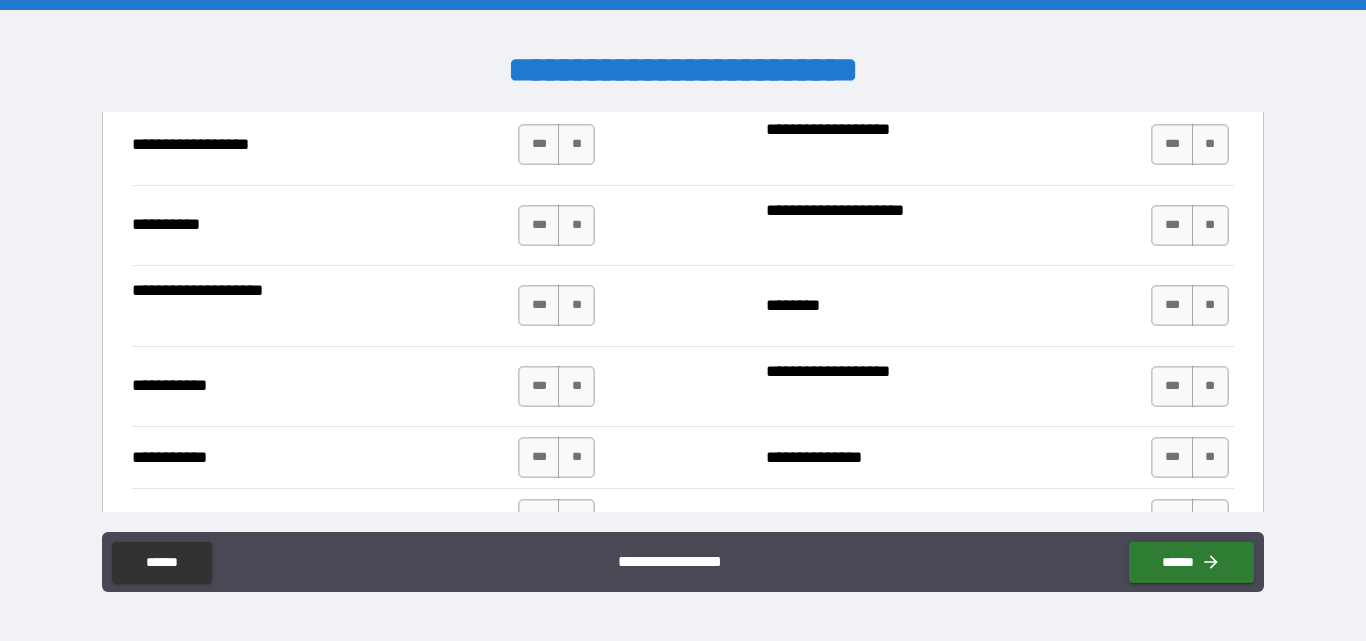 scroll, scrollTop: 2000, scrollLeft: 0, axis: vertical 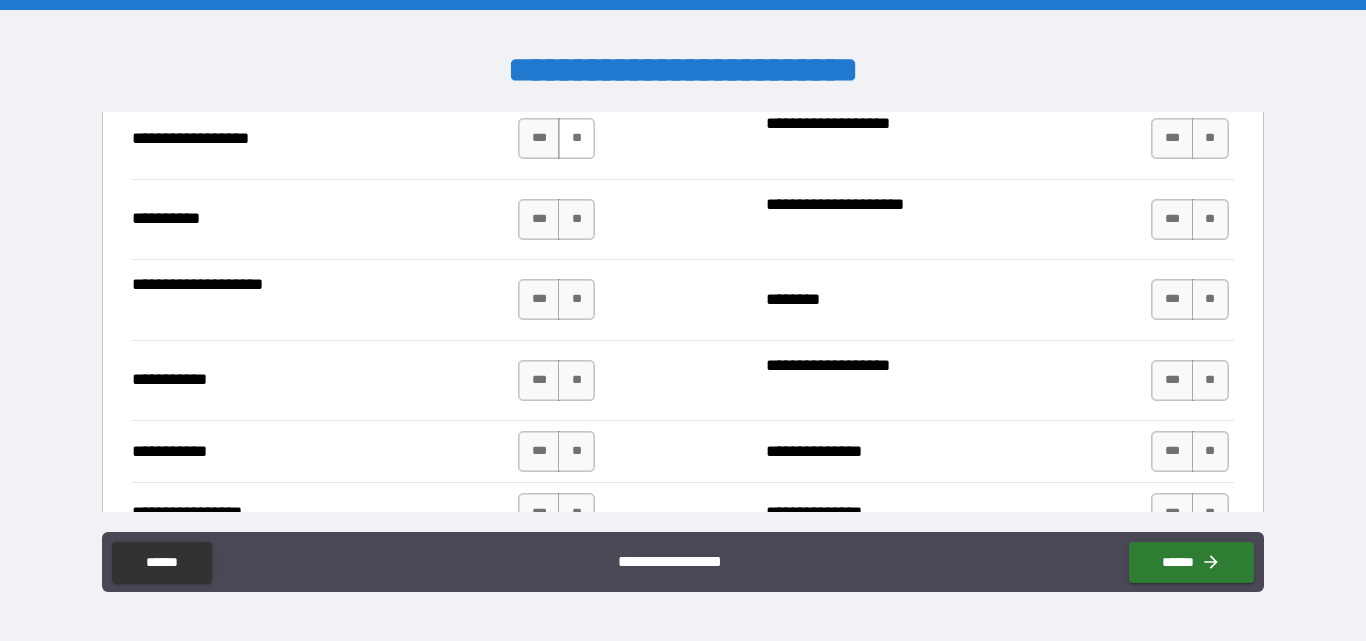 click on "**" at bounding box center [576, 138] 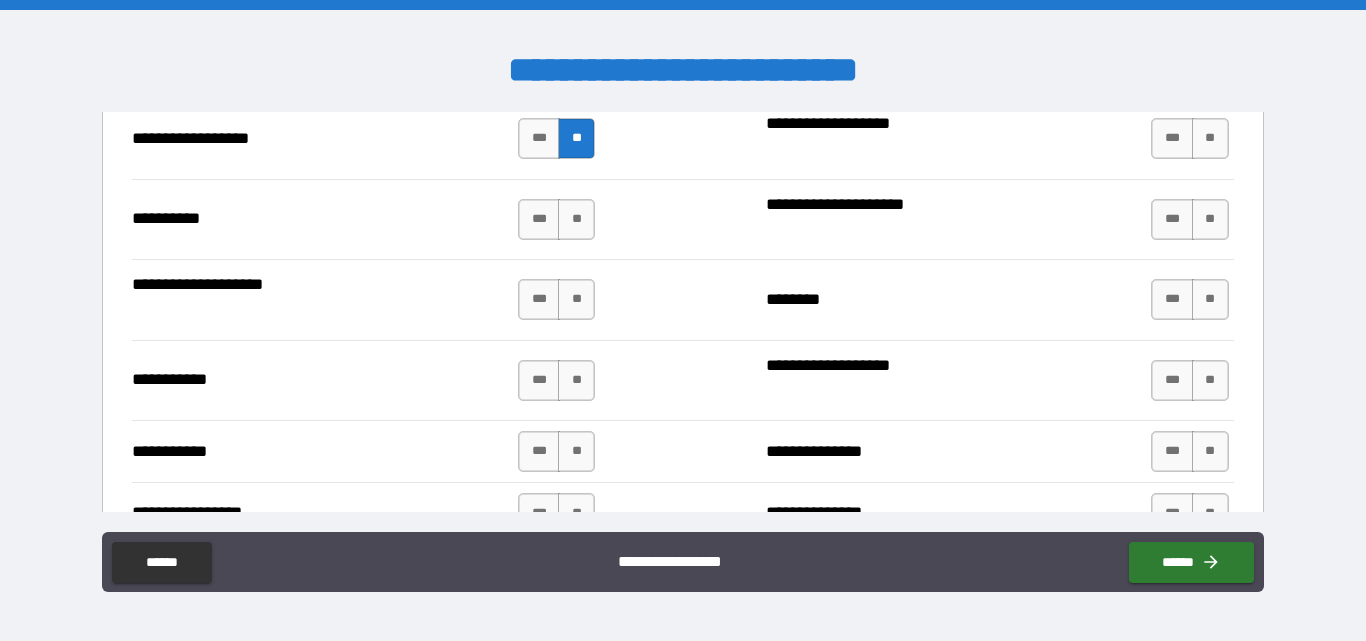 drag, startPoint x: 582, startPoint y: 218, endPoint x: 572, endPoint y: 244, distance: 27.856777 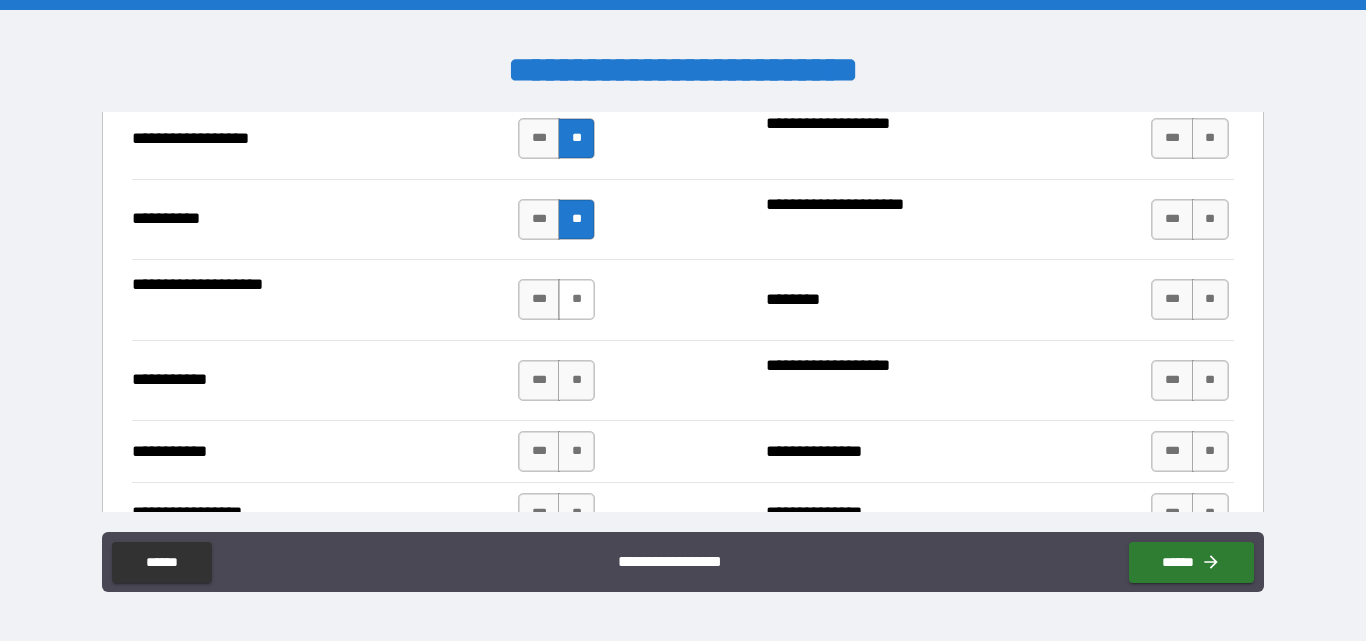 click on "**" at bounding box center (576, 299) 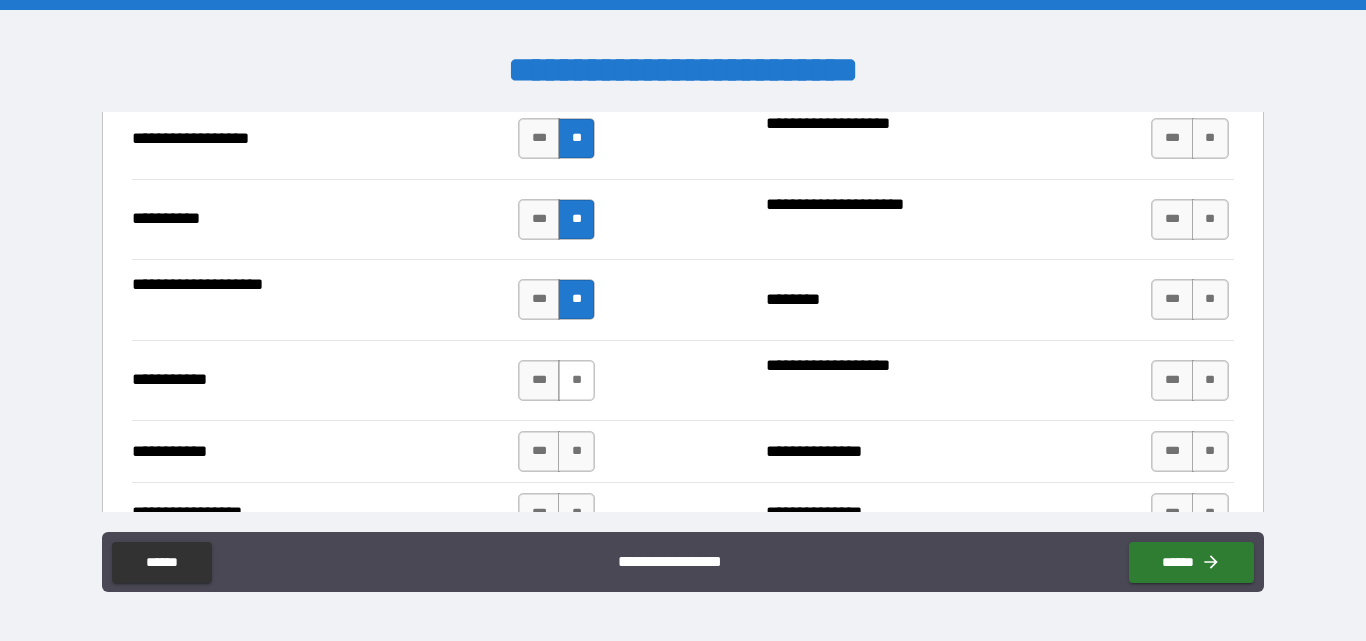 click on "**" at bounding box center (576, 380) 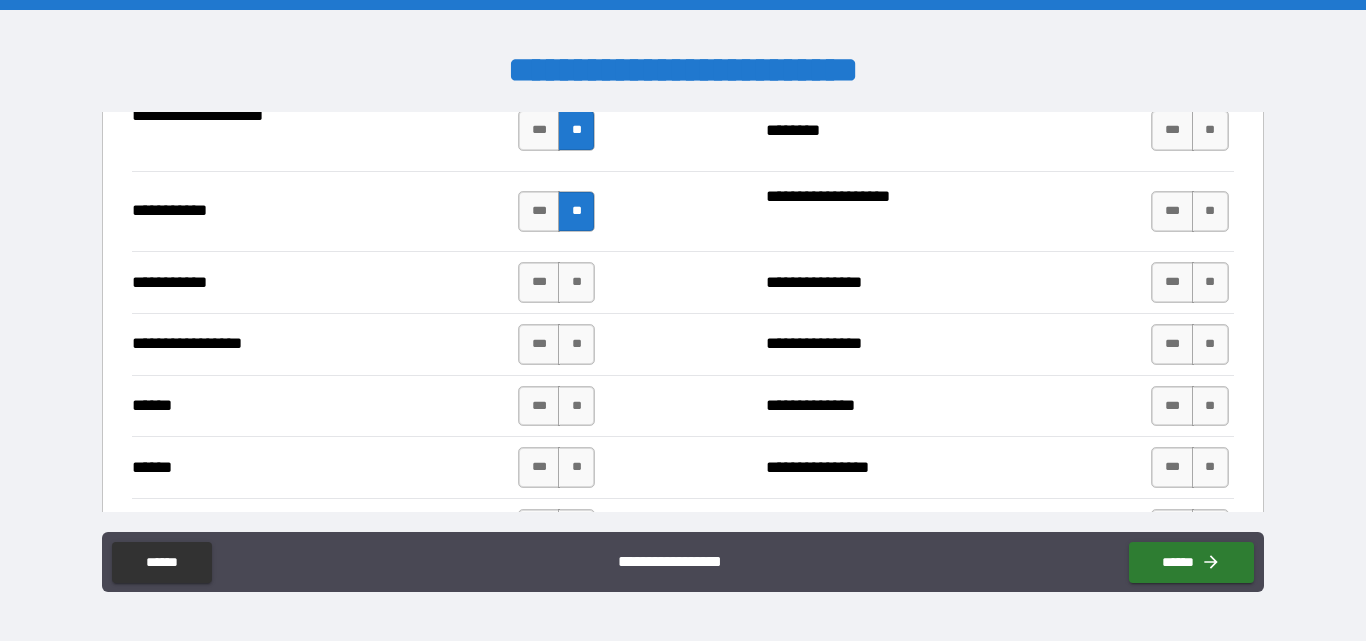 scroll, scrollTop: 2200, scrollLeft: 0, axis: vertical 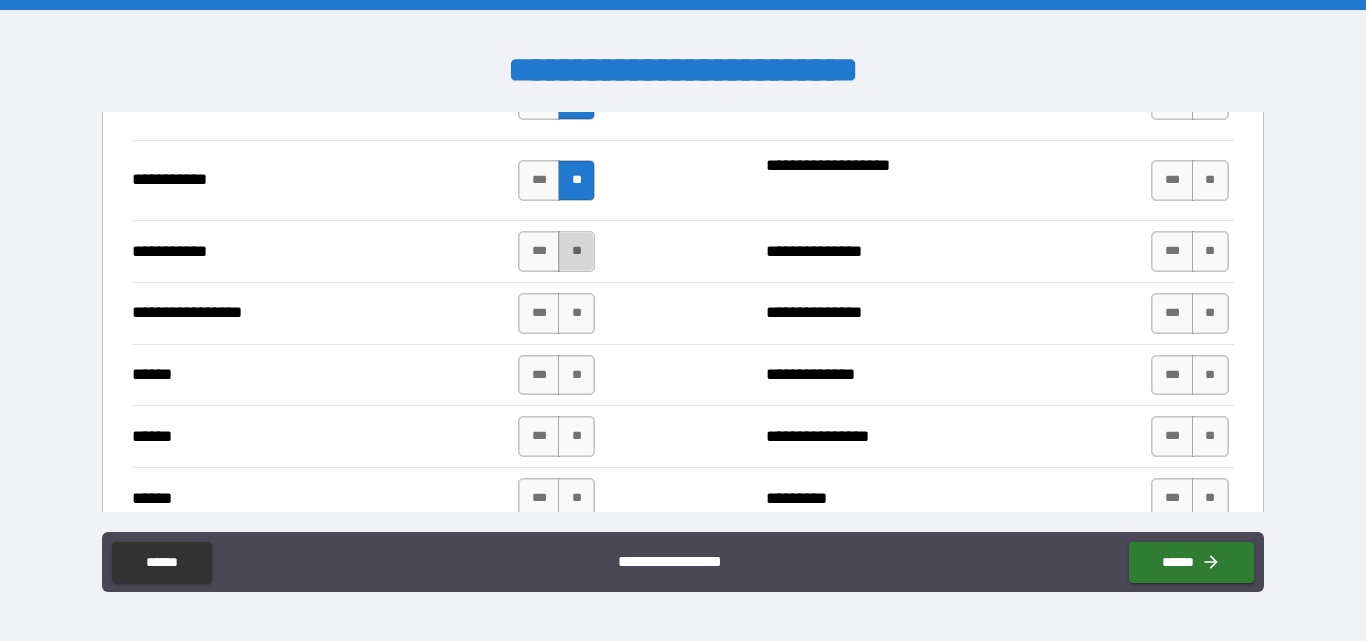 click on "**" at bounding box center [576, 251] 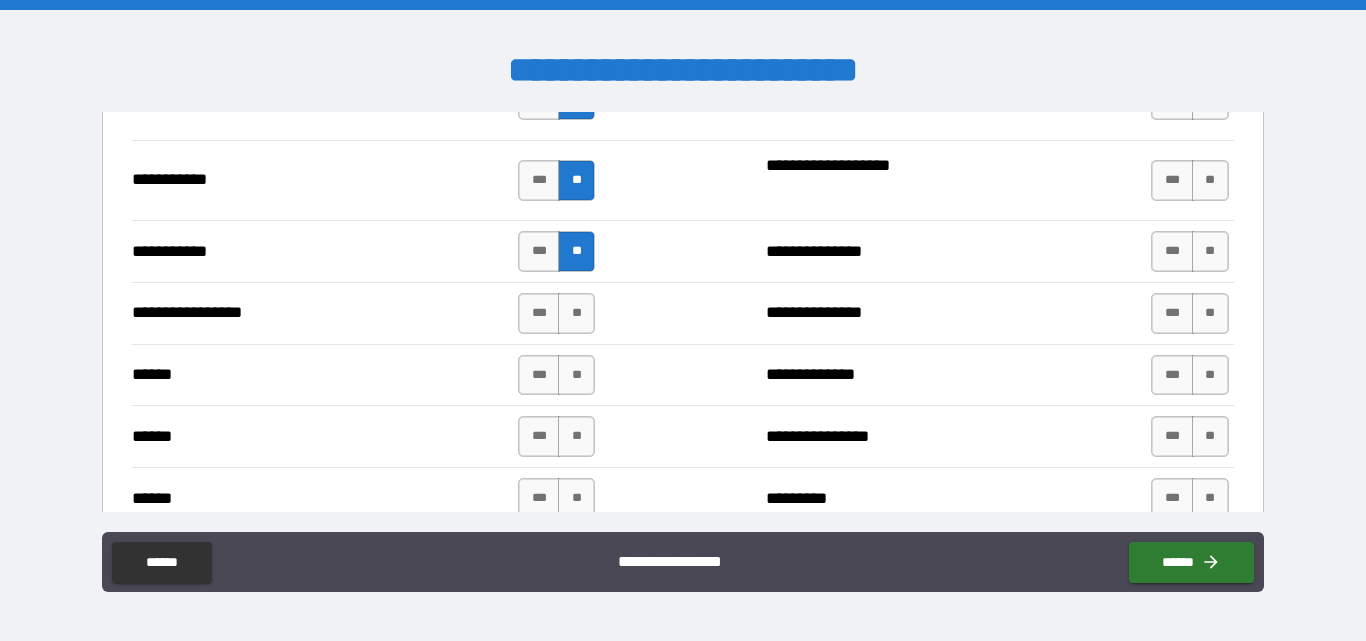 drag, startPoint x: 579, startPoint y: 323, endPoint x: 579, endPoint y: 344, distance: 21 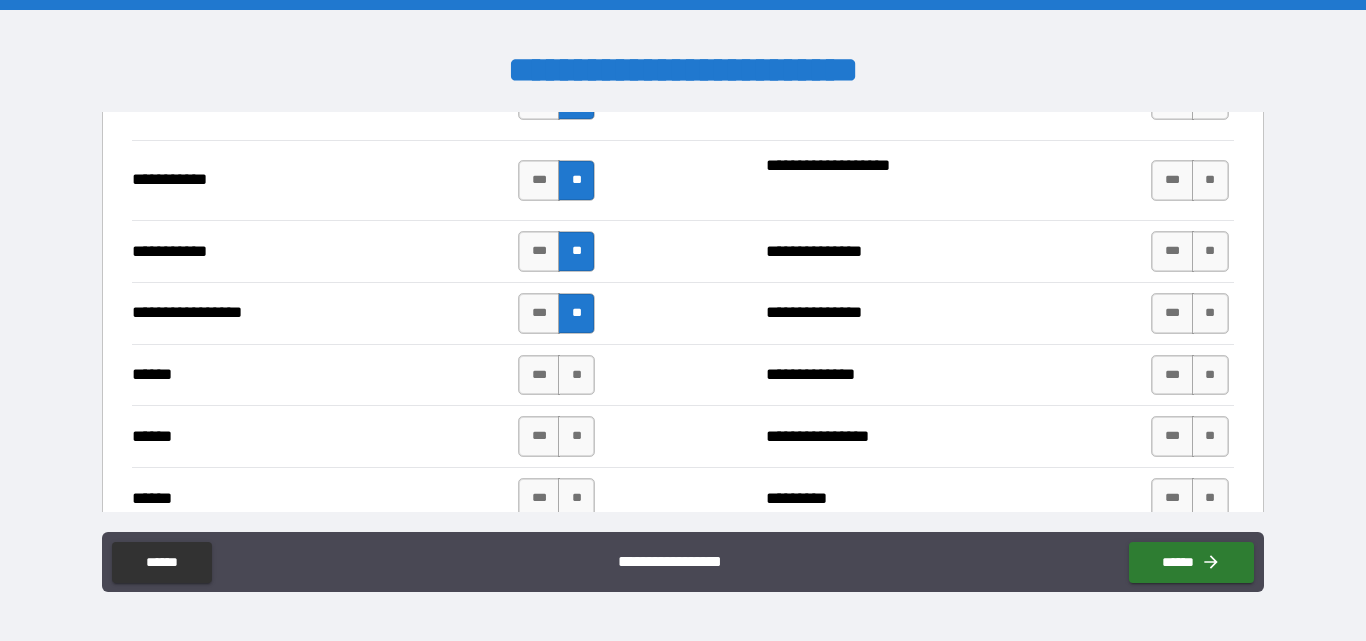drag, startPoint x: 575, startPoint y: 370, endPoint x: 566, endPoint y: 400, distance: 31.320919 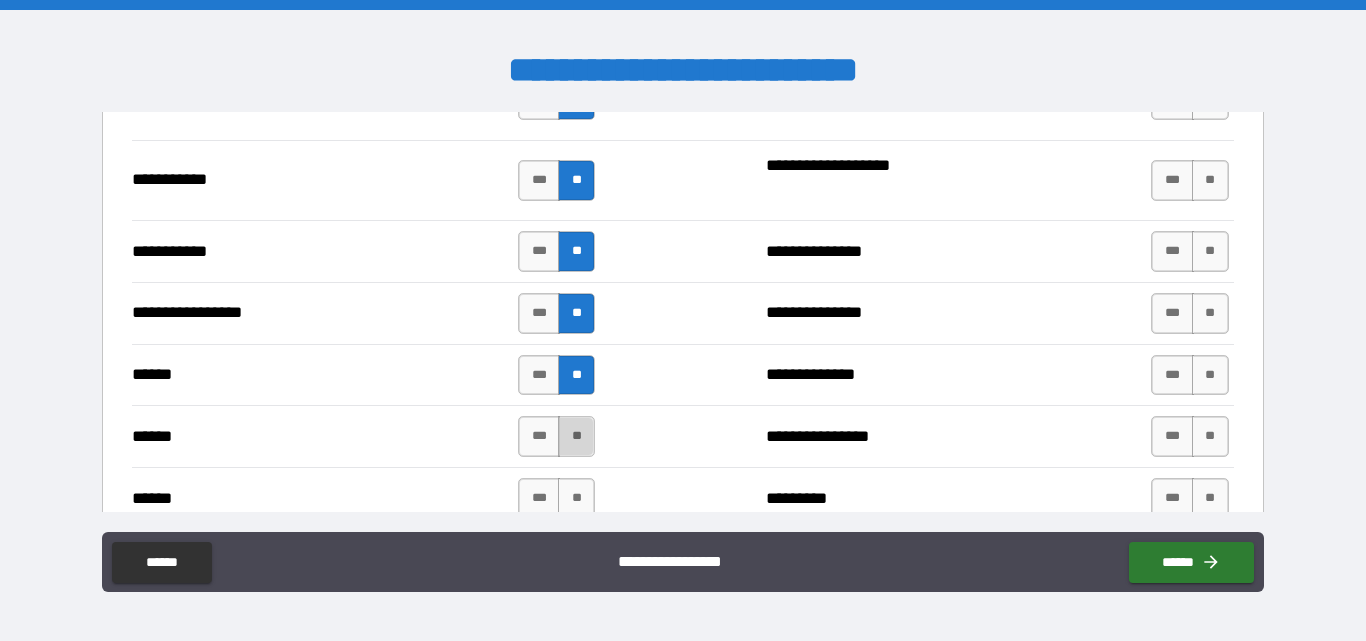 click on "**" at bounding box center [576, 436] 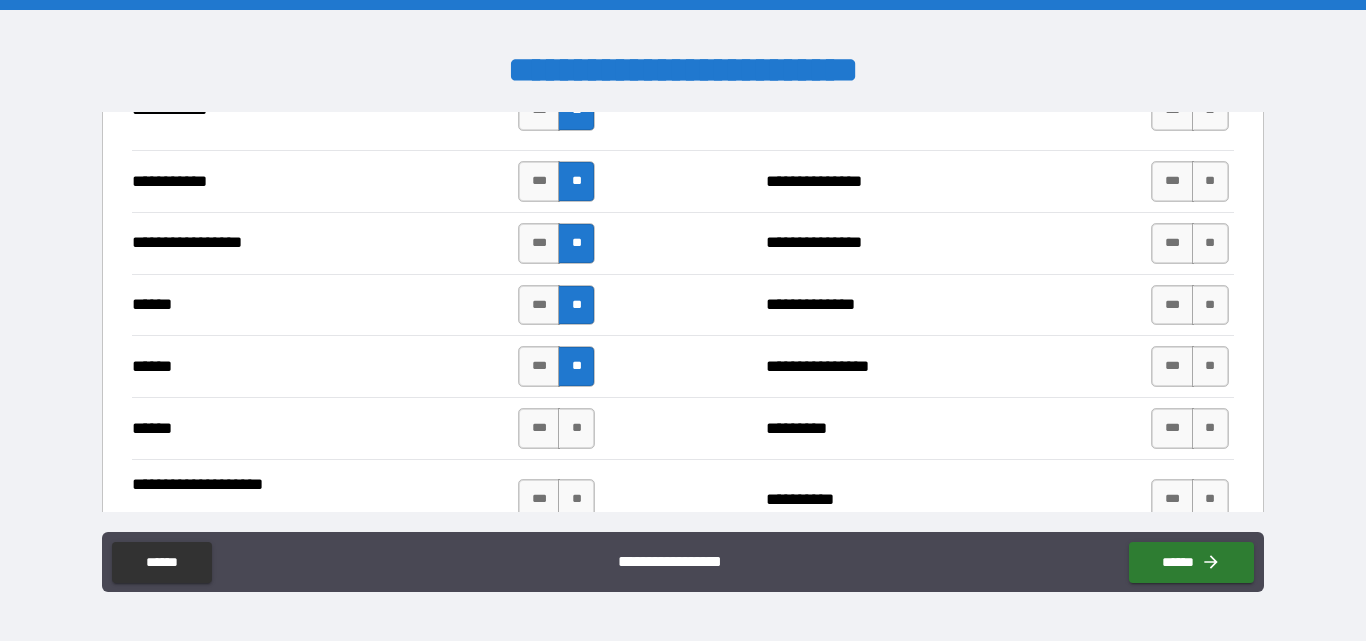scroll, scrollTop: 2300, scrollLeft: 0, axis: vertical 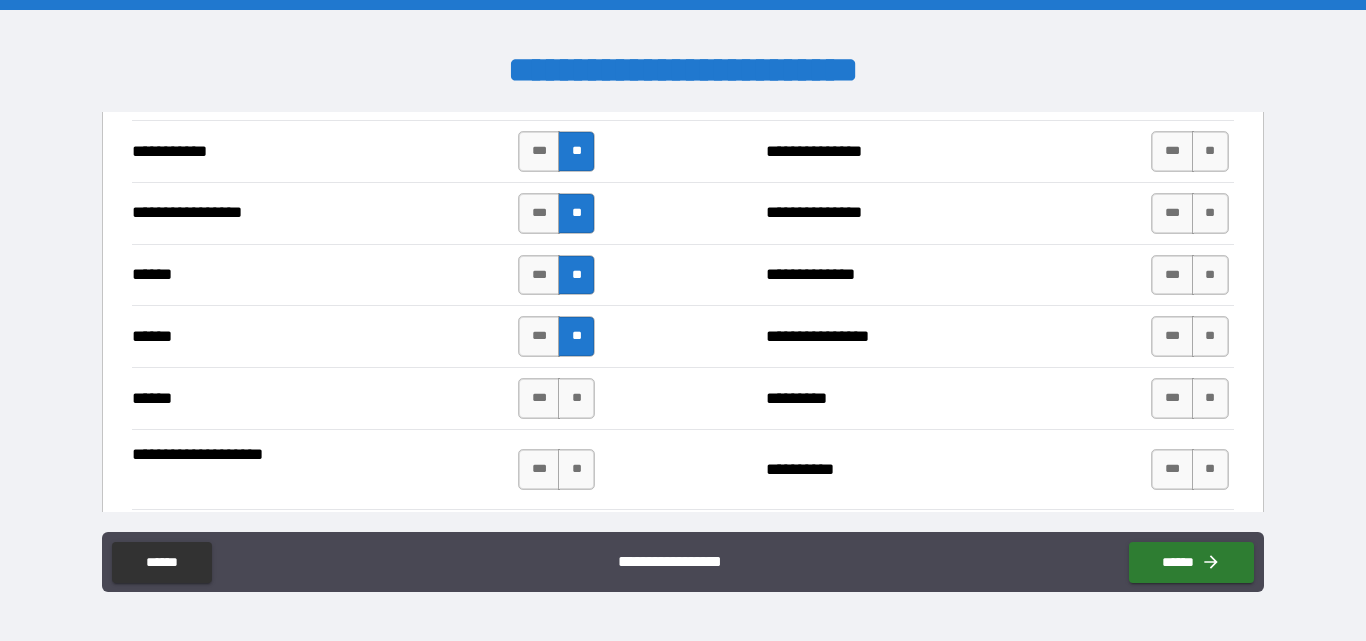 drag, startPoint x: 571, startPoint y: 403, endPoint x: 568, endPoint y: 449, distance: 46.09772 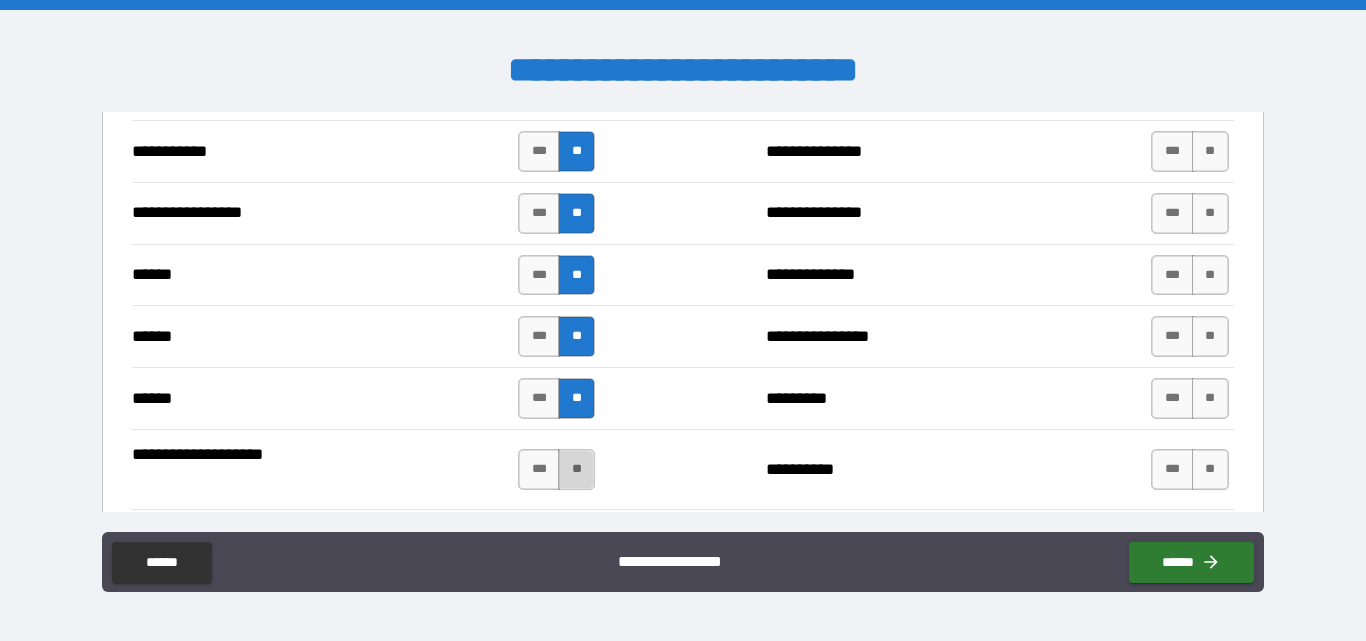 click on "**" at bounding box center (576, 469) 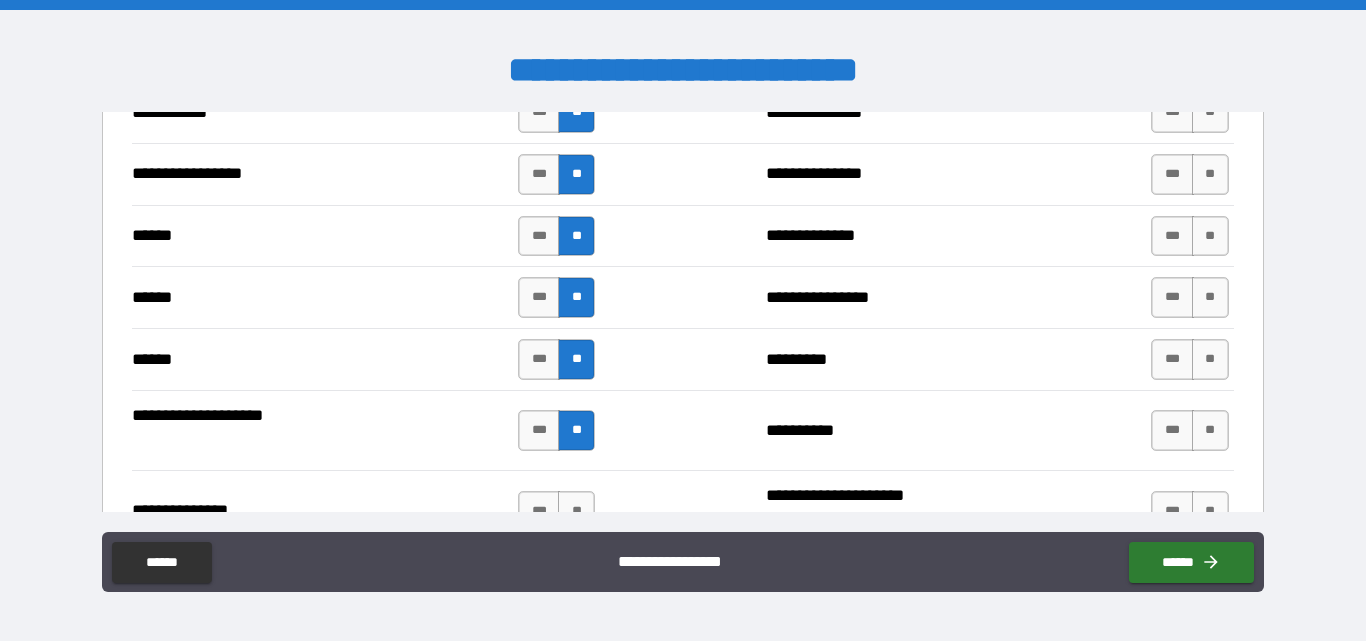 scroll, scrollTop: 2400, scrollLeft: 0, axis: vertical 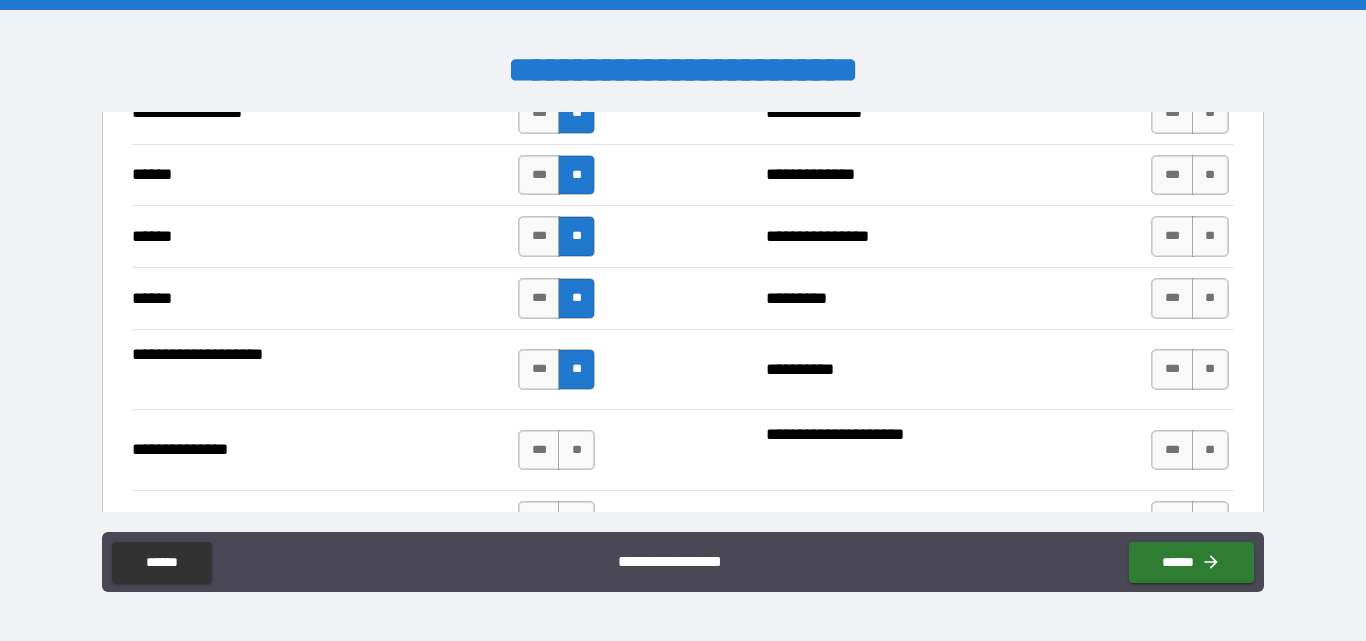 click on "**" at bounding box center [576, 450] 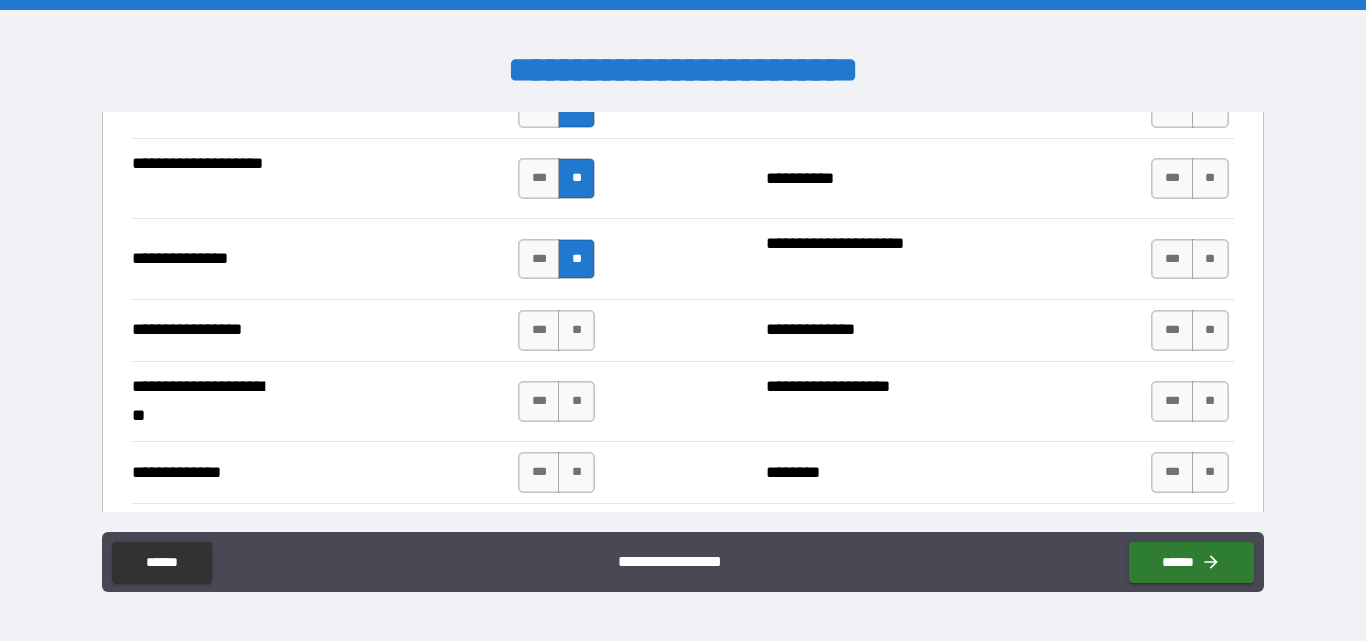 scroll, scrollTop: 2600, scrollLeft: 0, axis: vertical 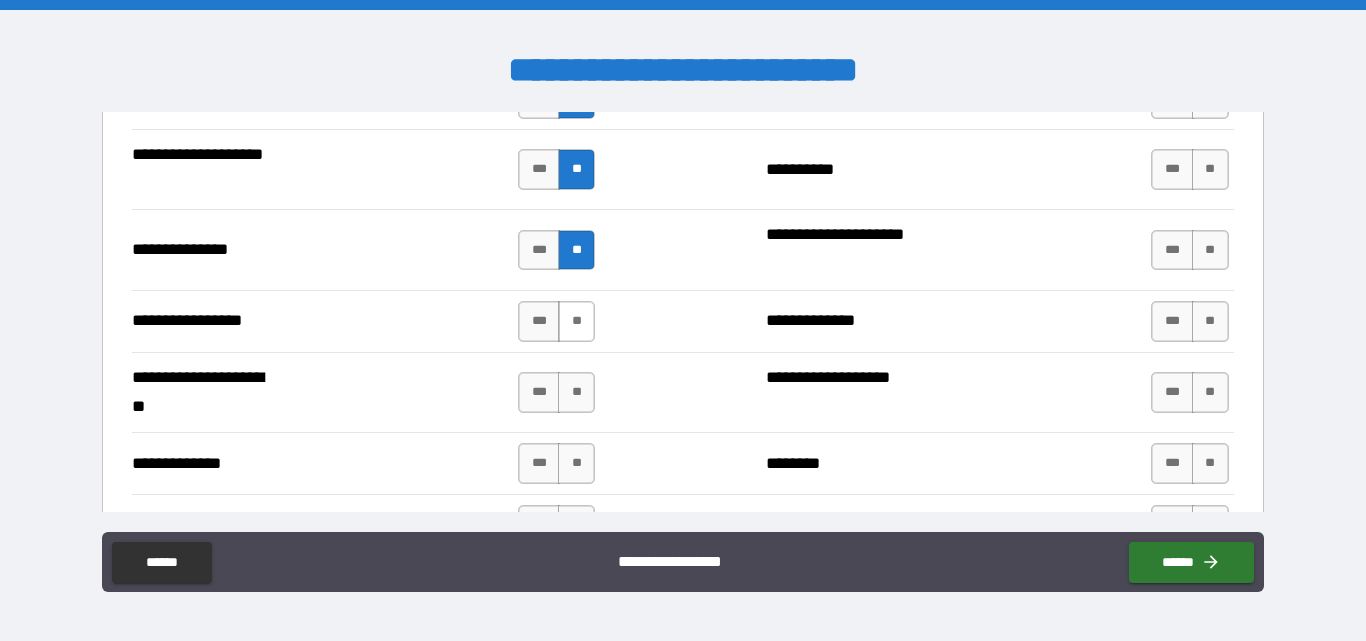 click on "**" at bounding box center [576, 321] 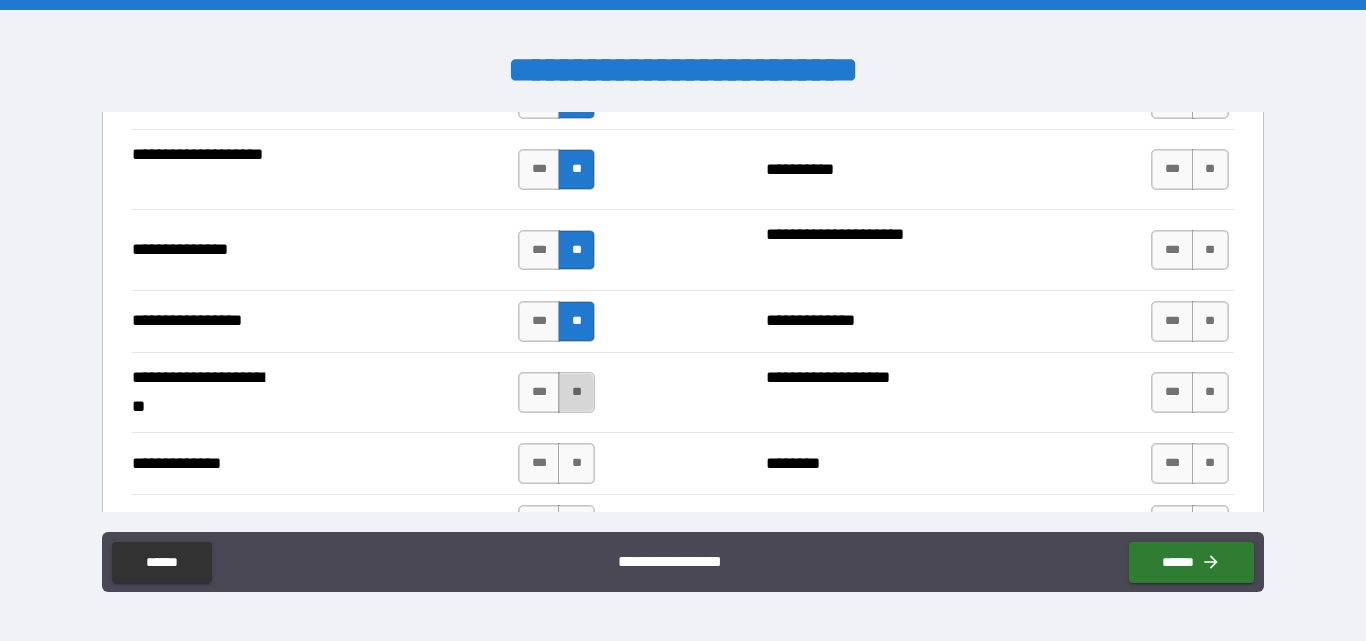 drag, startPoint x: 572, startPoint y: 381, endPoint x: 568, endPoint y: 396, distance: 15.524175 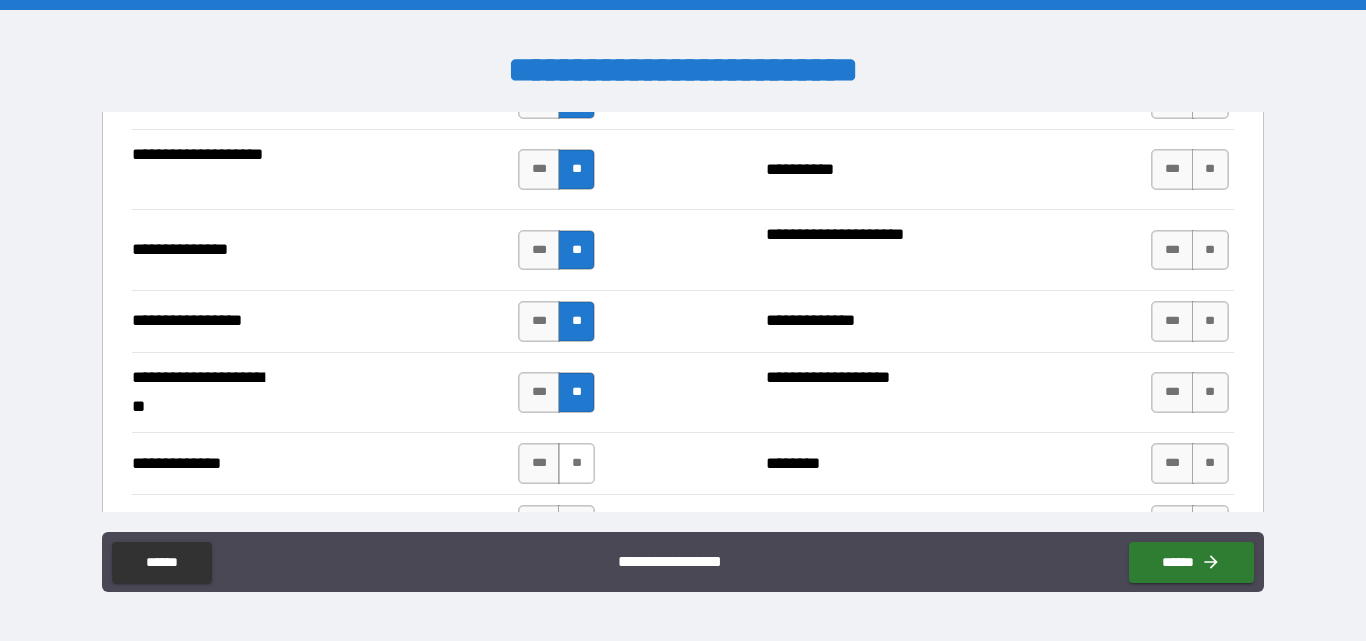 click on "**" at bounding box center (576, 463) 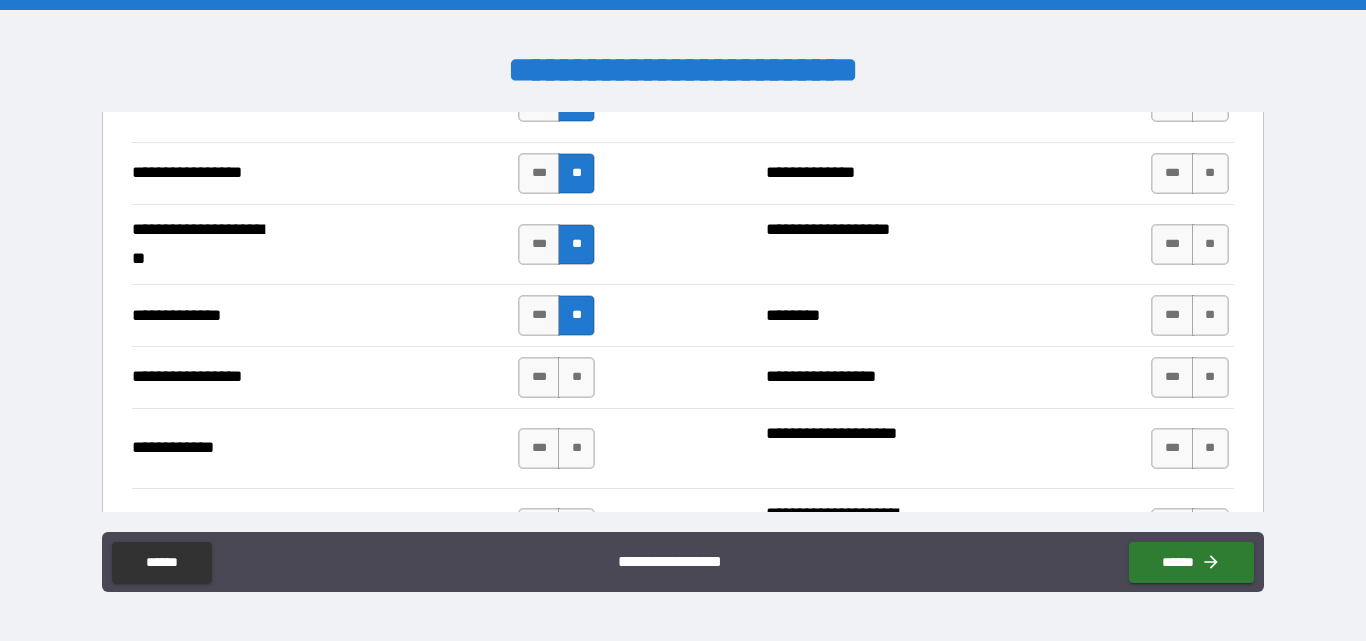 scroll, scrollTop: 2800, scrollLeft: 0, axis: vertical 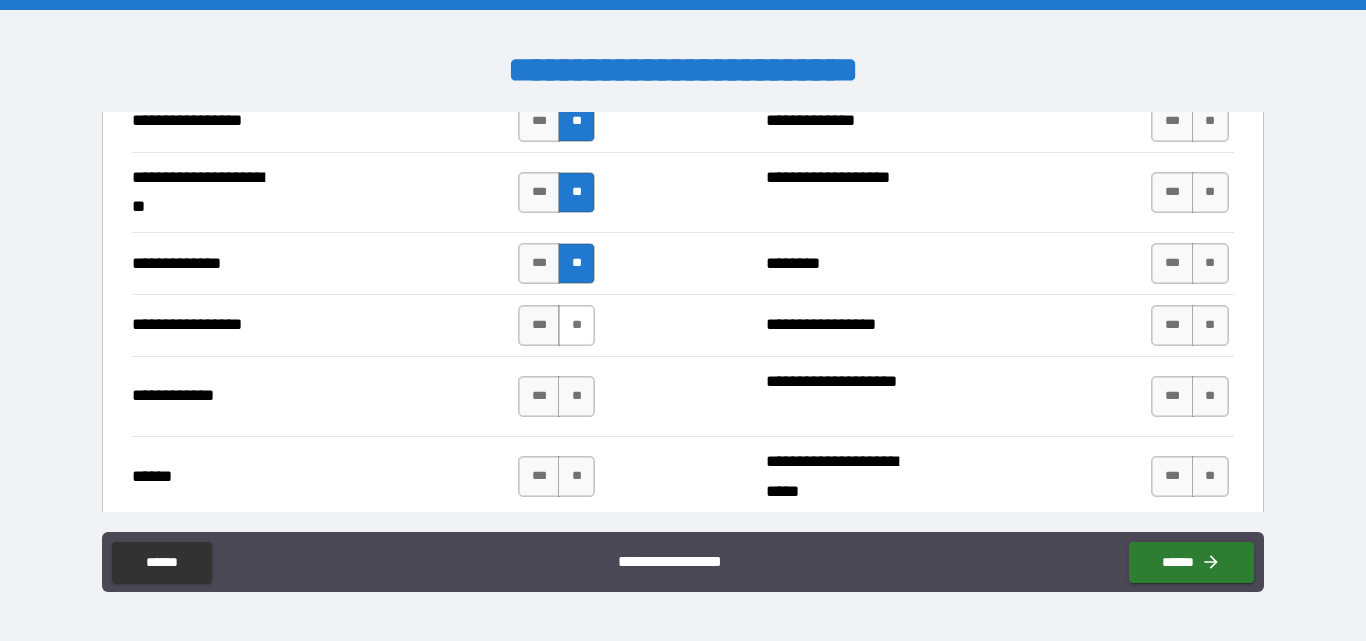 click on "**" at bounding box center [576, 325] 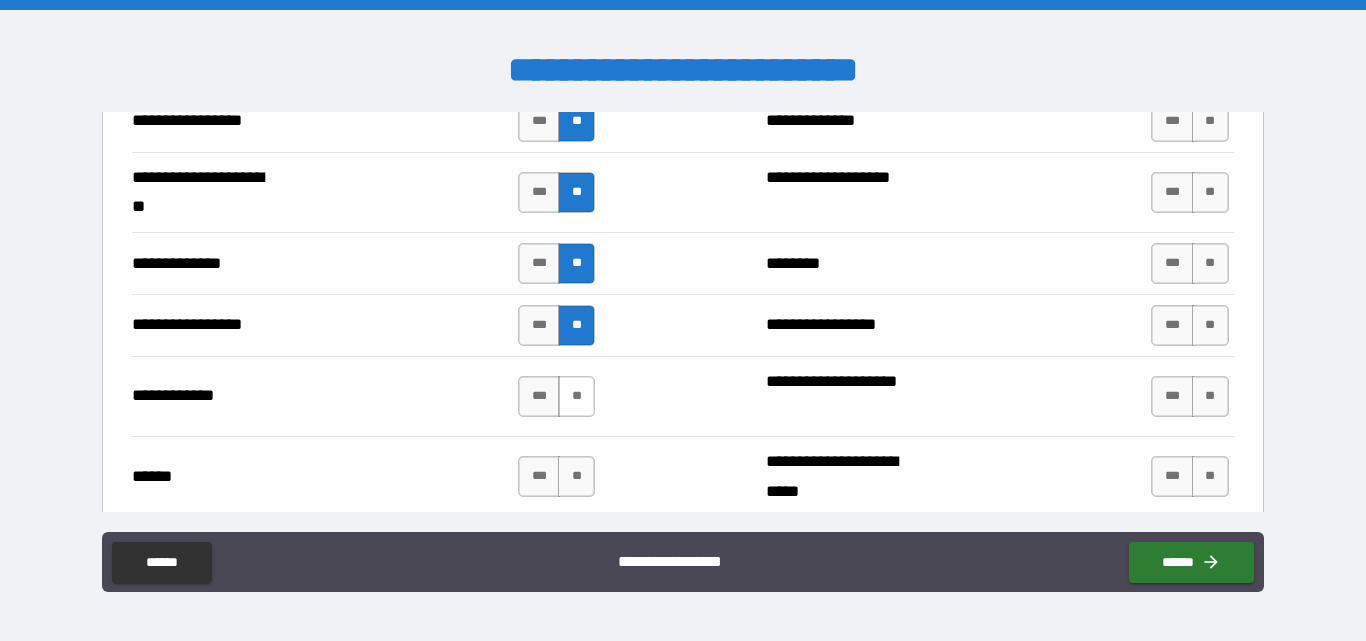 click on "**" at bounding box center [576, 396] 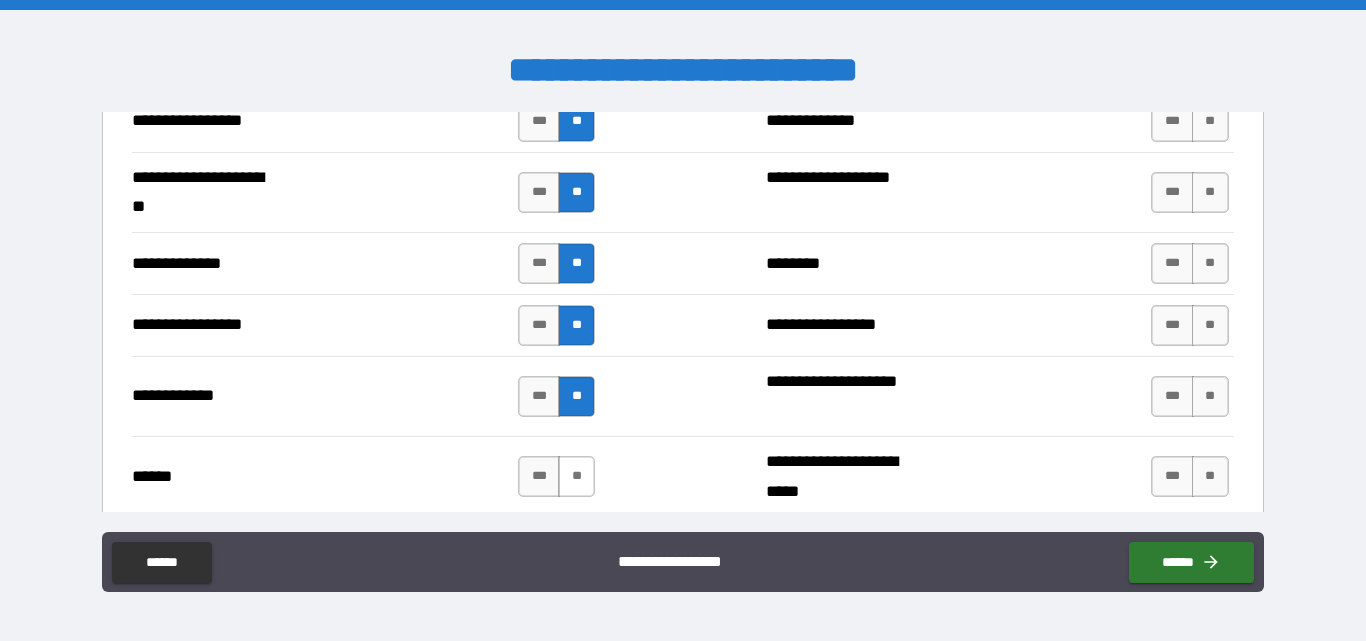 click on "**" at bounding box center [576, 476] 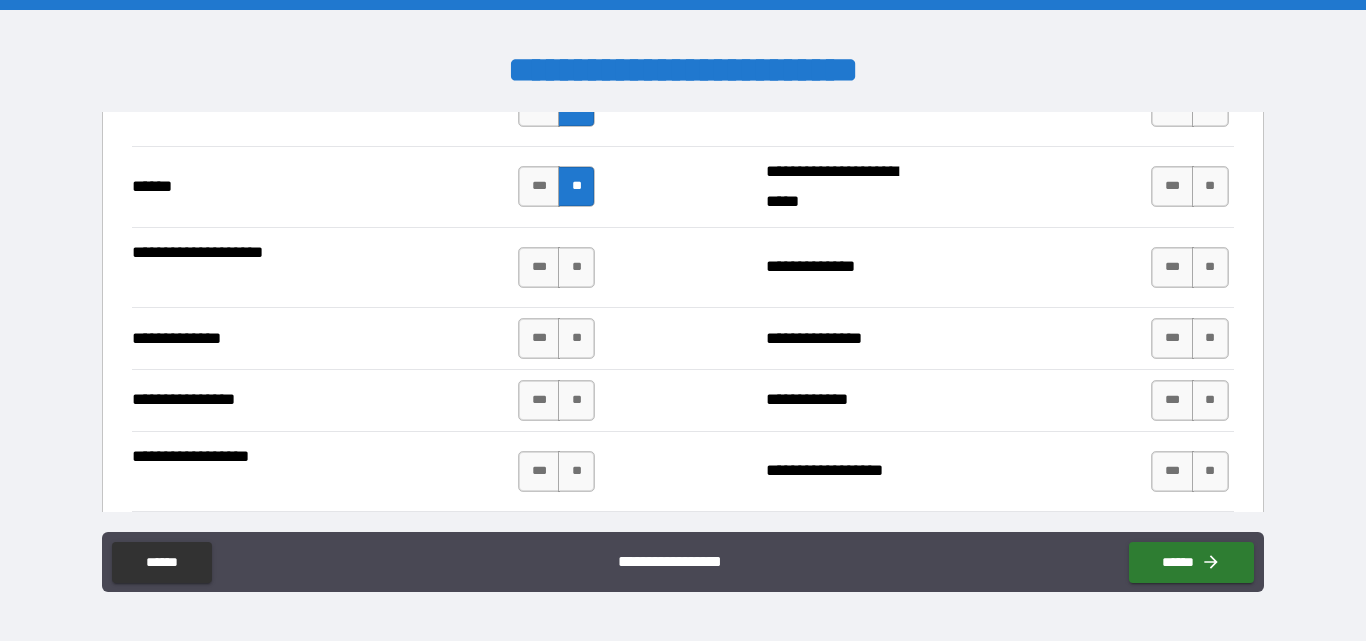 scroll, scrollTop: 3100, scrollLeft: 0, axis: vertical 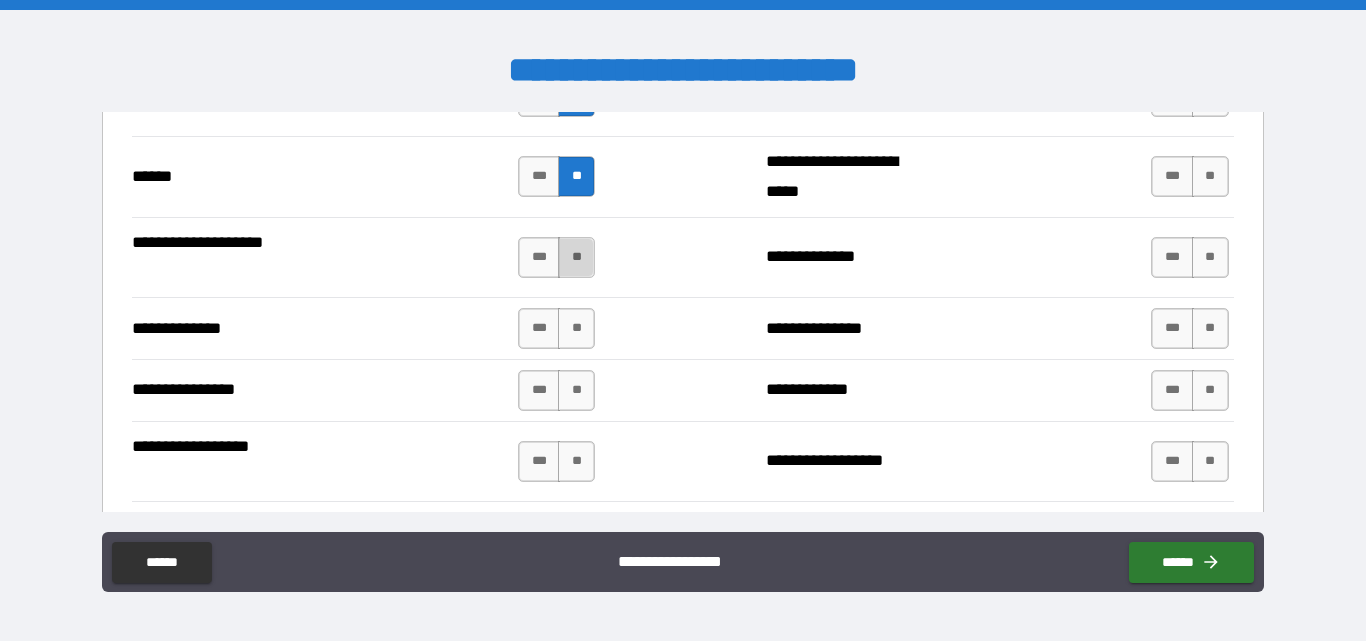 click on "**" at bounding box center (576, 257) 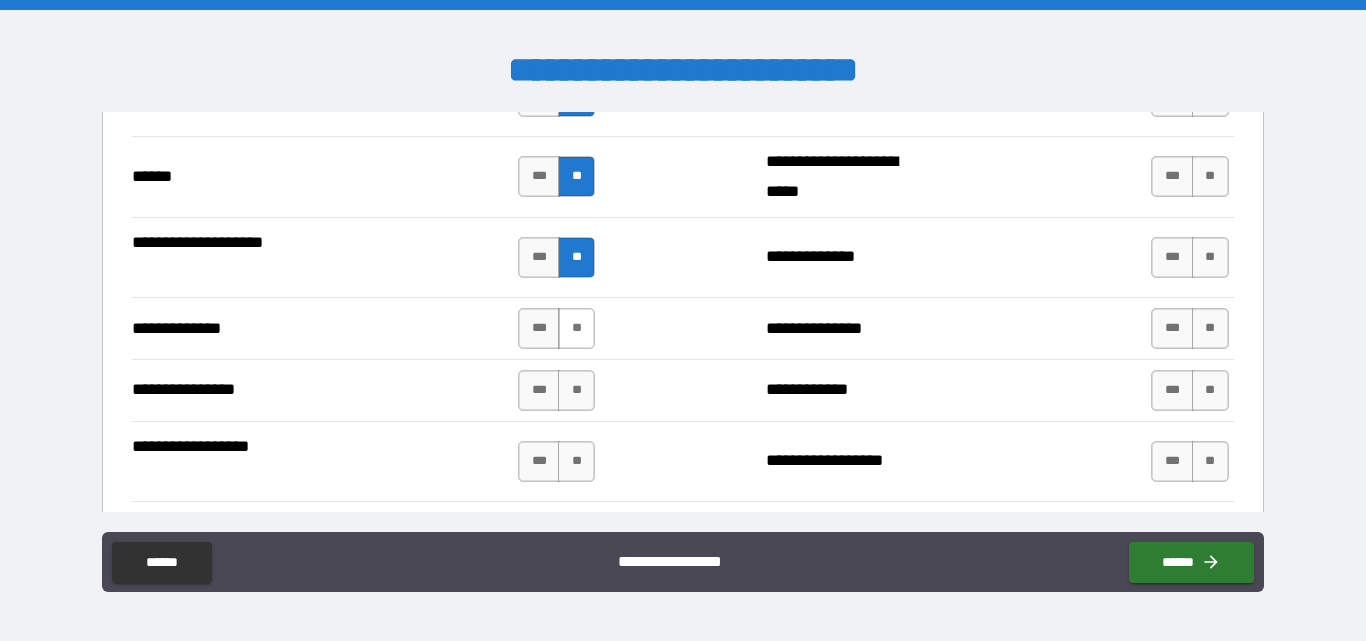 click on "**" at bounding box center (576, 328) 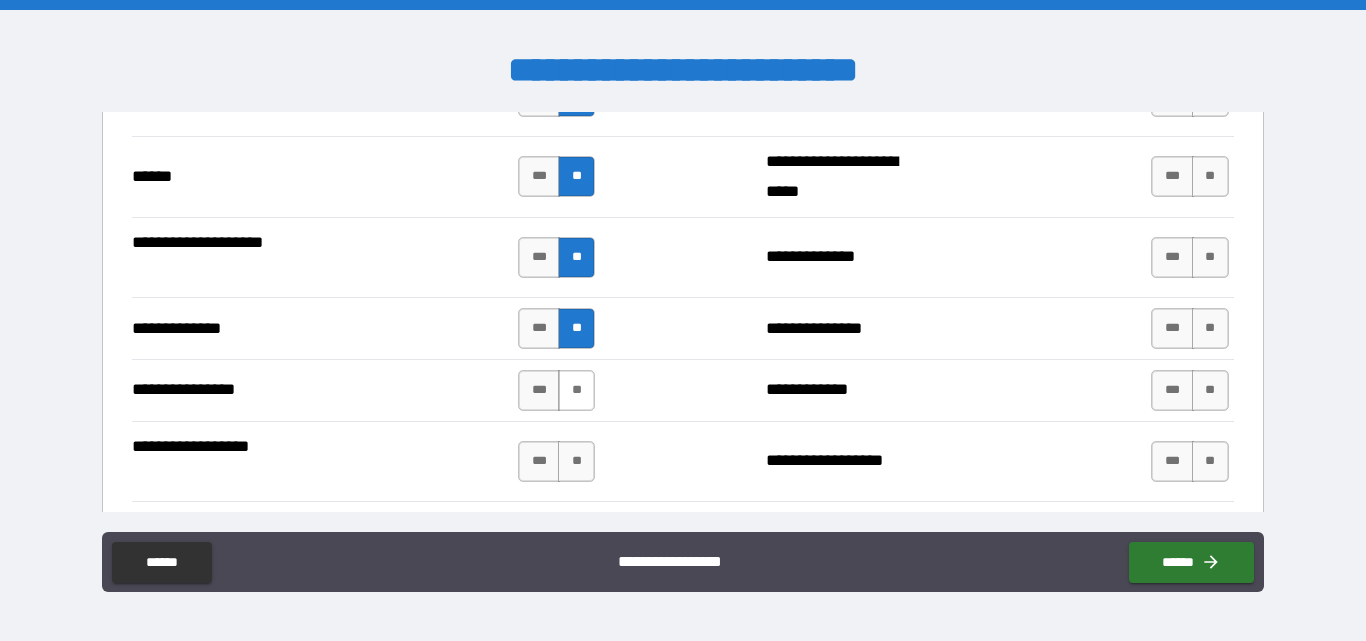 click on "**" at bounding box center [576, 390] 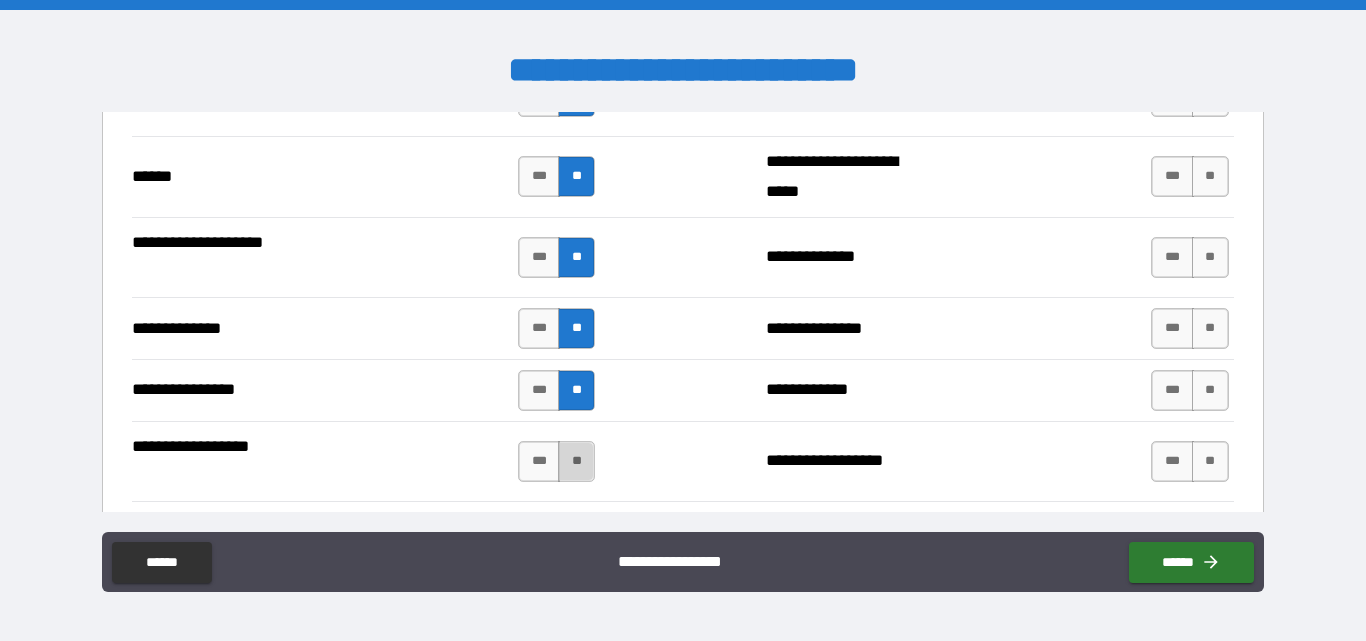 click on "**" at bounding box center [576, 461] 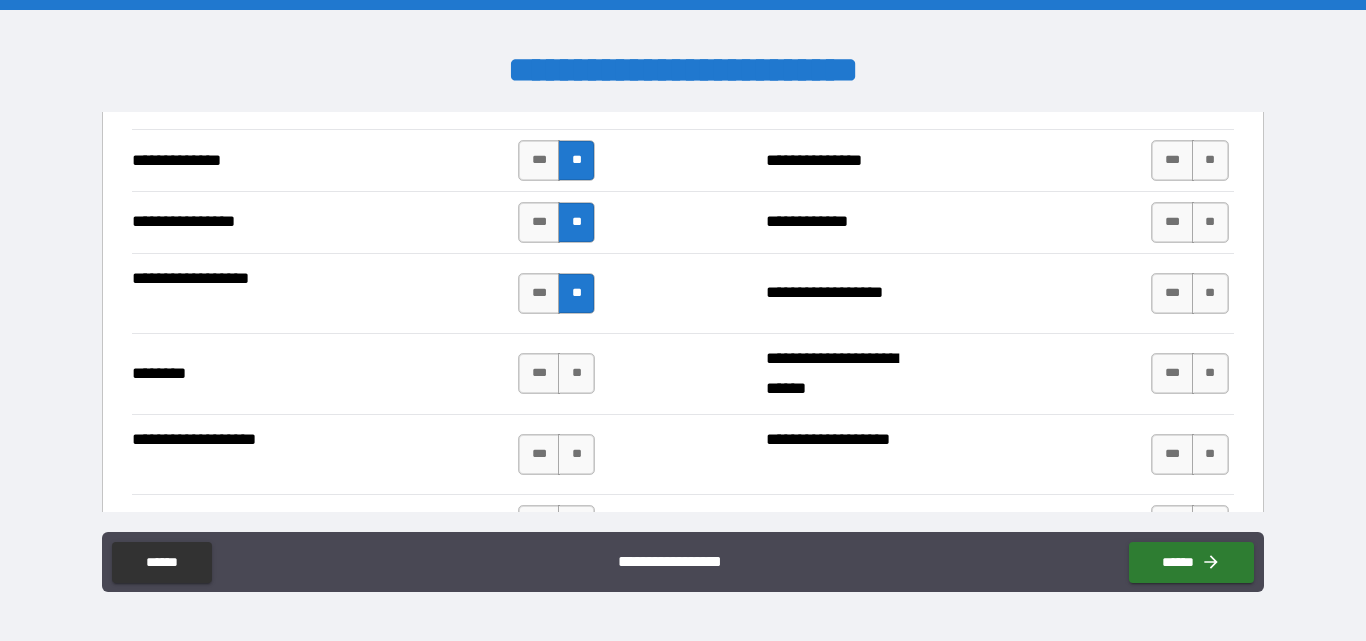 scroll, scrollTop: 3300, scrollLeft: 0, axis: vertical 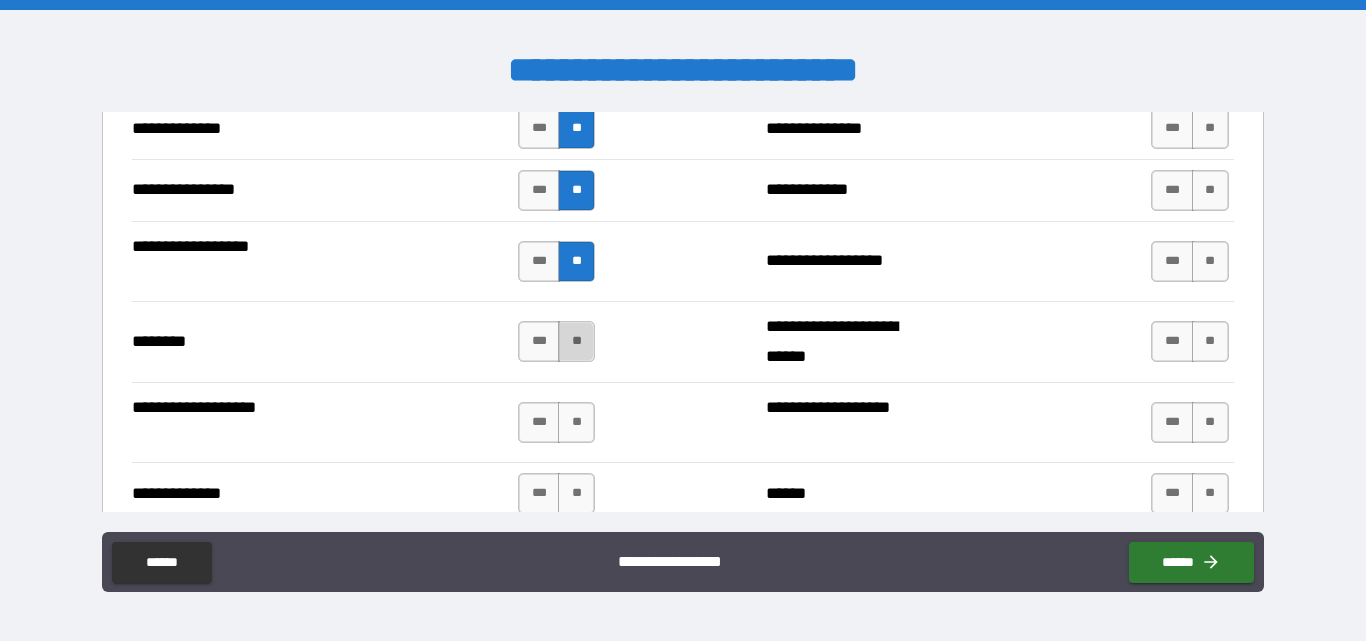 click on "**" at bounding box center [576, 341] 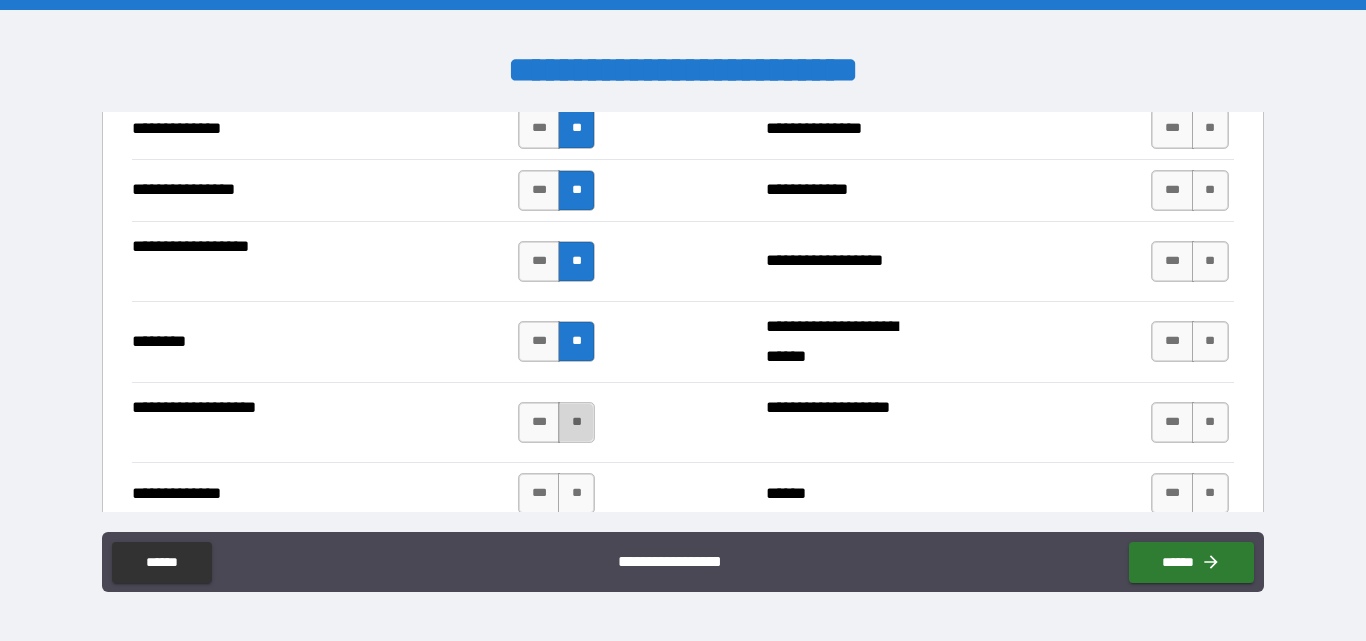 click on "**" at bounding box center (576, 422) 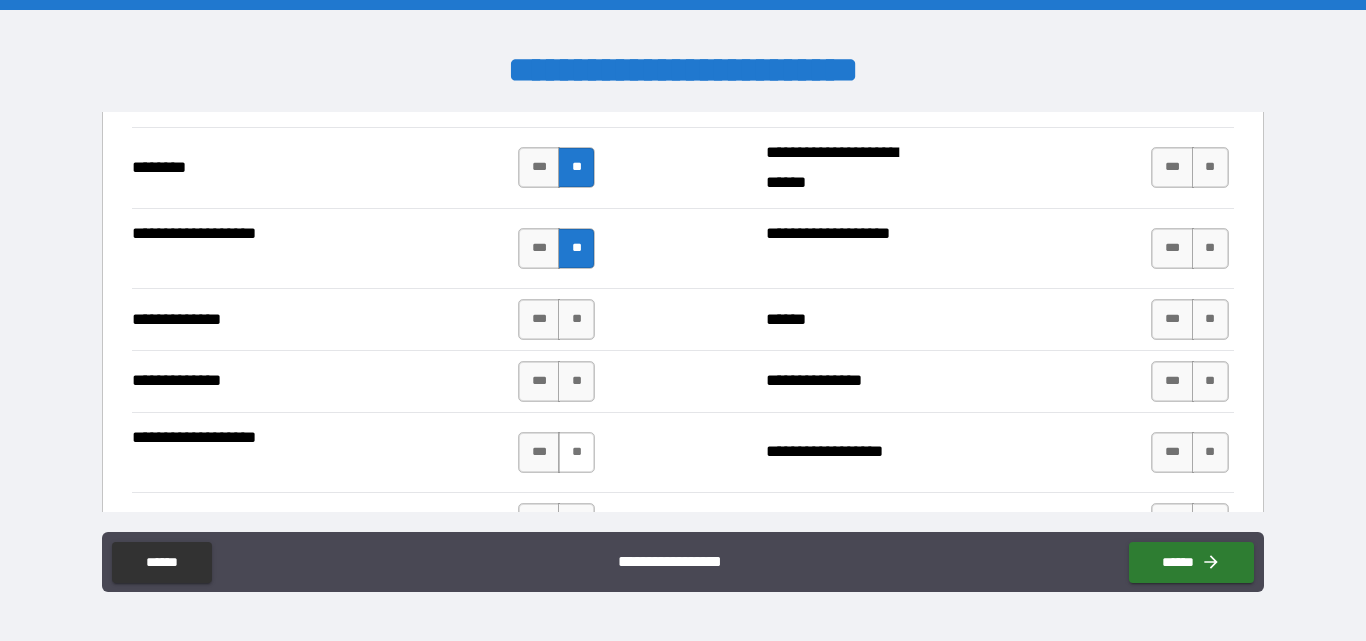 scroll, scrollTop: 3500, scrollLeft: 0, axis: vertical 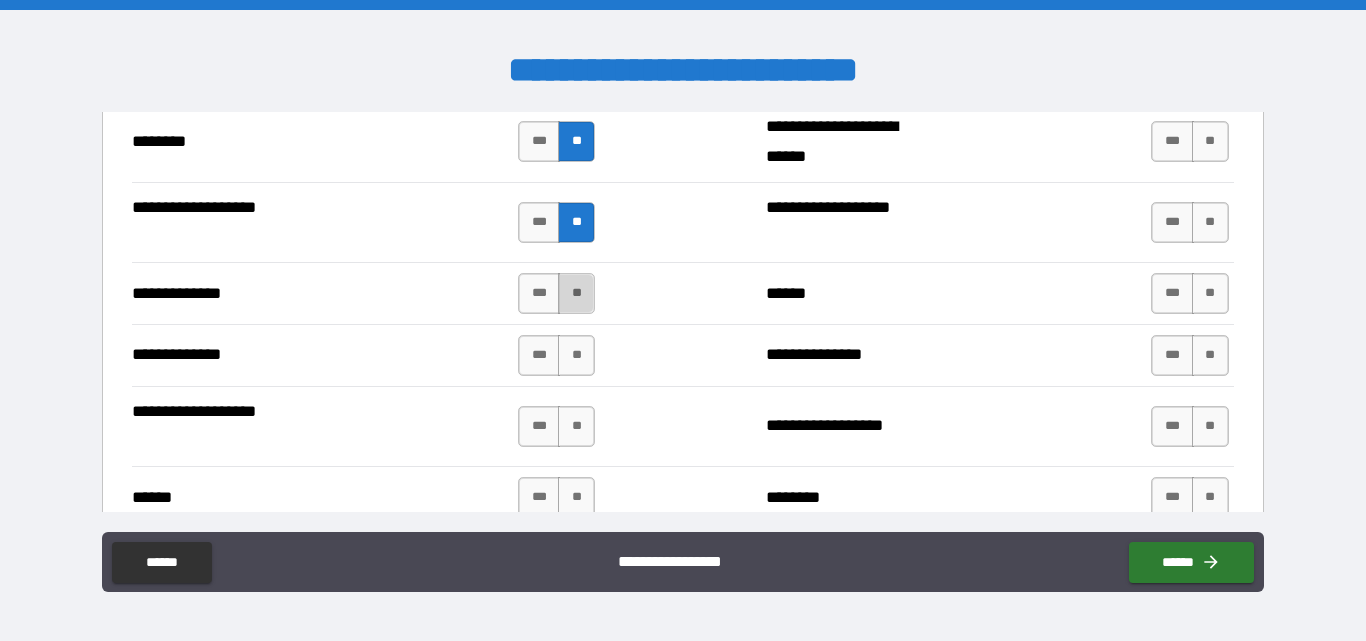 click on "**" at bounding box center [576, 293] 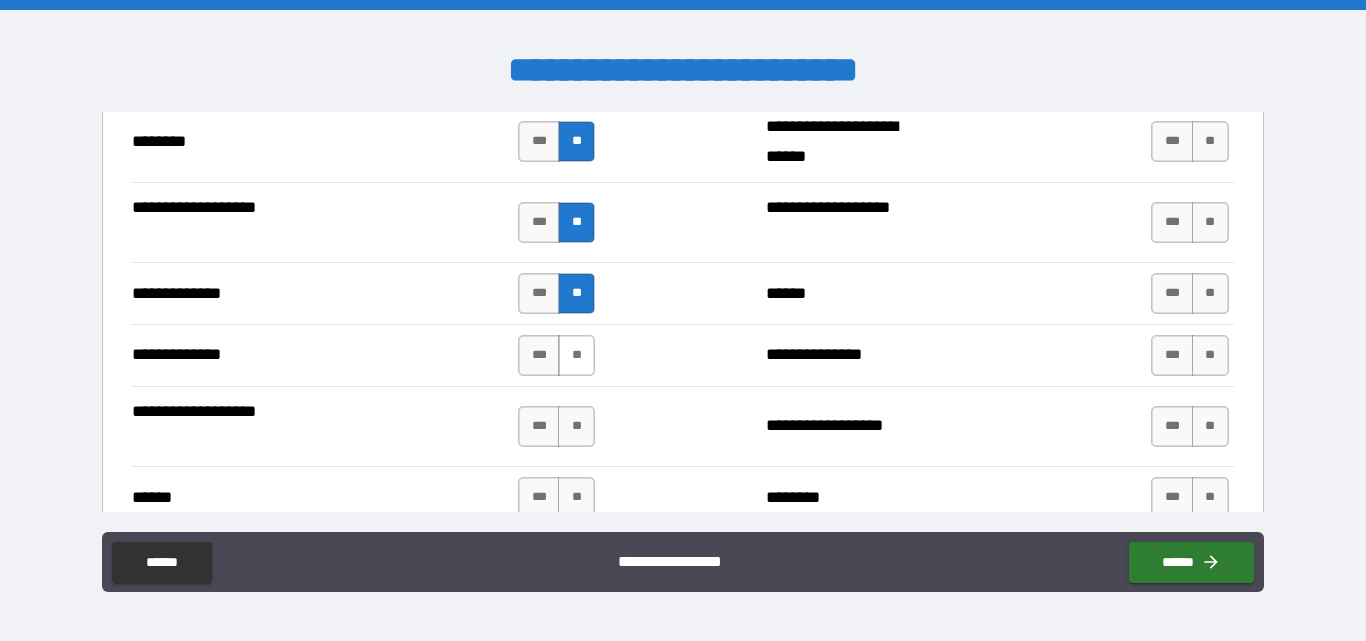 click on "**" at bounding box center (576, 355) 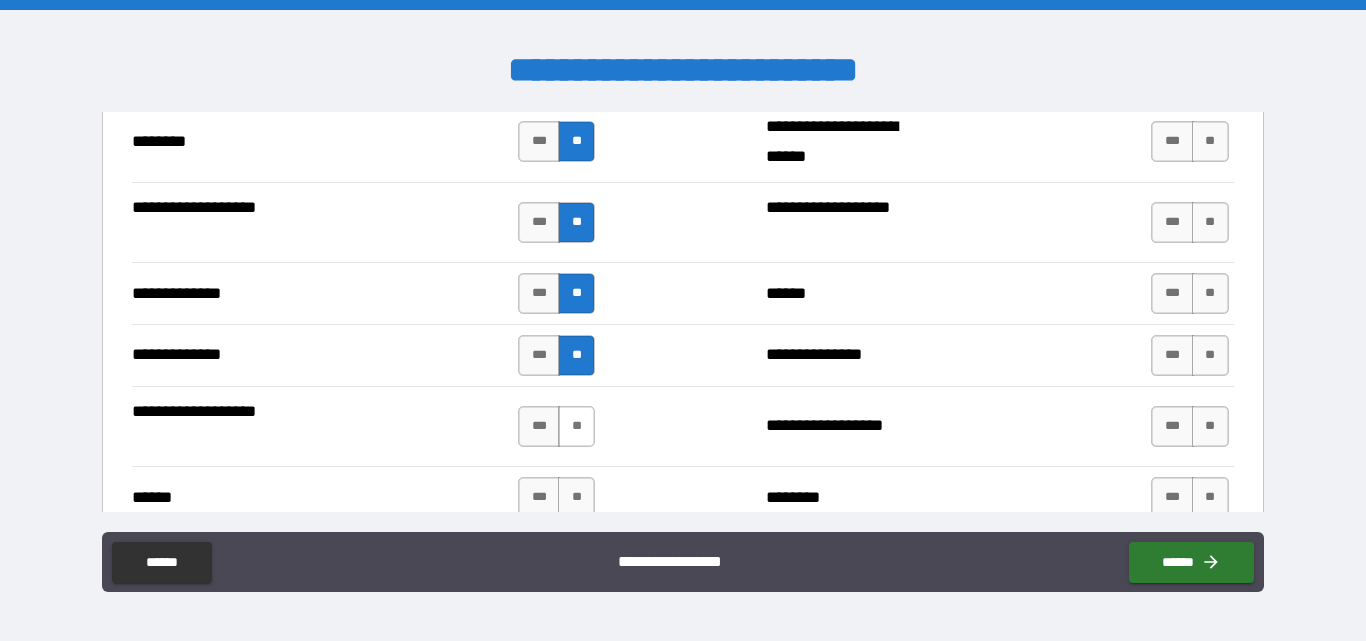 click on "**" at bounding box center (576, 426) 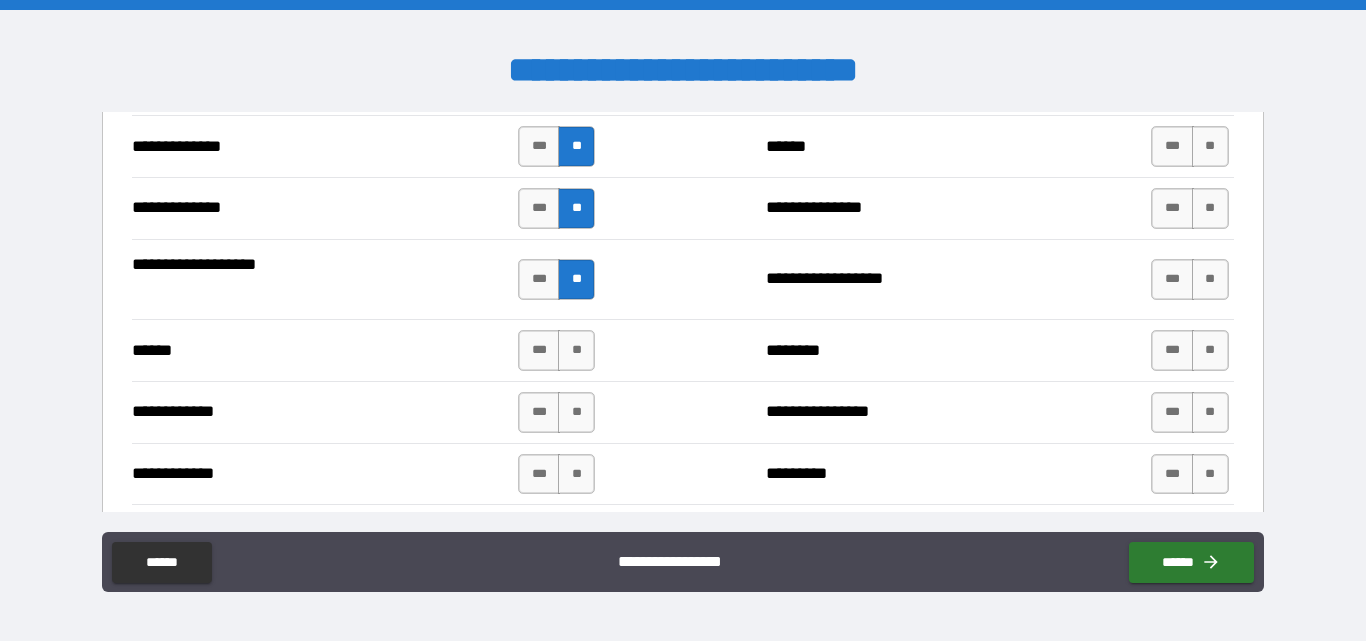 scroll, scrollTop: 3700, scrollLeft: 0, axis: vertical 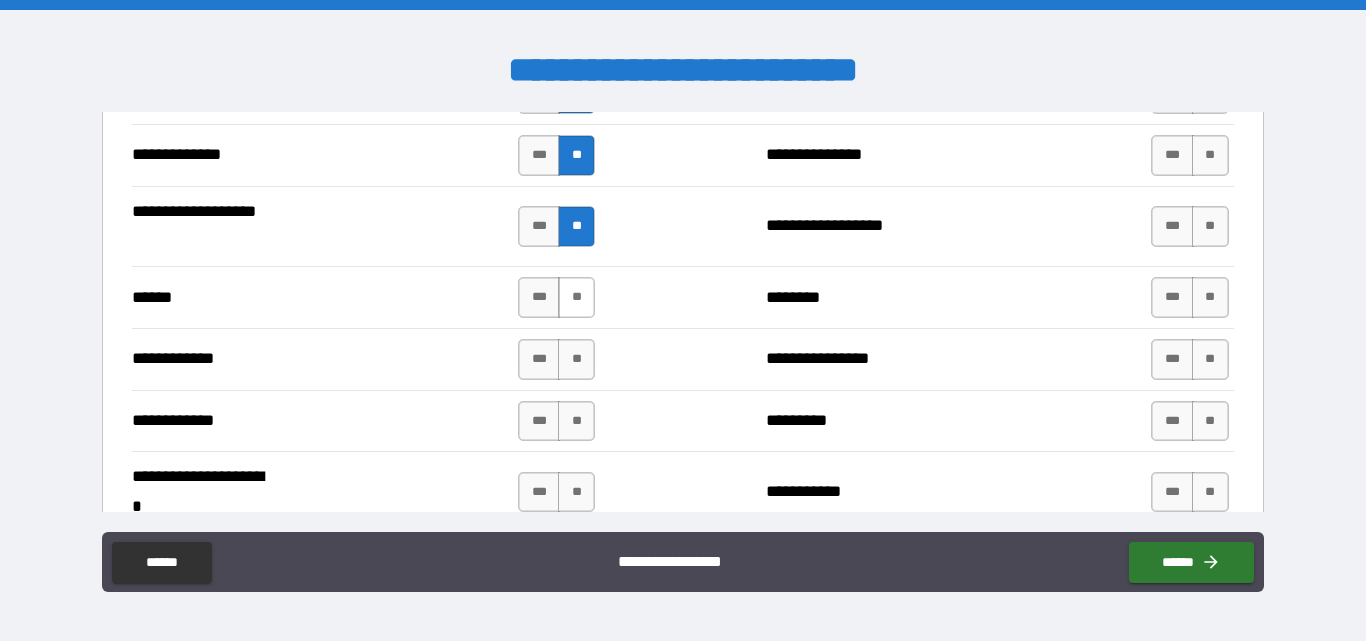click on "**" at bounding box center [576, 297] 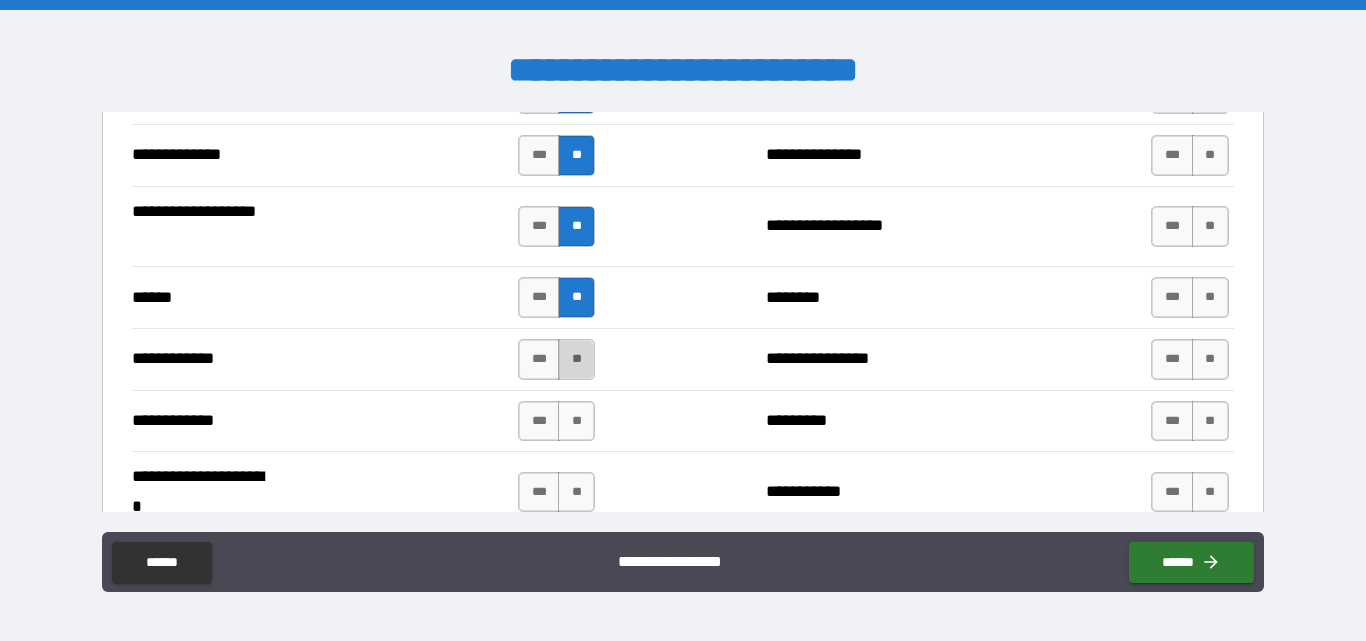 click on "**" at bounding box center (576, 359) 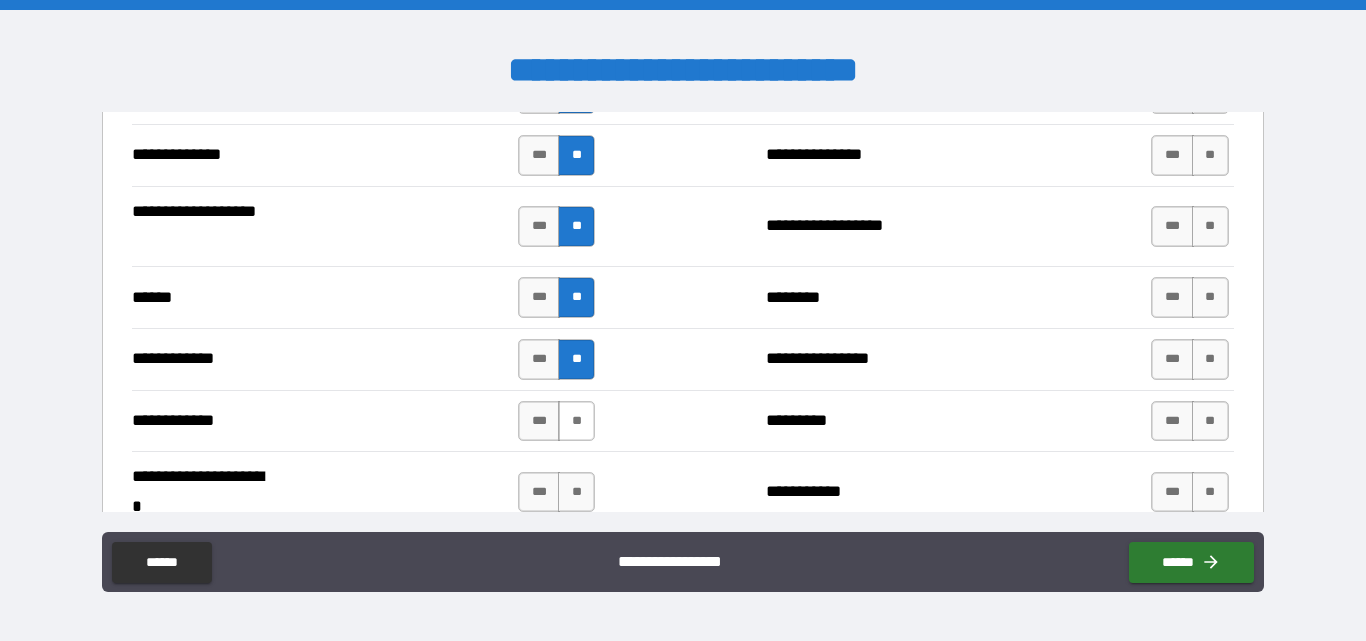 click on "**" at bounding box center [576, 421] 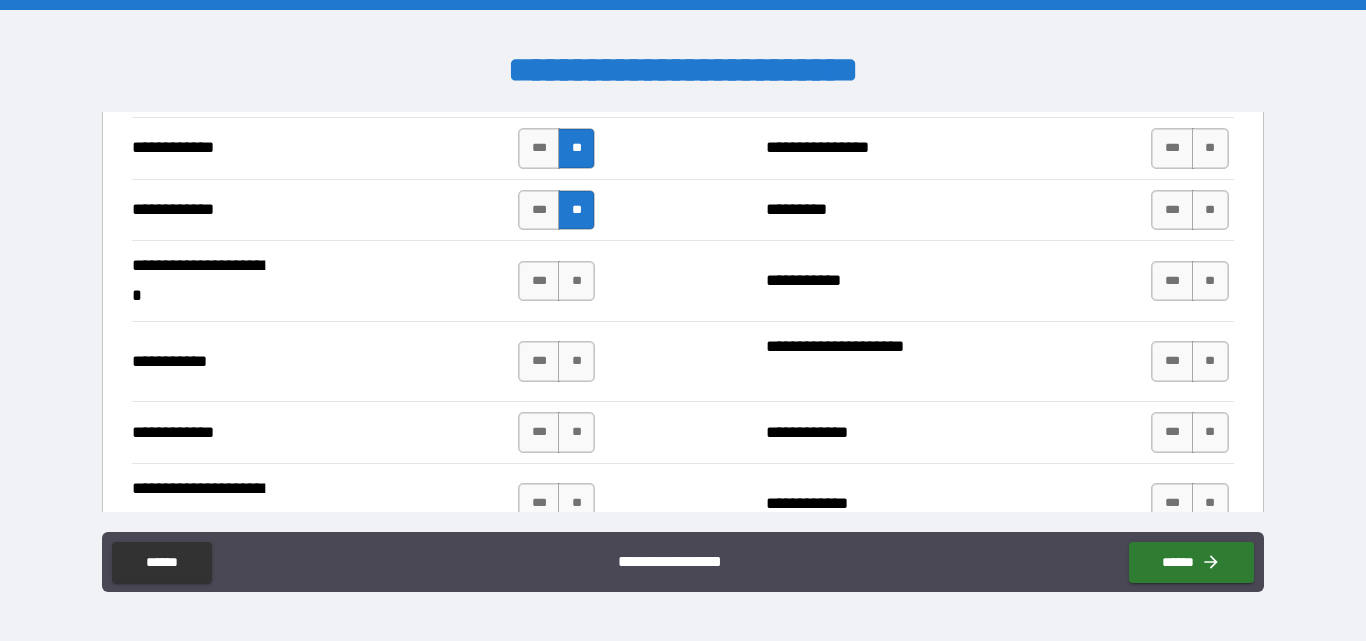 scroll, scrollTop: 4000, scrollLeft: 0, axis: vertical 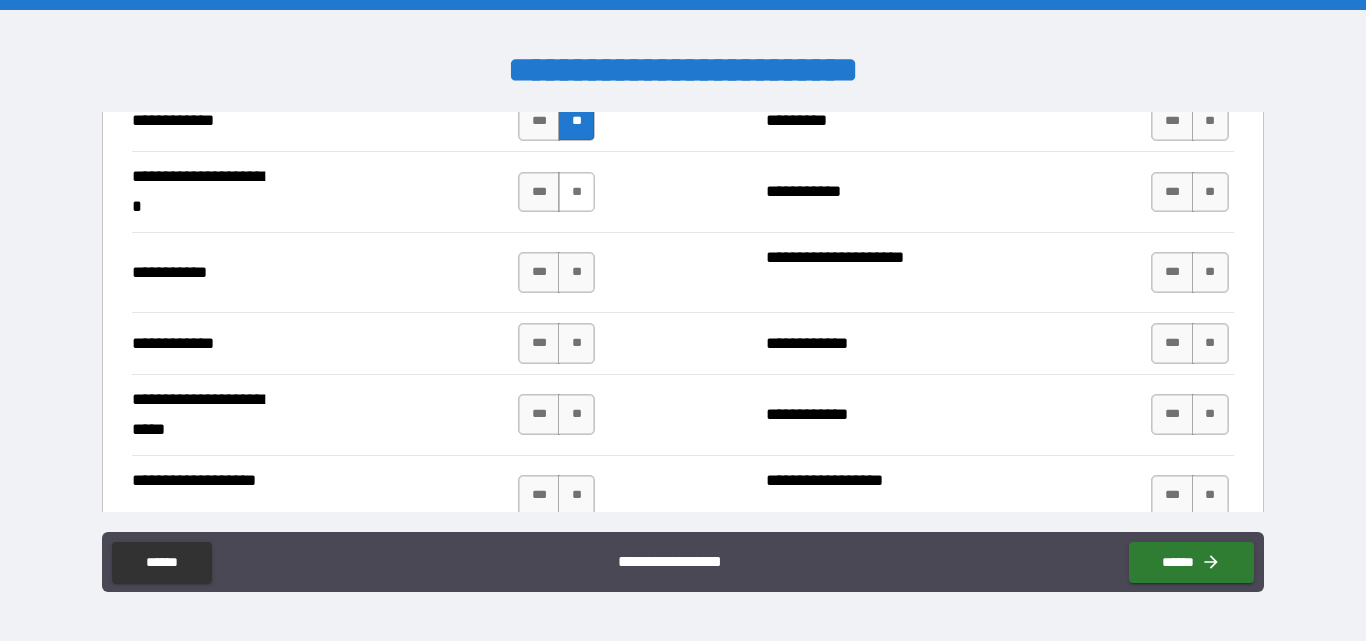 click on "**" at bounding box center (576, 192) 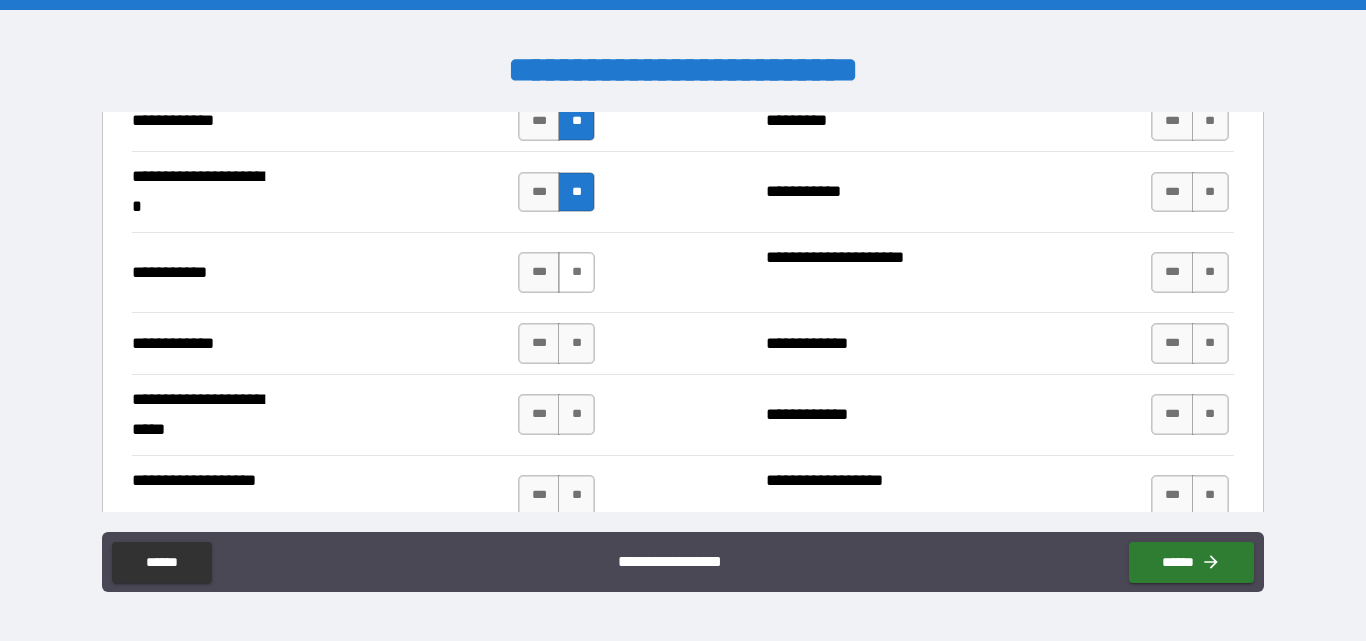 click on "**" at bounding box center (576, 272) 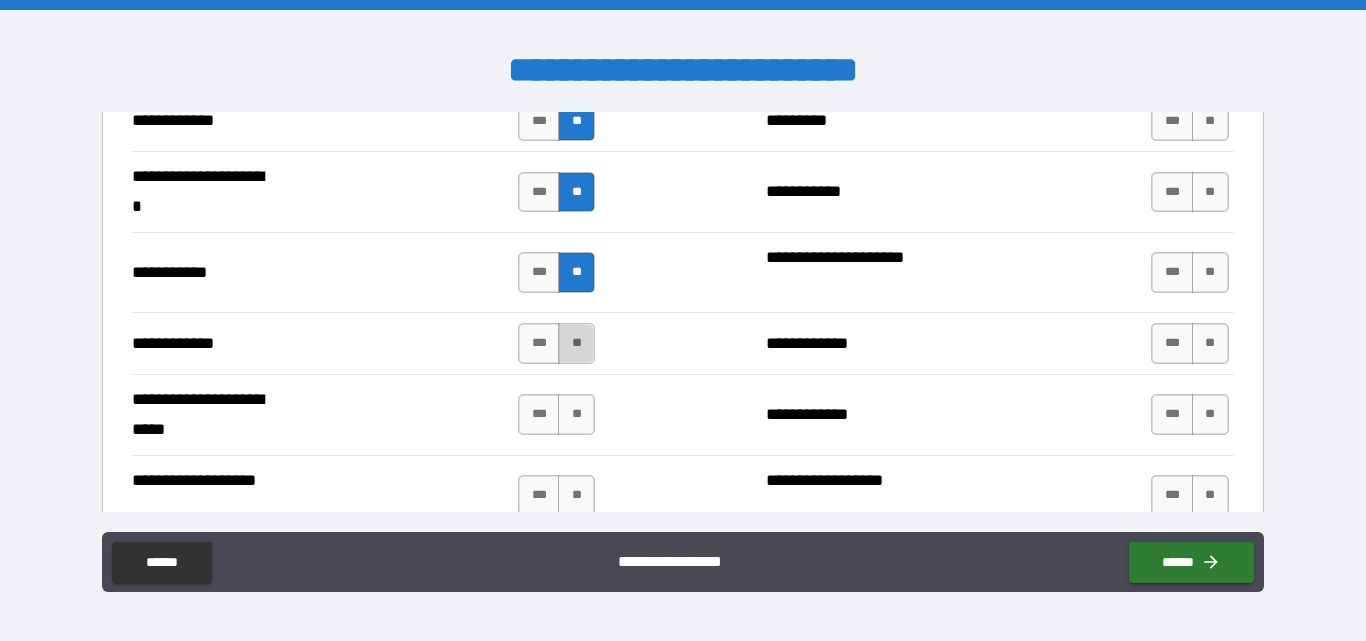 click on "**" at bounding box center [576, 343] 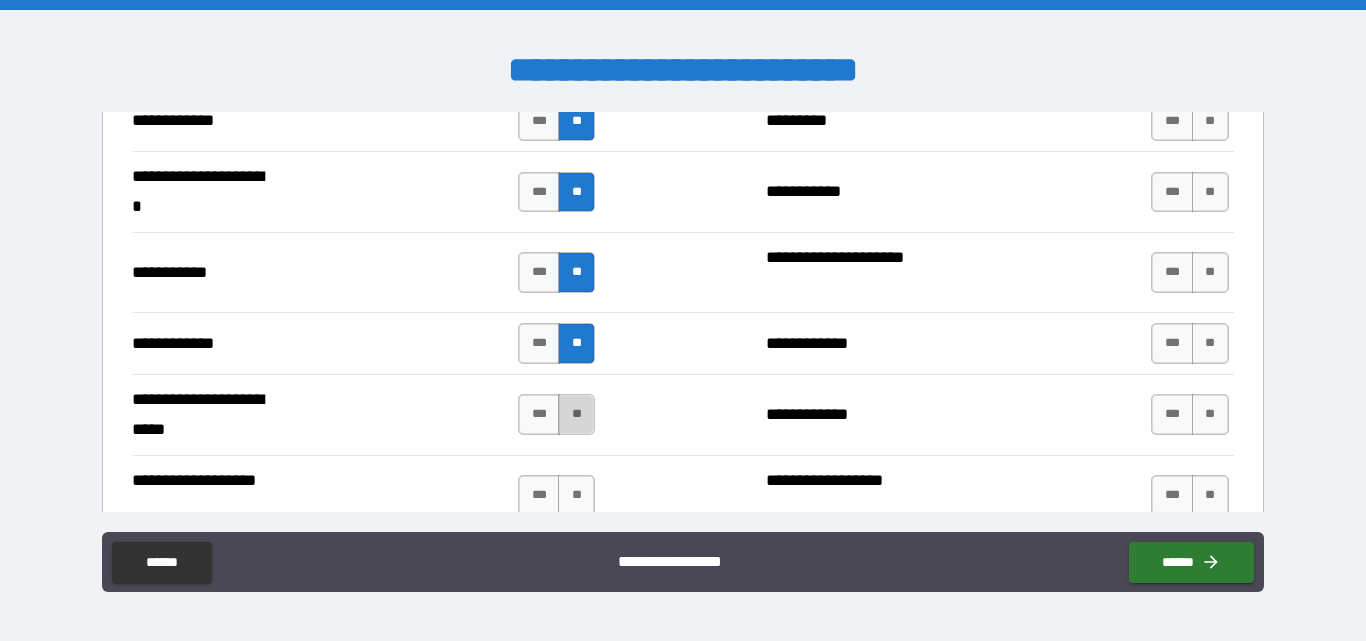 click on "**" at bounding box center (576, 414) 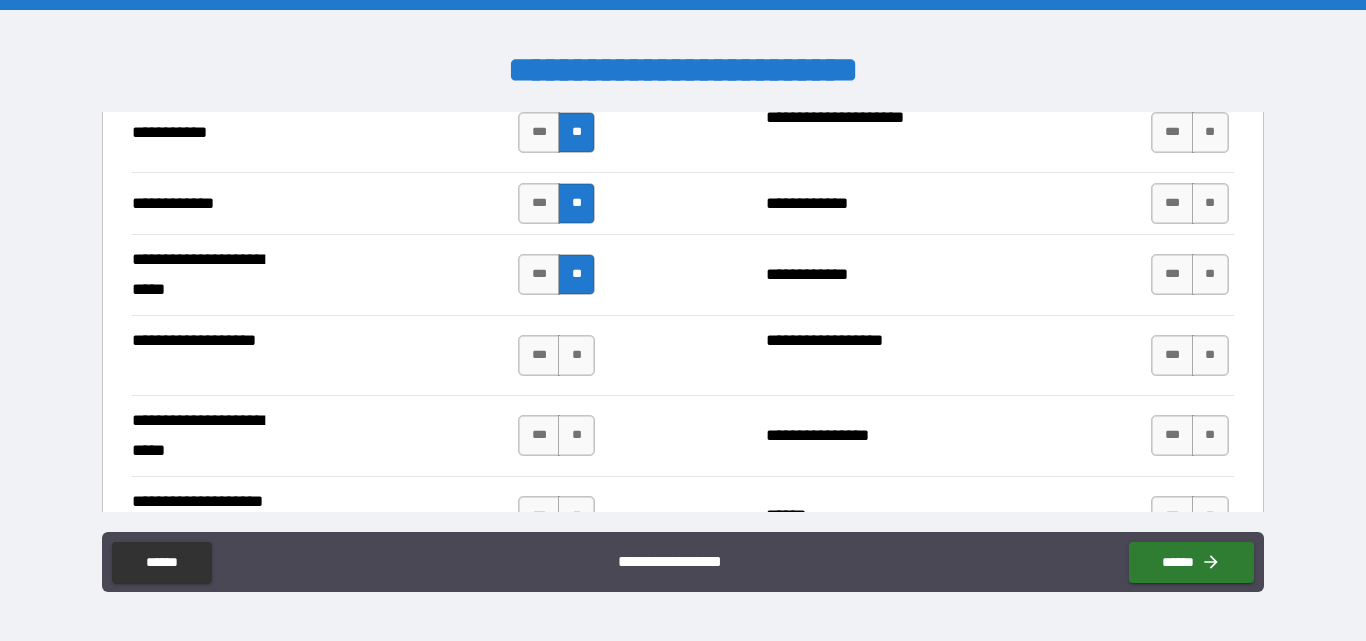 scroll, scrollTop: 4200, scrollLeft: 0, axis: vertical 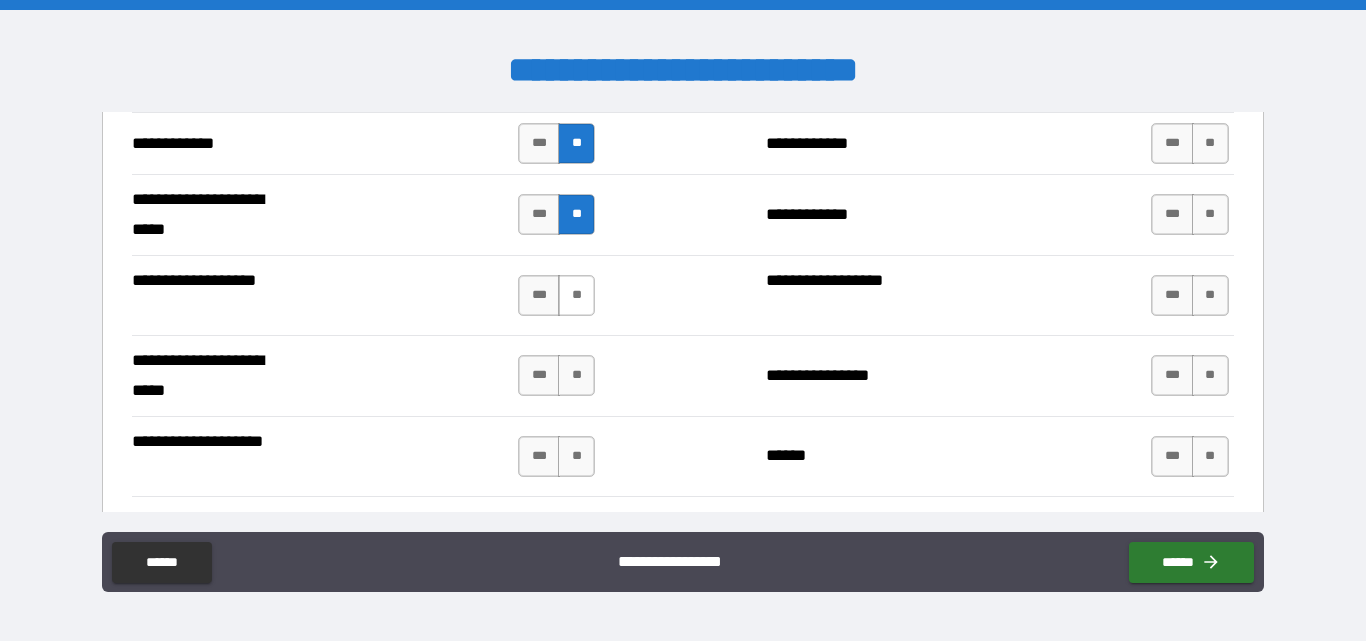 click on "**" at bounding box center [576, 295] 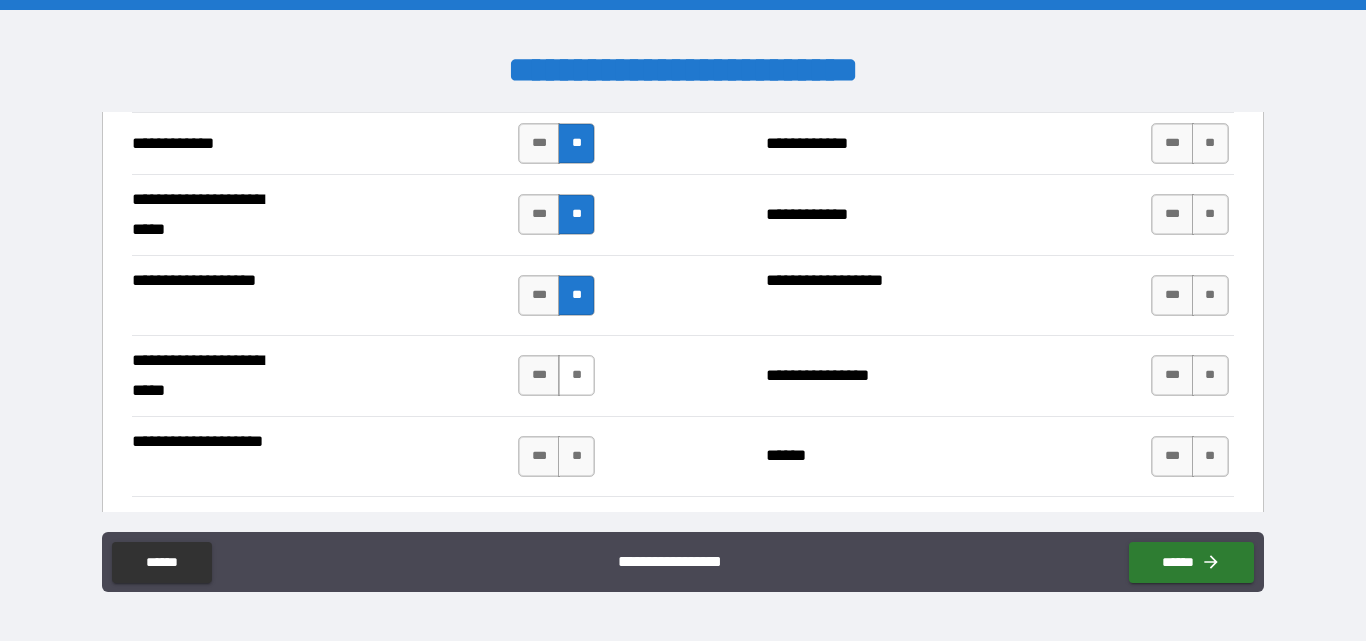 click on "**" at bounding box center (576, 375) 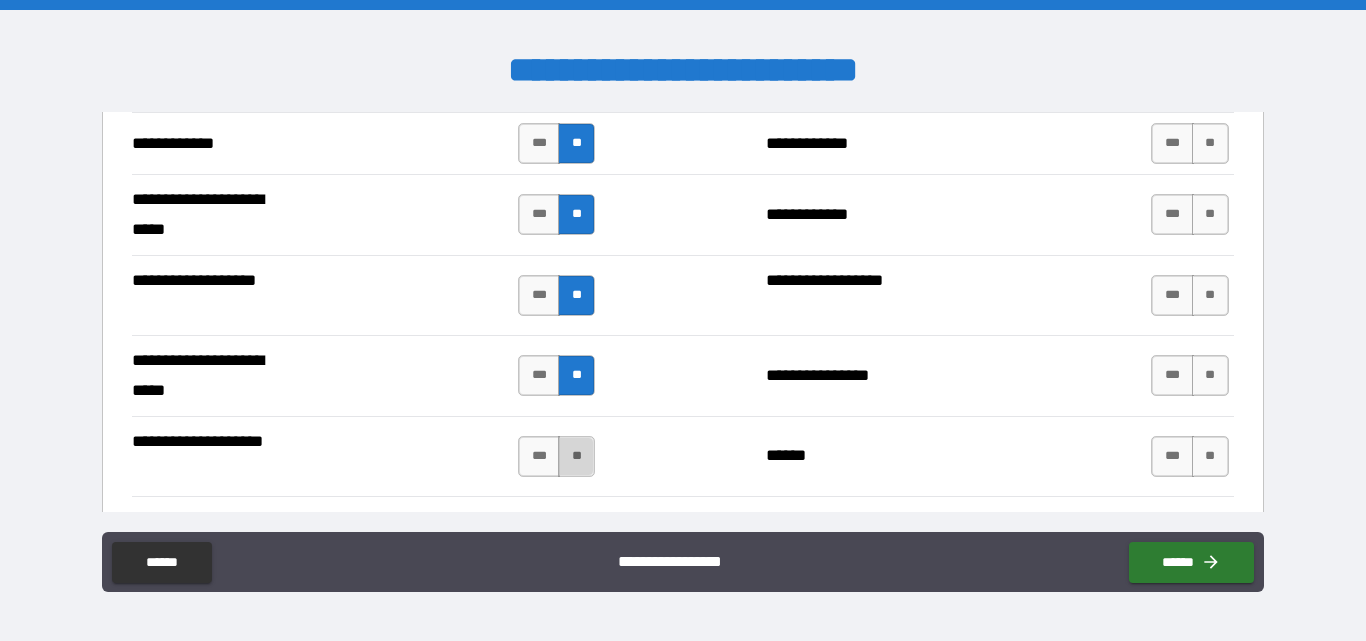 click on "**" at bounding box center [576, 456] 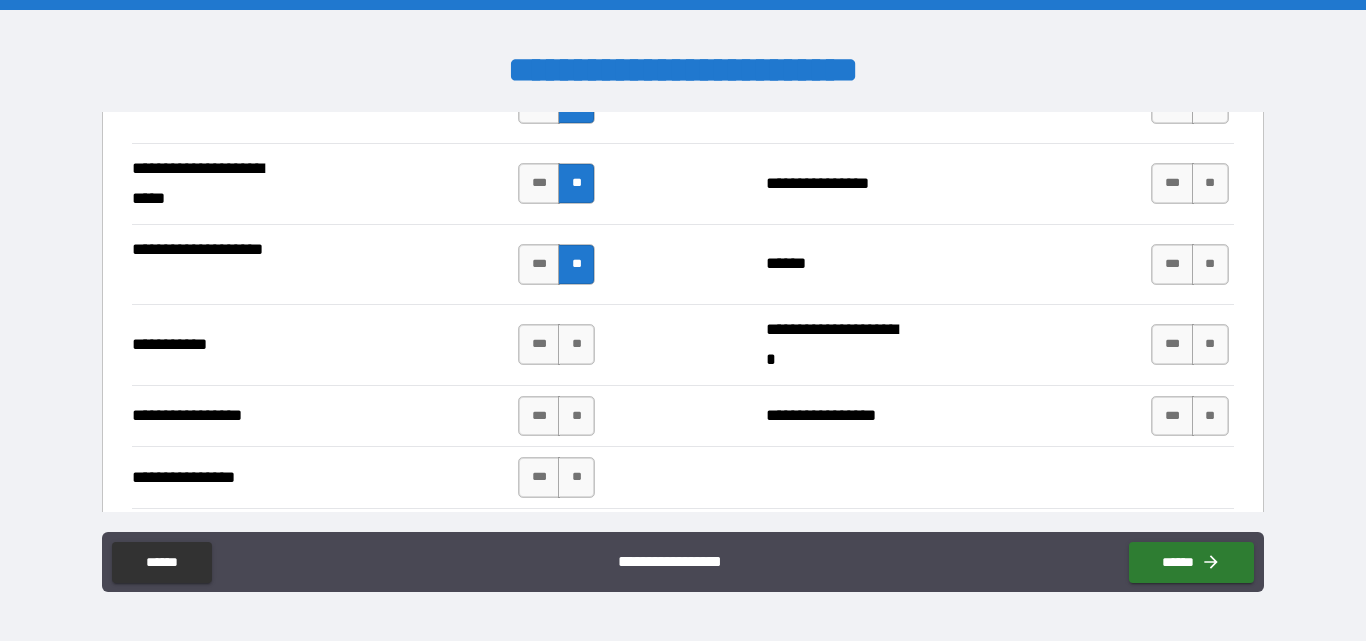 scroll, scrollTop: 4400, scrollLeft: 0, axis: vertical 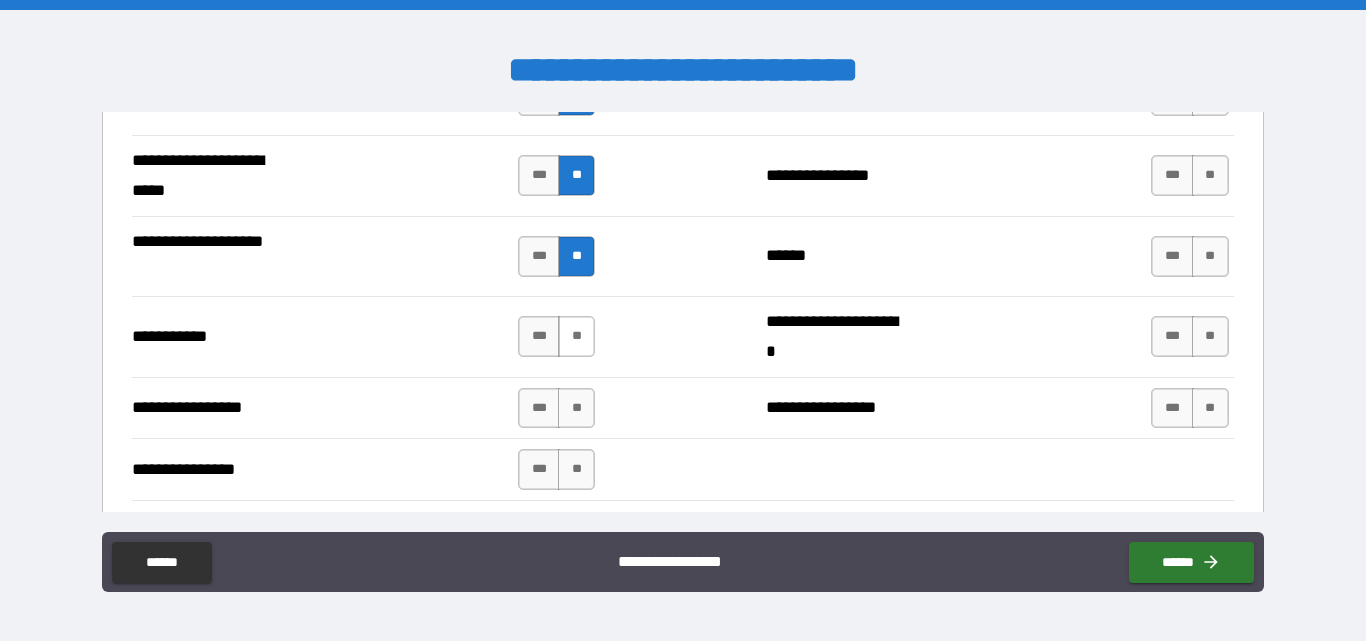 click on "**" at bounding box center [576, 336] 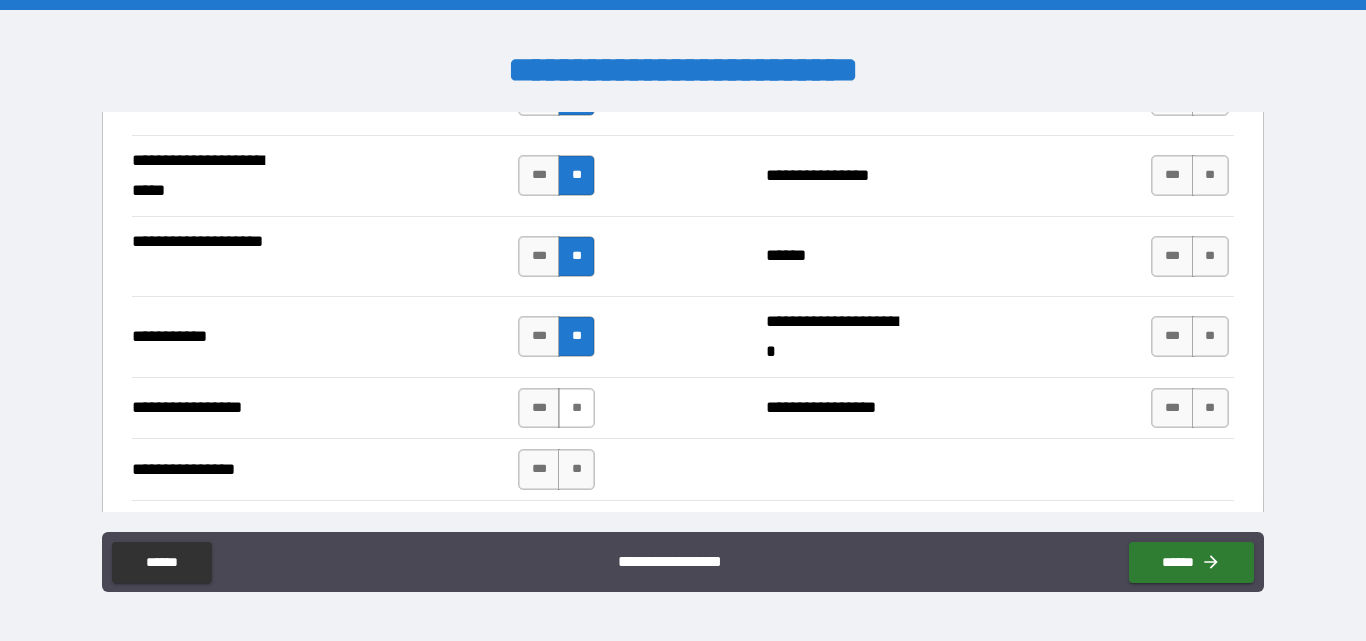 drag, startPoint x: 567, startPoint y: 397, endPoint x: 565, endPoint y: 416, distance: 19.104973 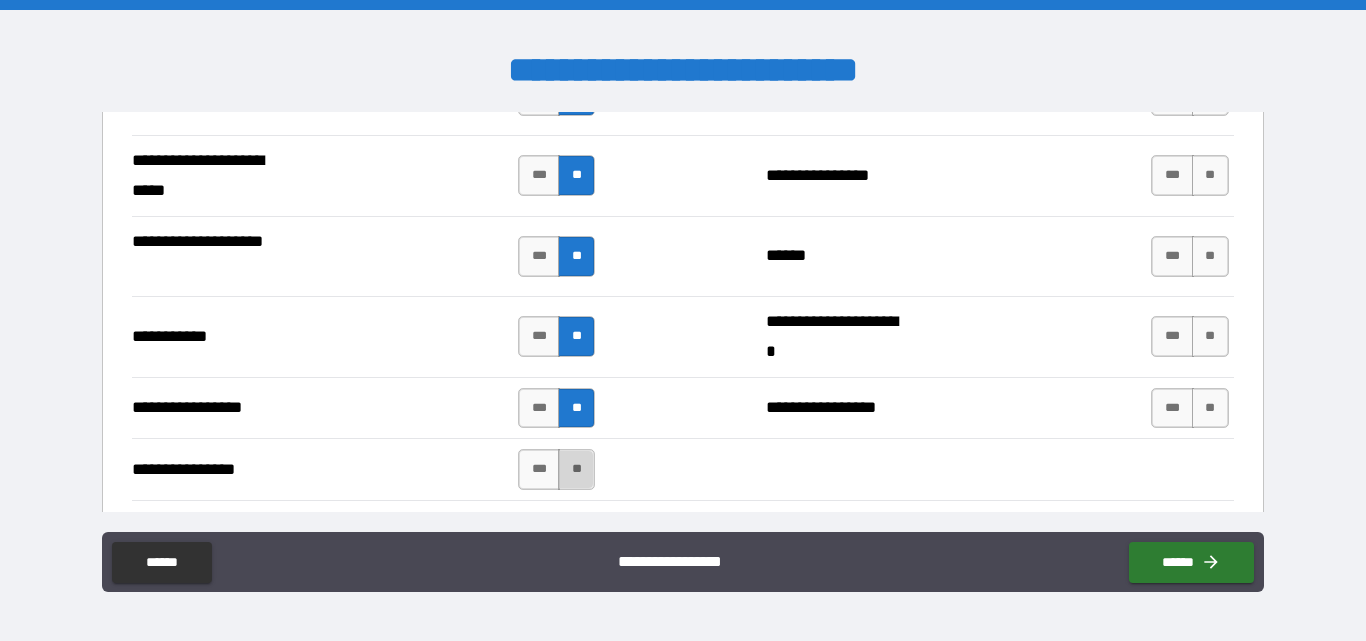 click on "**" at bounding box center (576, 469) 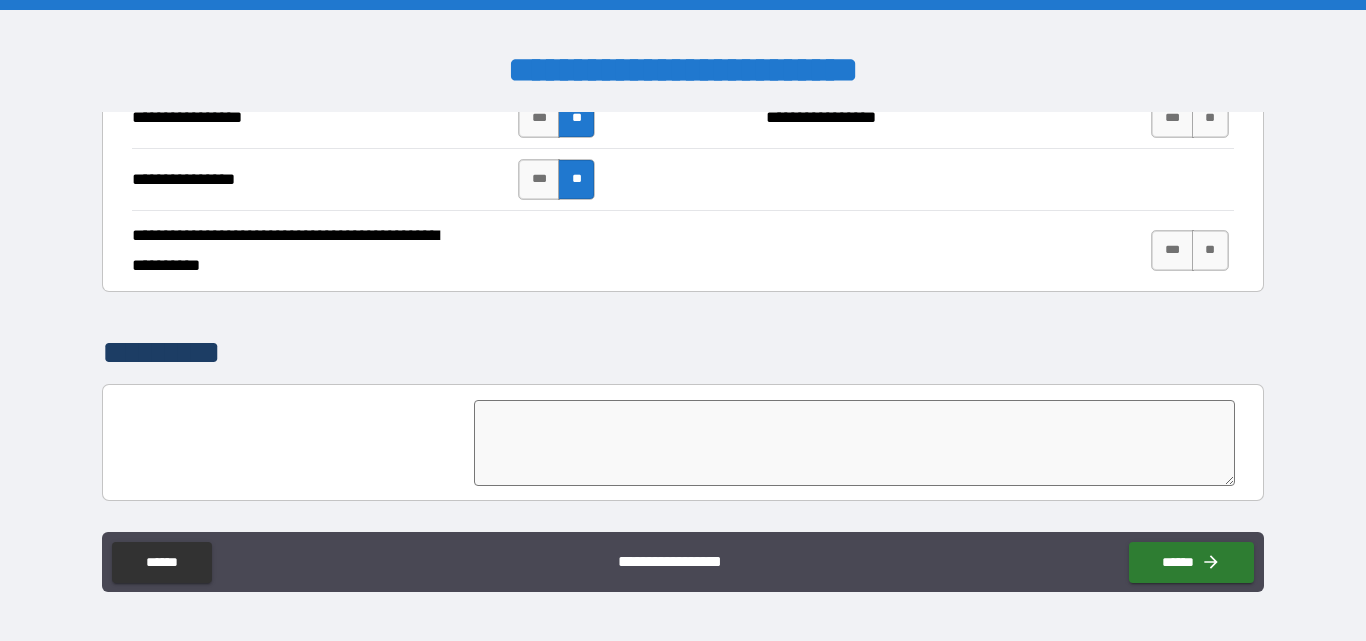 scroll, scrollTop: 4700, scrollLeft: 0, axis: vertical 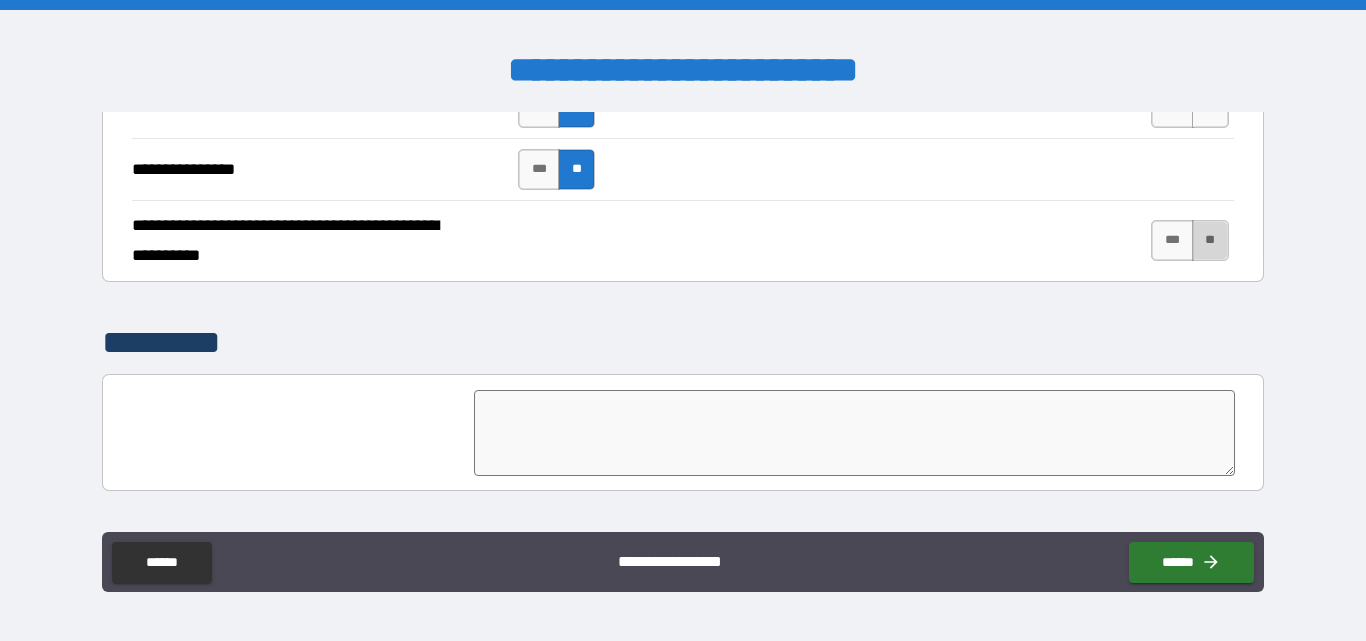 click on "**" at bounding box center (1210, 240) 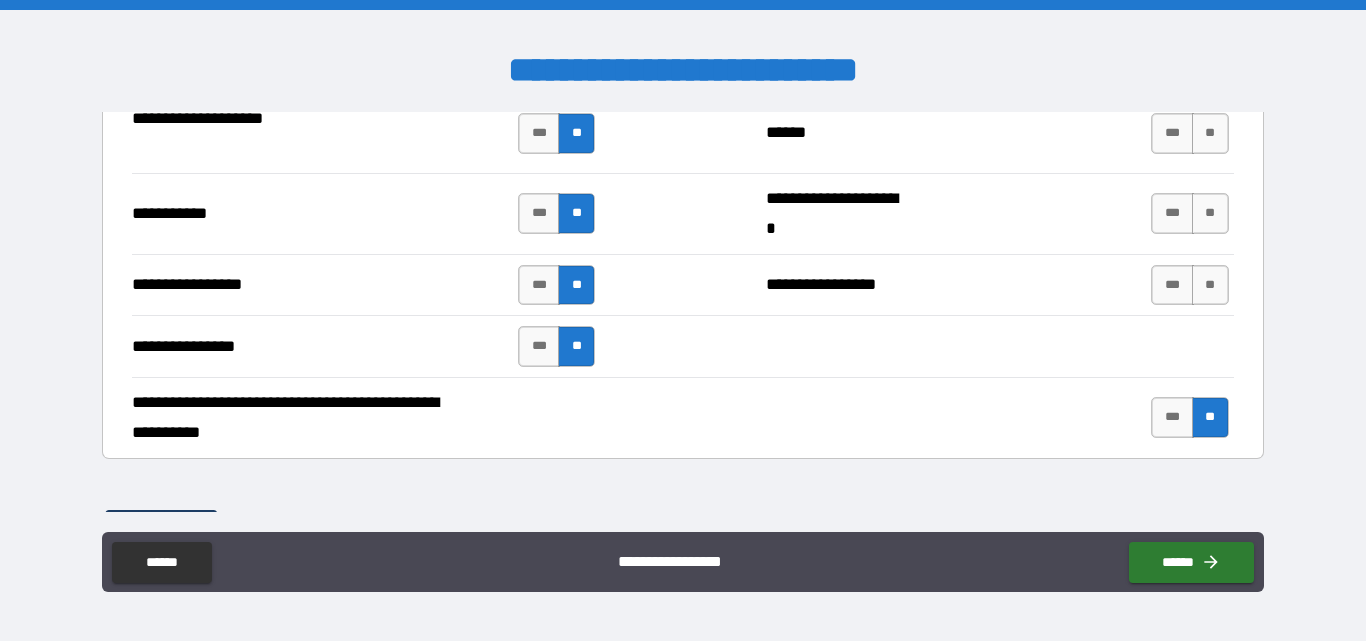scroll, scrollTop: 4500, scrollLeft: 0, axis: vertical 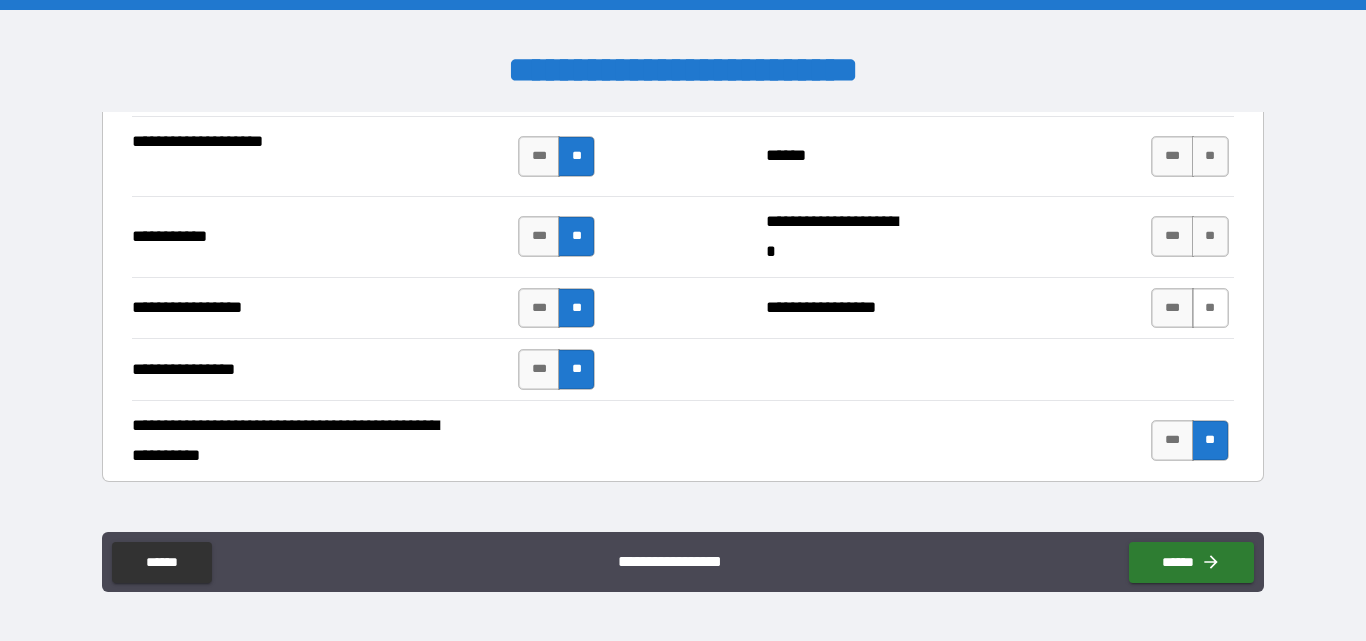 click on "**" at bounding box center [1210, 308] 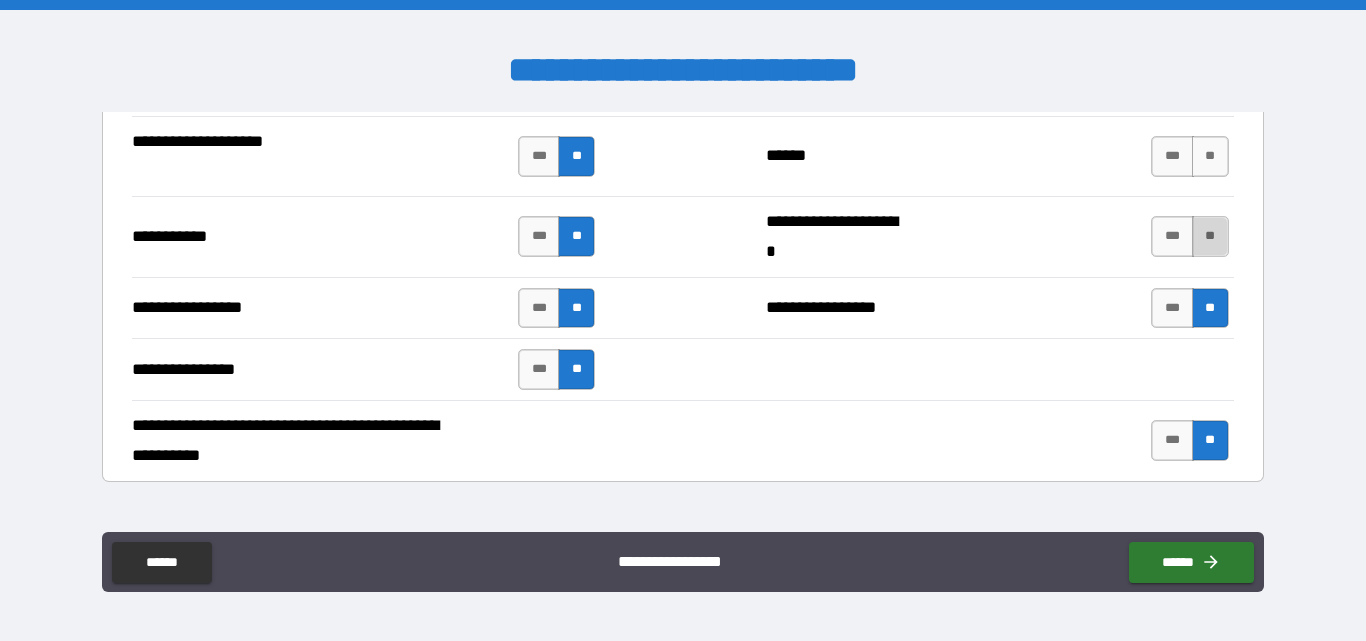 click on "**" at bounding box center (1210, 236) 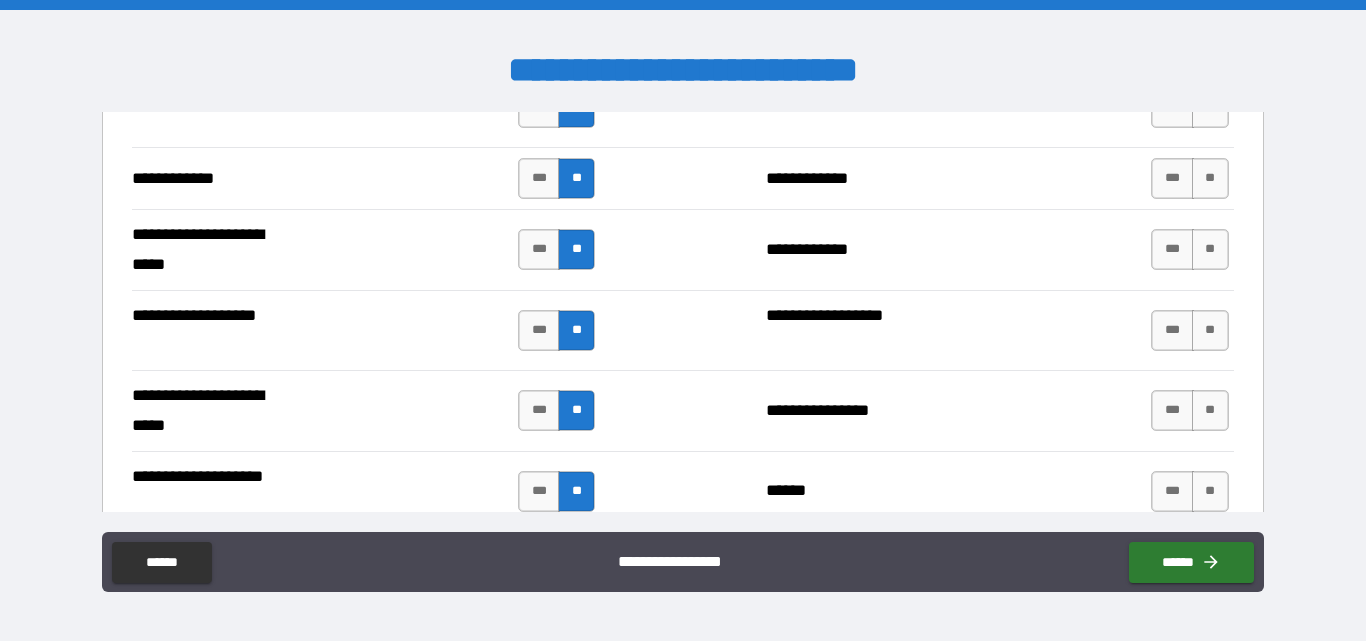 scroll, scrollTop: 4200, scrollLeft: 0, axis: vertical 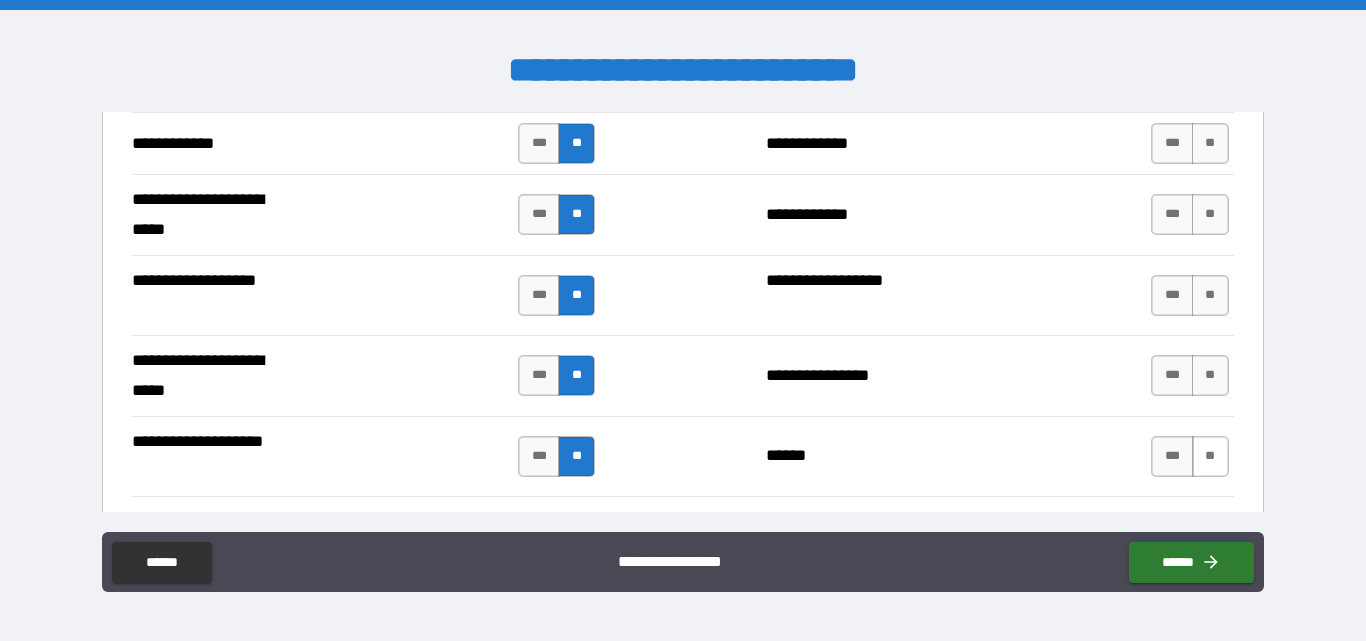 click on "**" at bounding box center (1210, 456) 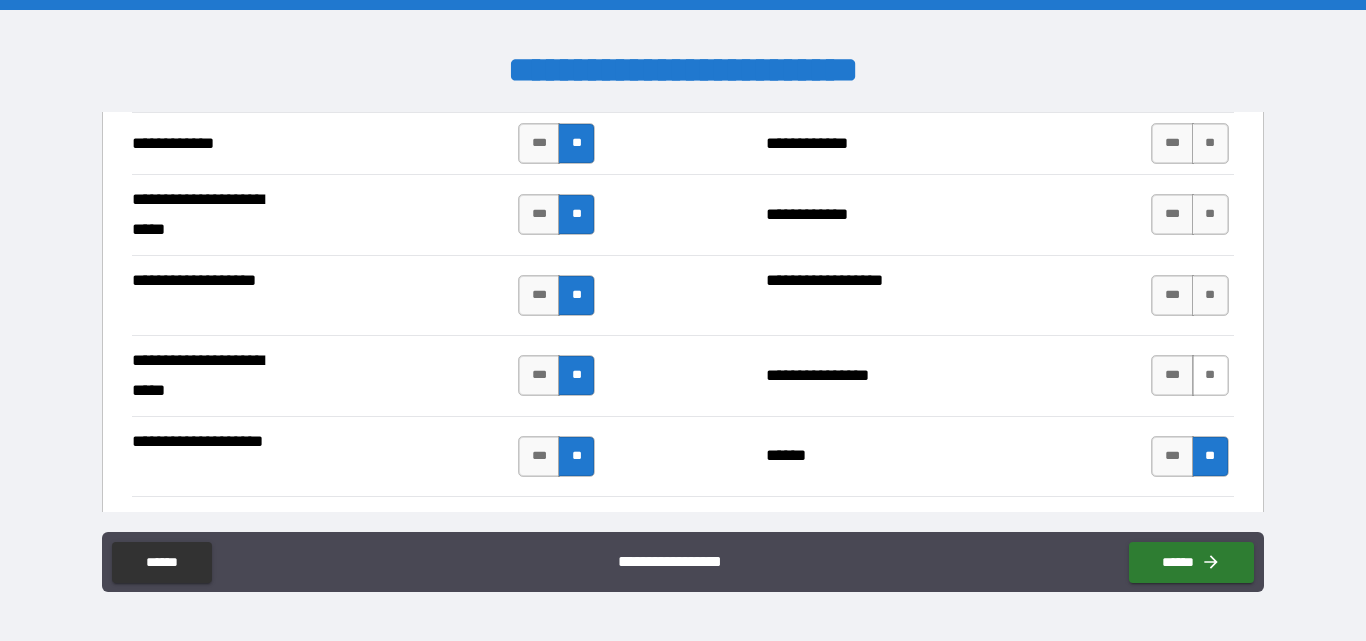 click on "**" at bounding box center [1210, 375] 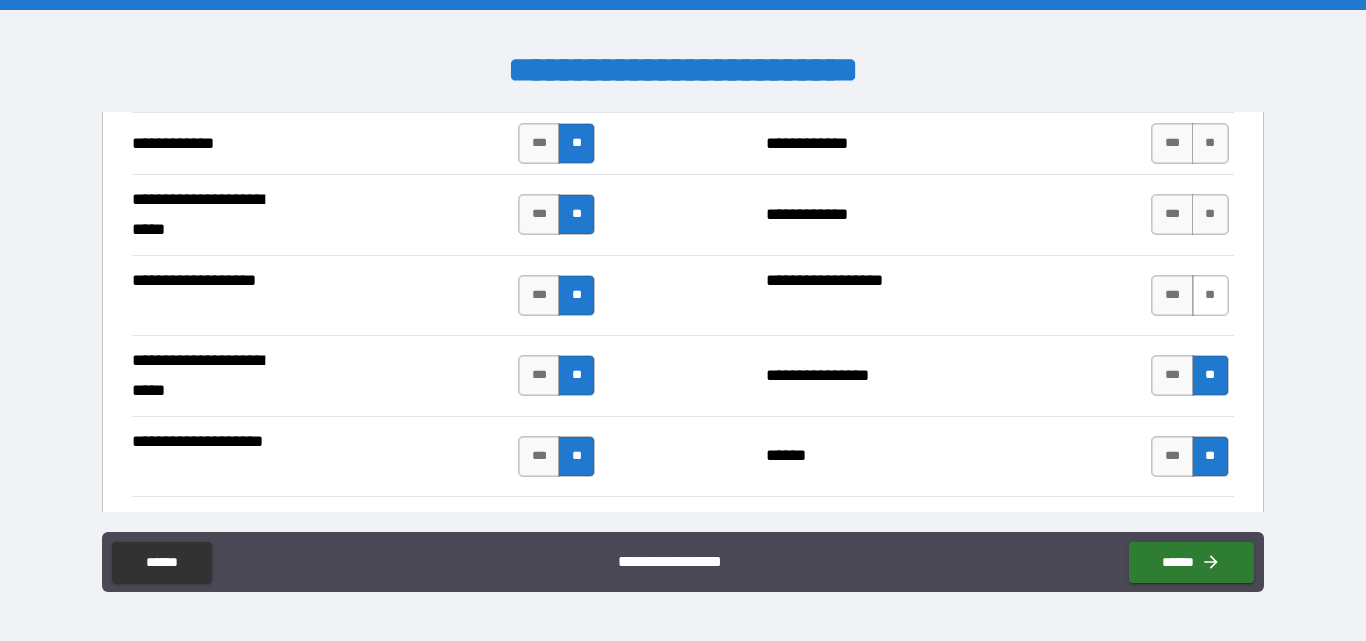 click on "**" at bounding box center [1210, 295] 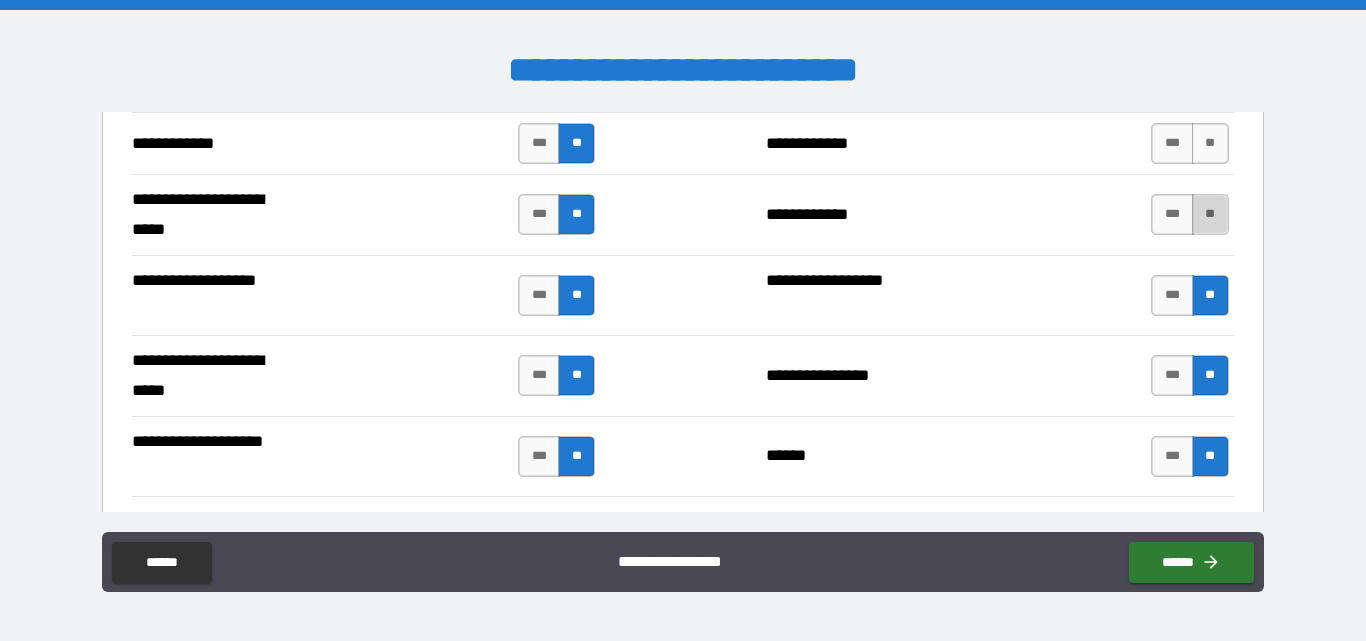 click on "**" at bounding box center [1210, 214] 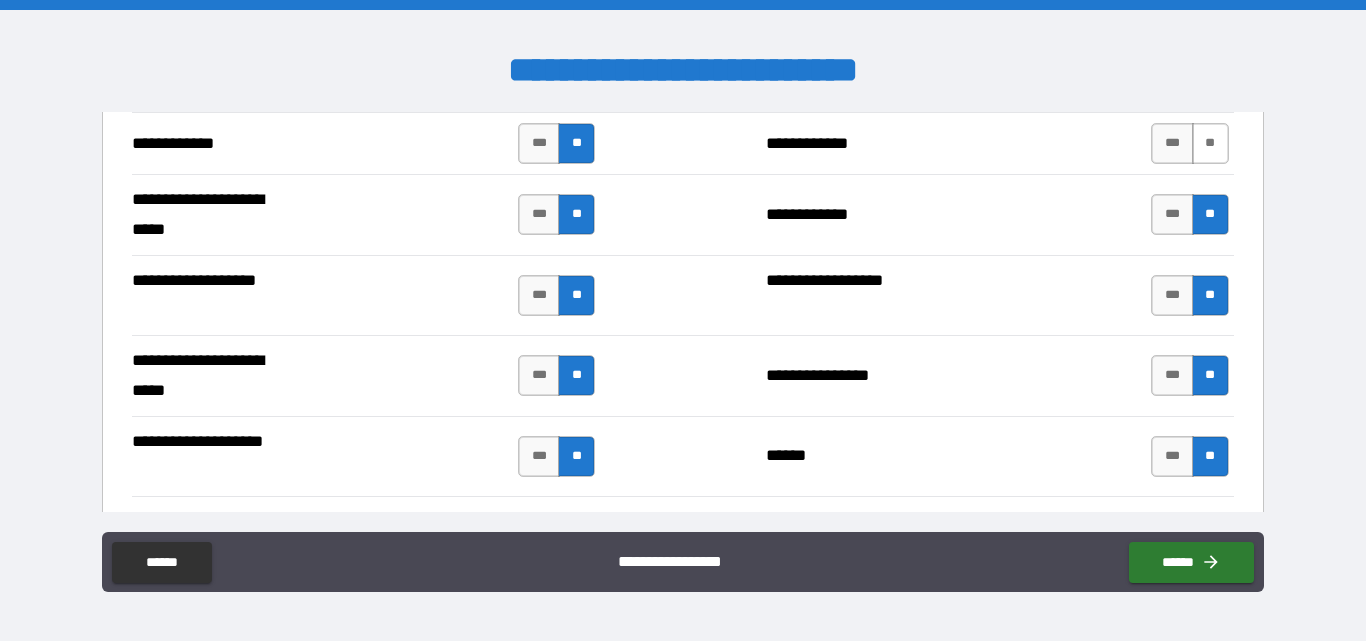 click on "**" at bounding box center [1210, 143] 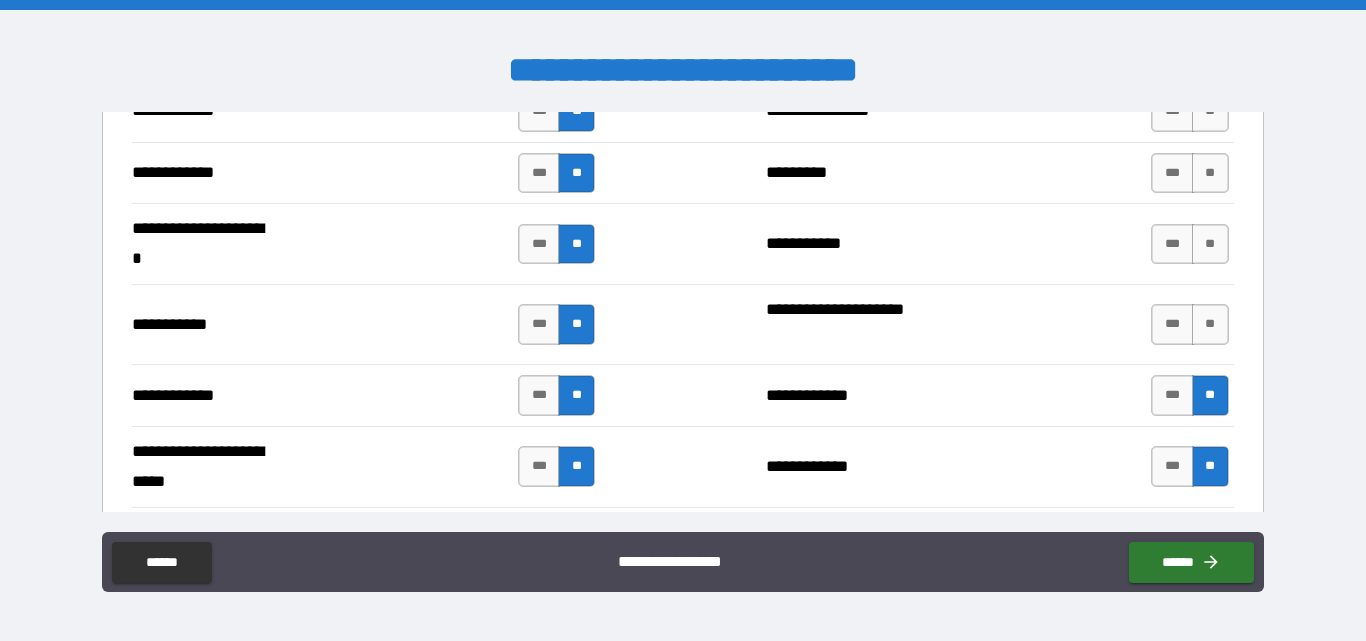 scroll, scrollTop: 3900, scrollLeft: 0, axis: vertical 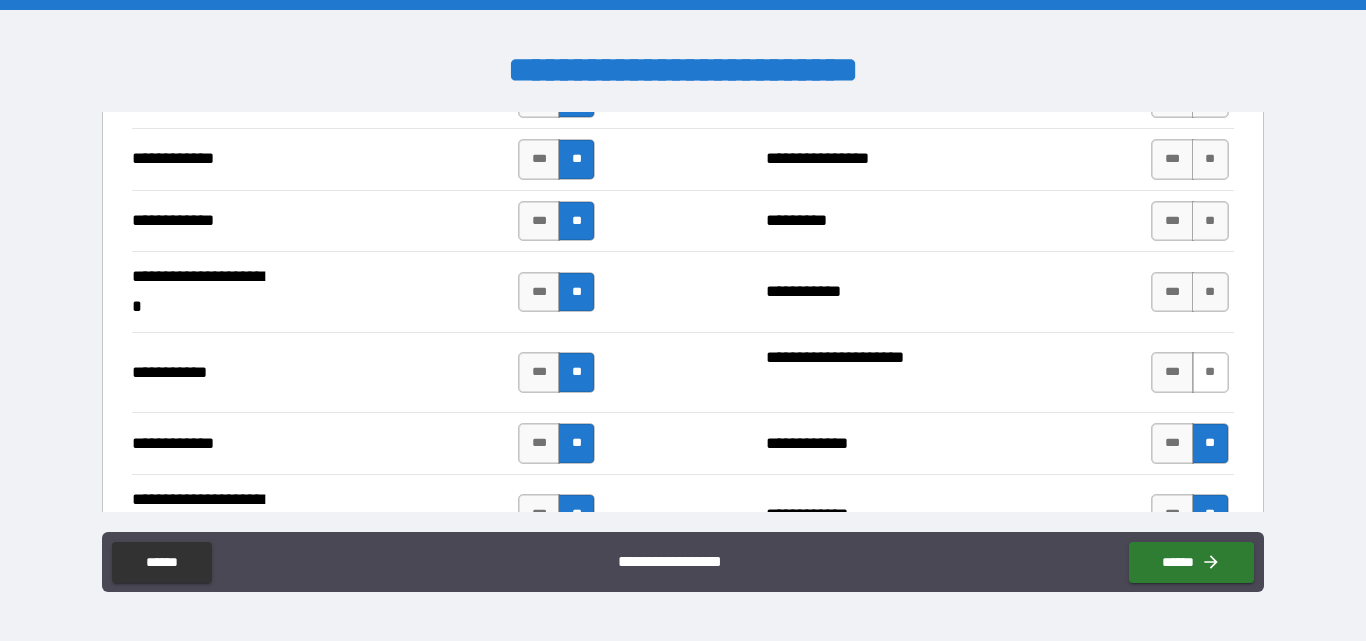 click on "**" at bounding box center (1210, 372) 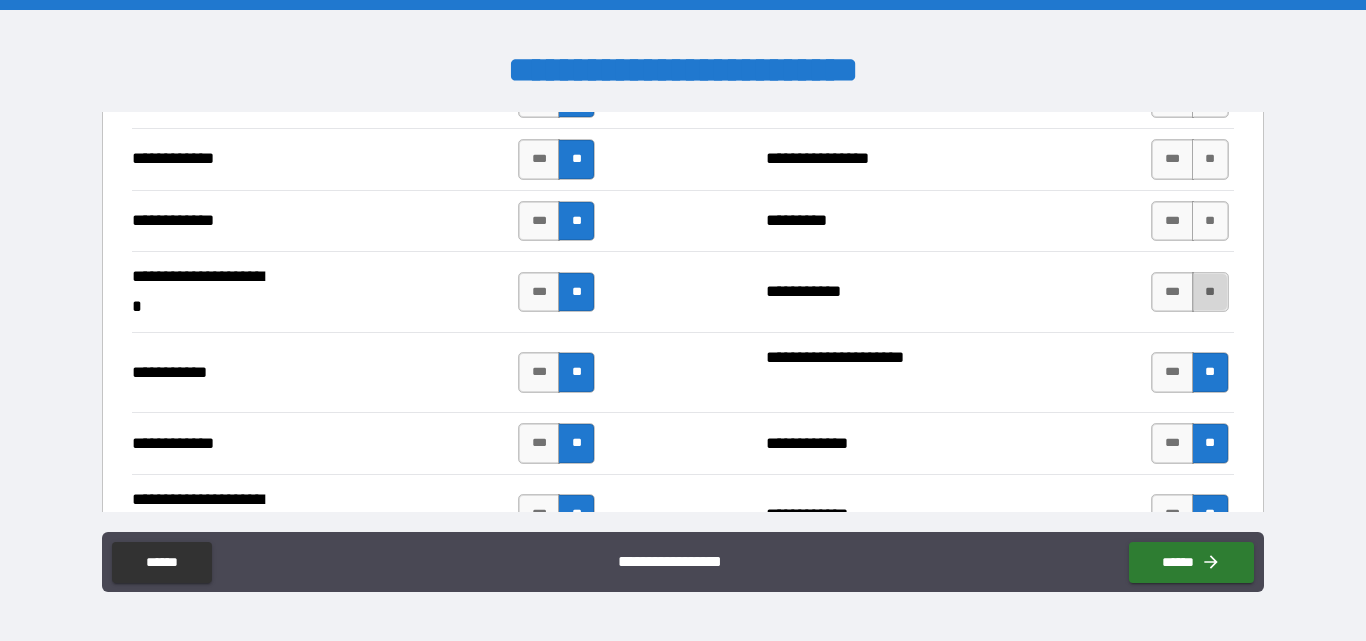 click on "**" at bounding box center (1210, 292) 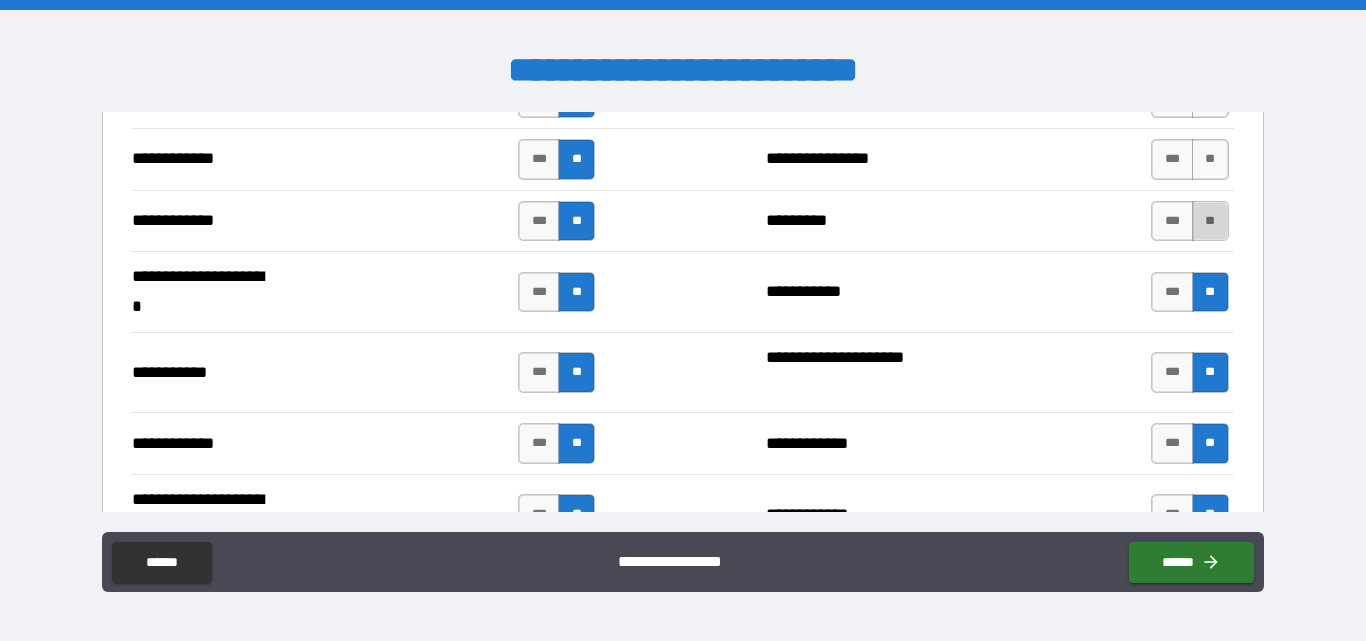 click on "**" at bounding box center (1210, 221) 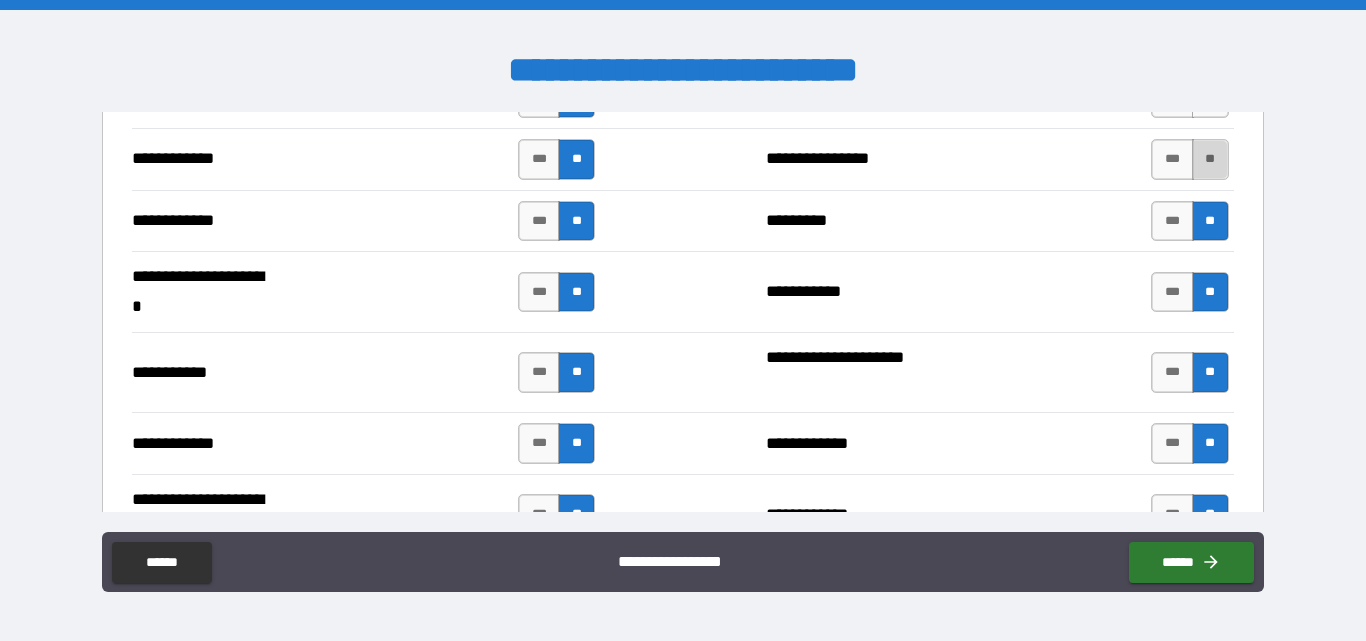 click on "**" at bounding box center (1210, 159) 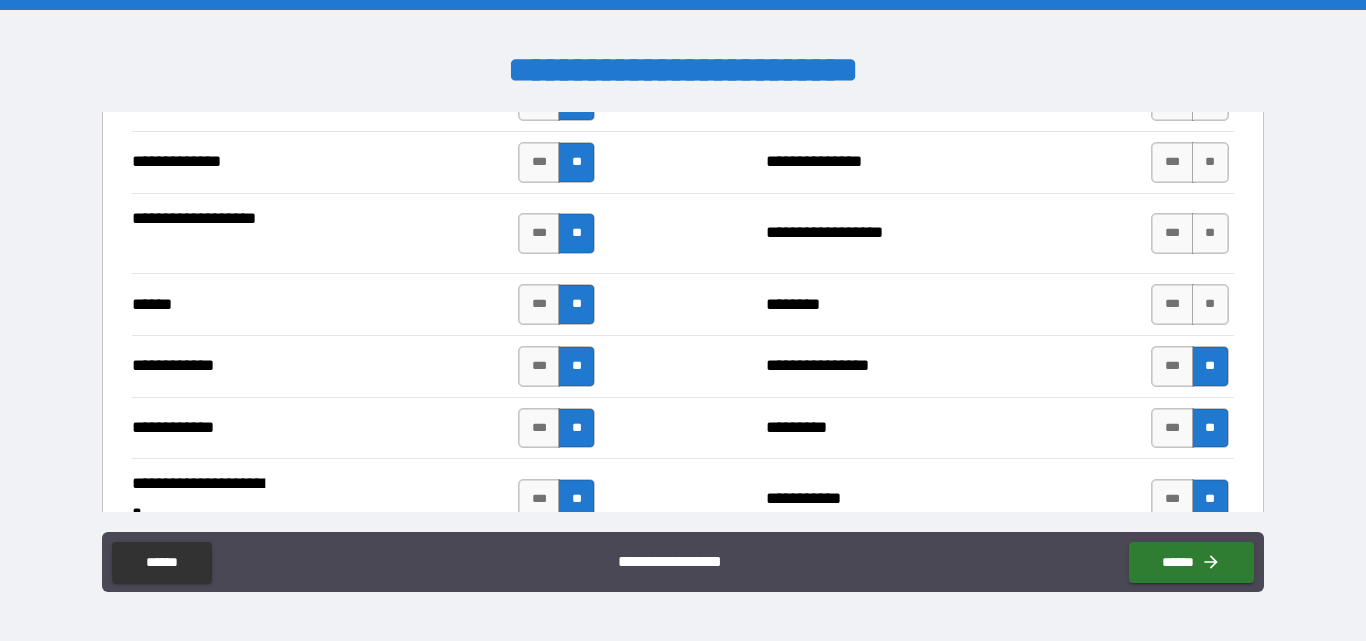 scroll, scrollTop: 3600, scrollLeft: 0, axis: vertical 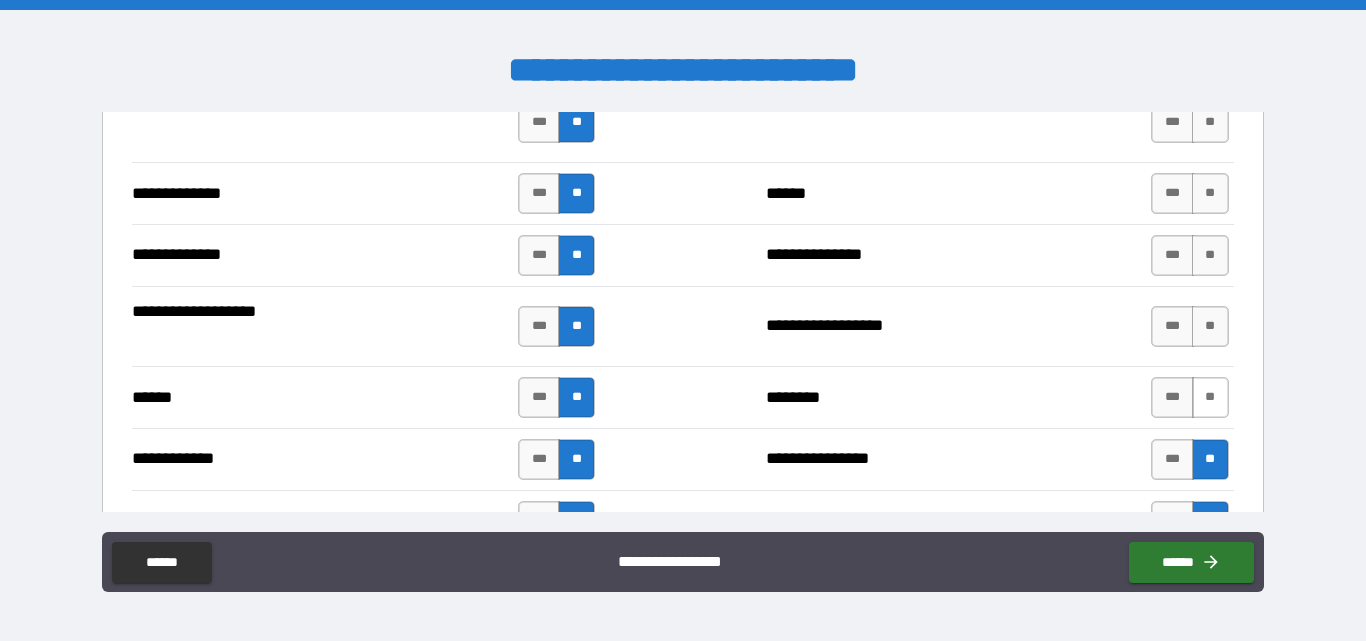 click on "**" at bounding box center (1210, 397) 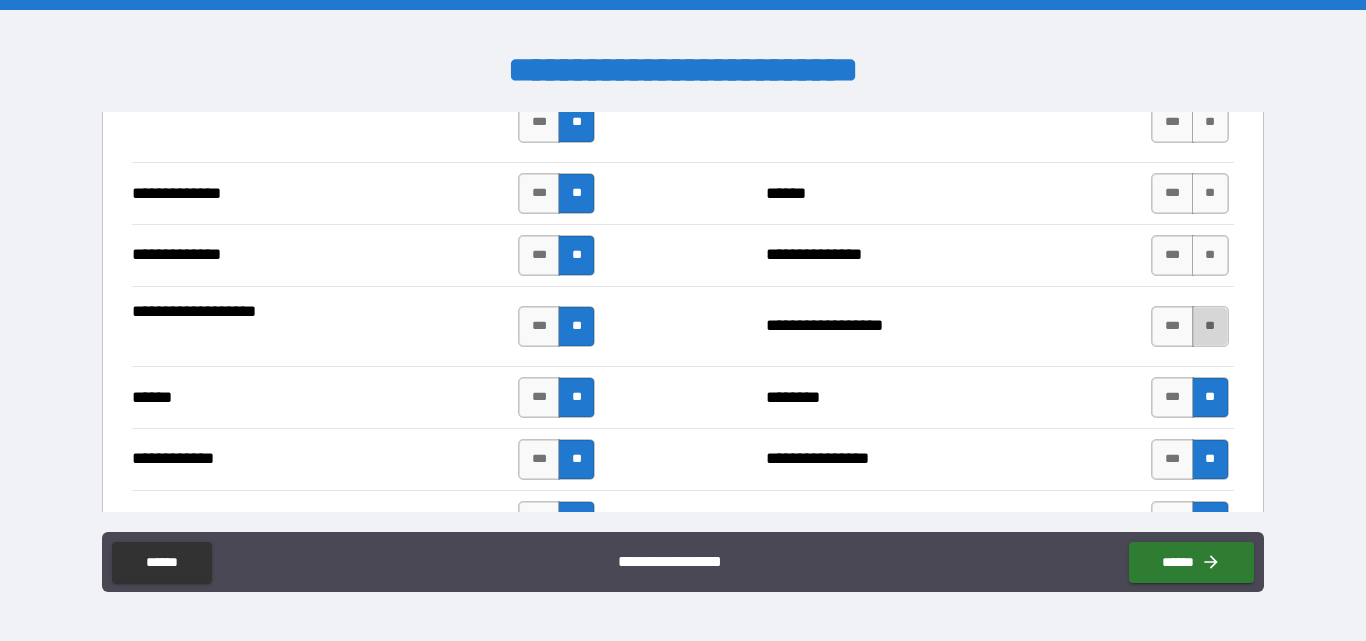 click on "**" at bounding box center [1210, 326] 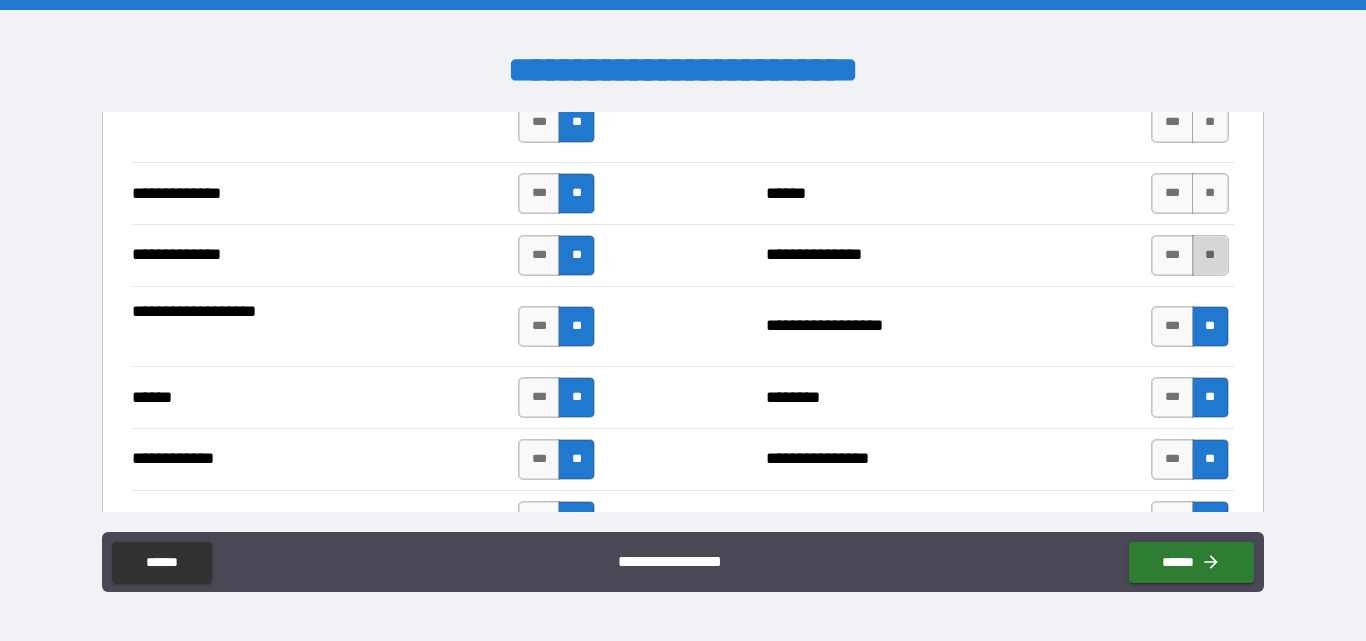 click on "**" at bounding box center (1210, 255) 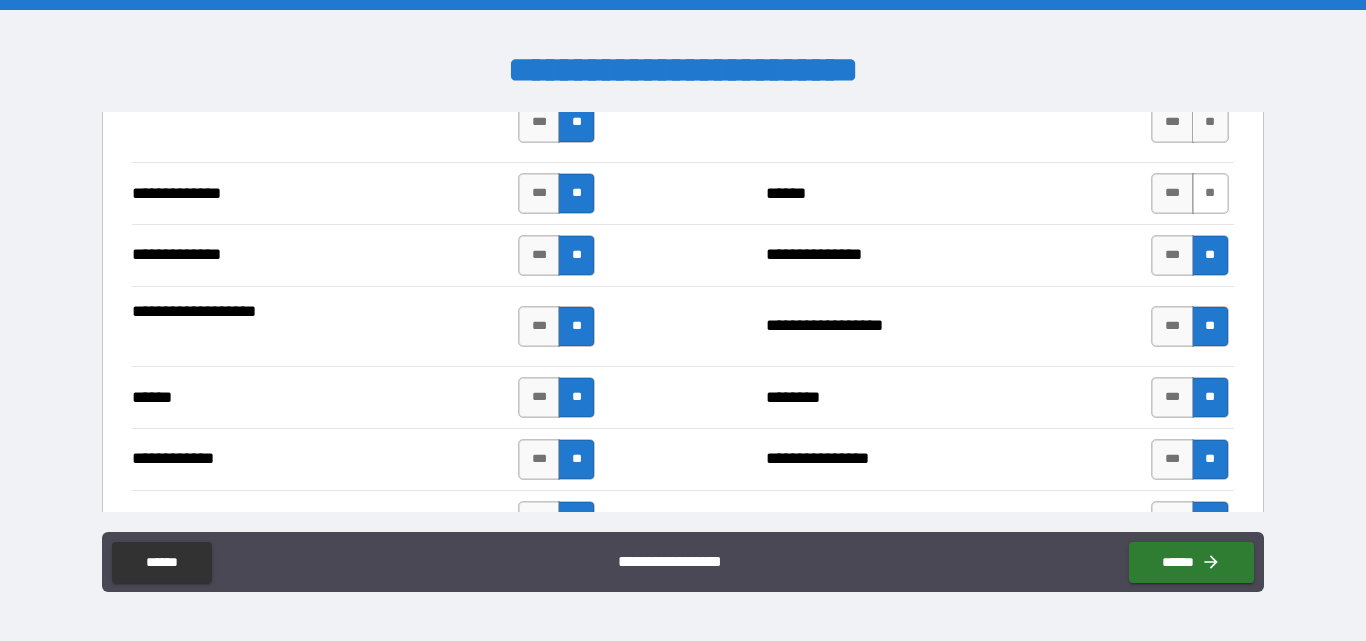 click on "**" at bounding box center (1210, 193) 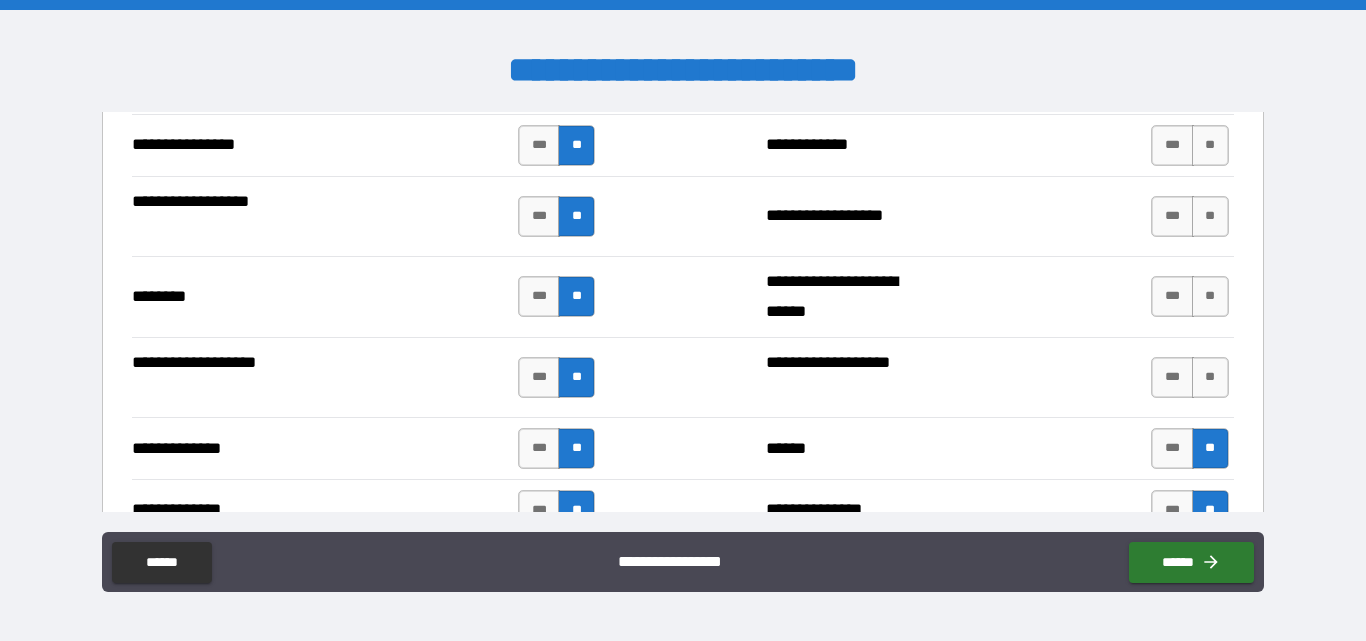 scroll, scrollTop: 3300, scrollLeft: 0, axis: vertical 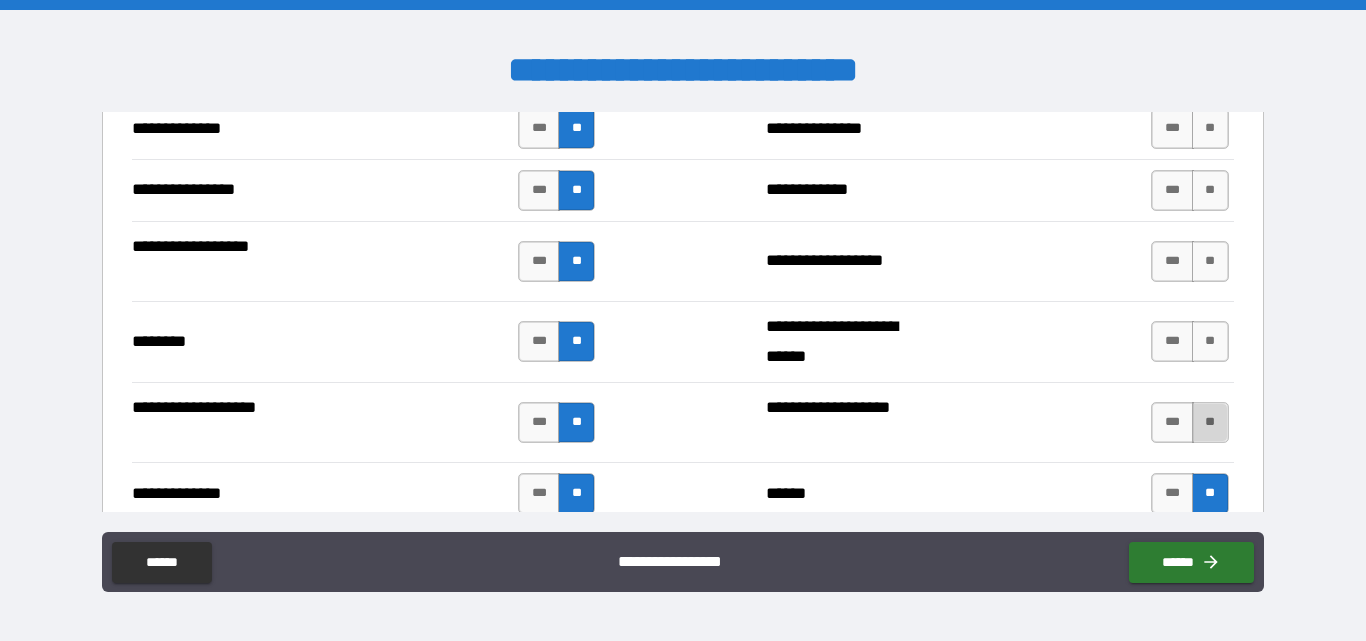 click on "**" at bounding box center (1210, 422) 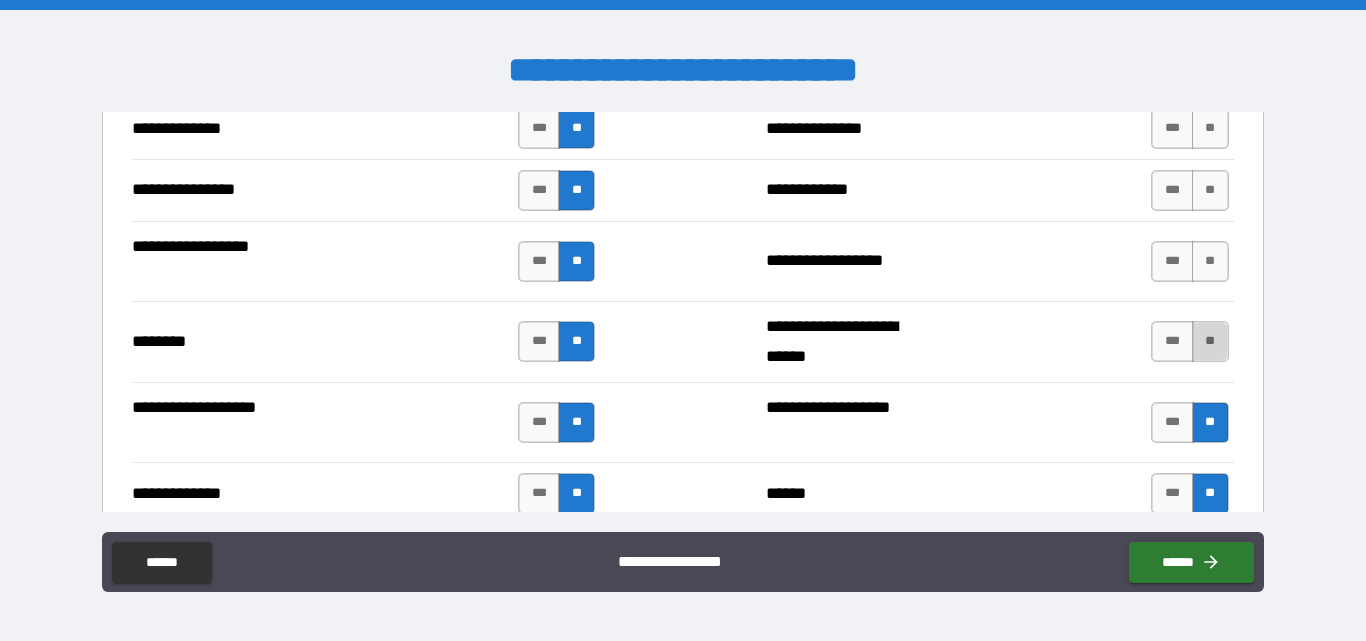 click on "**" at bounding box center [1210, 341] 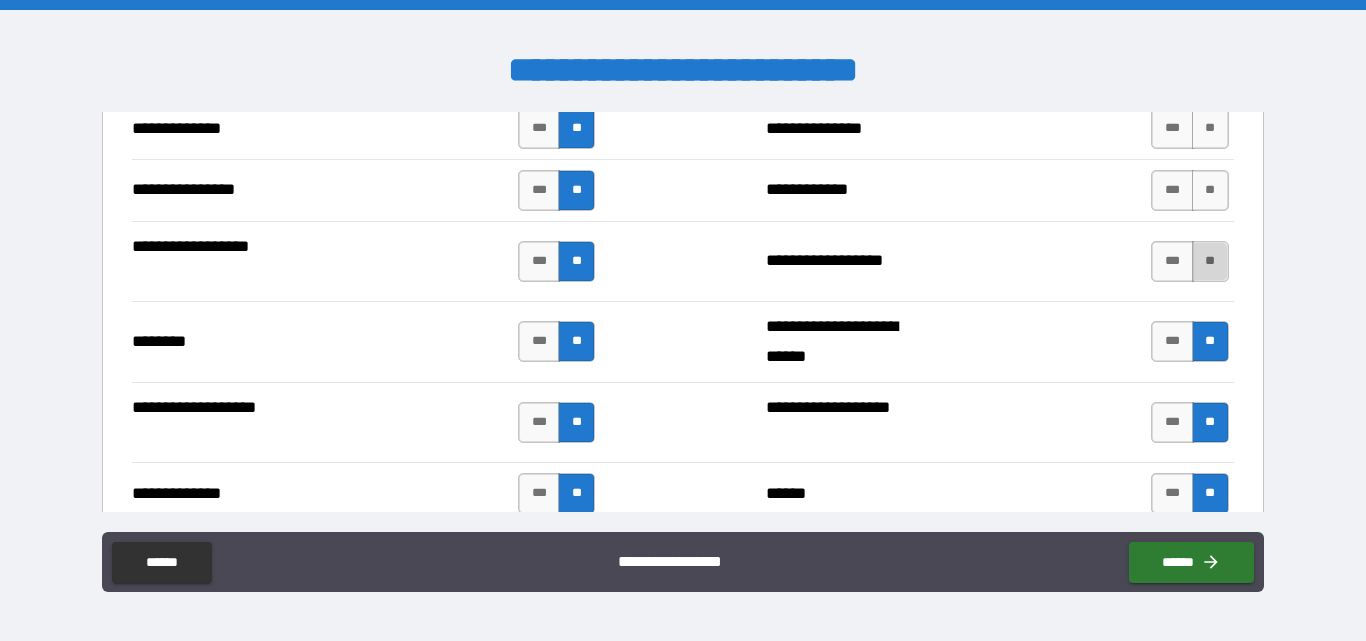 click on "**" at bounding box center [1210, 261] 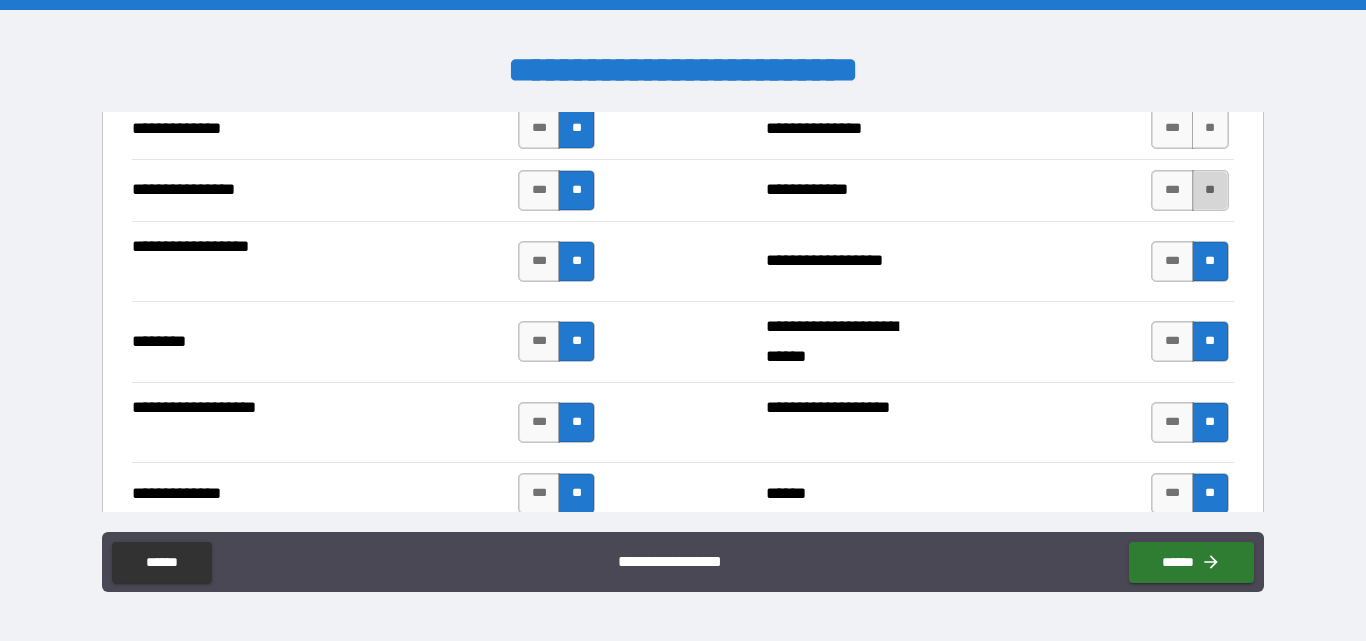 click on "**" at bounding box center [1210, 190] 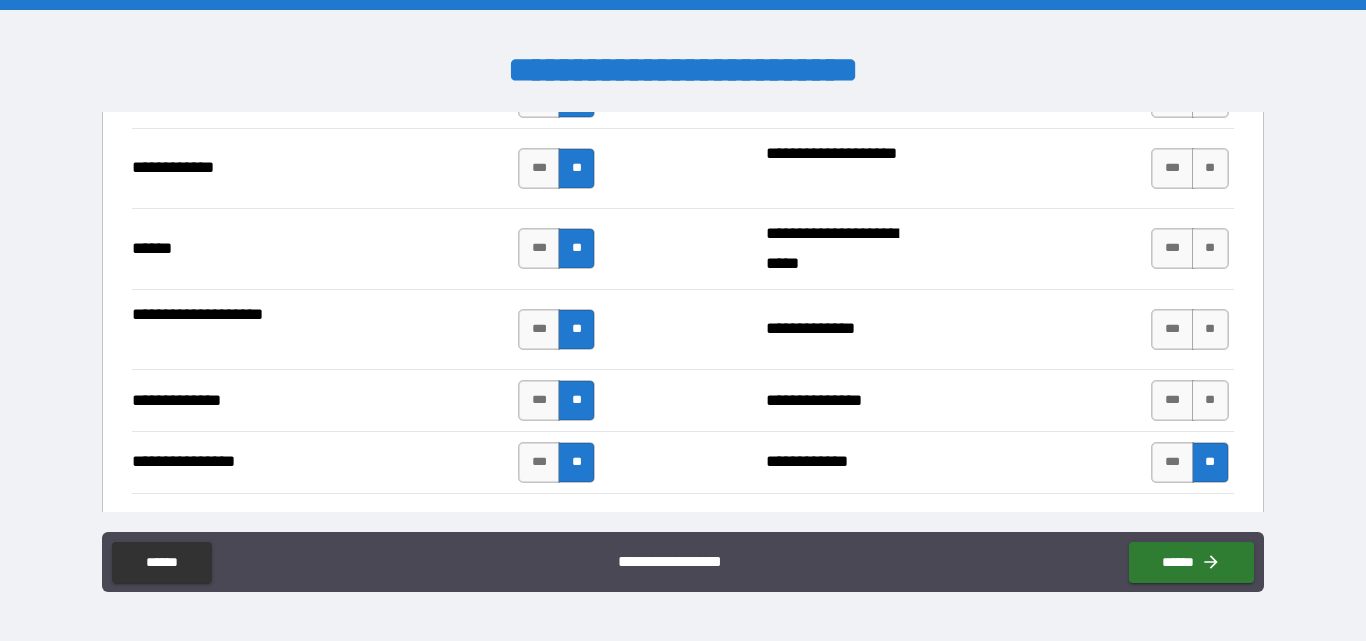scroll, scrollTop: 3000, scrollLeft: 0, axis: vertical 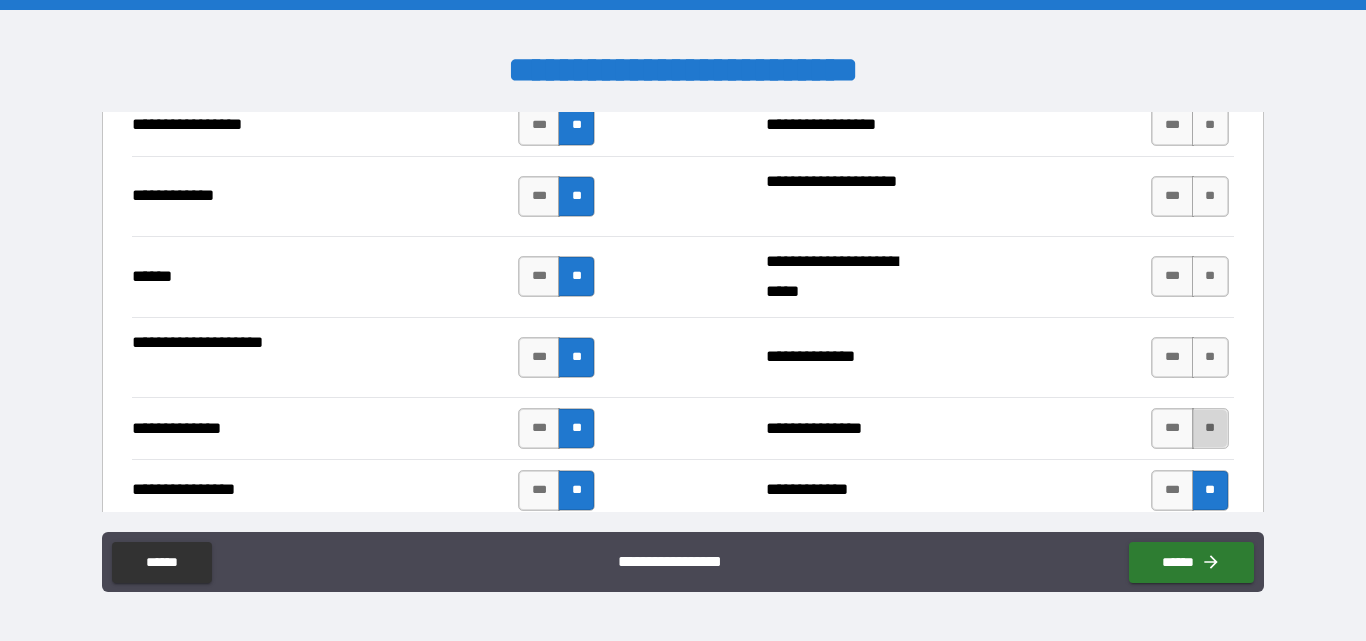 click on "**" at bounding box center (1210, 428) 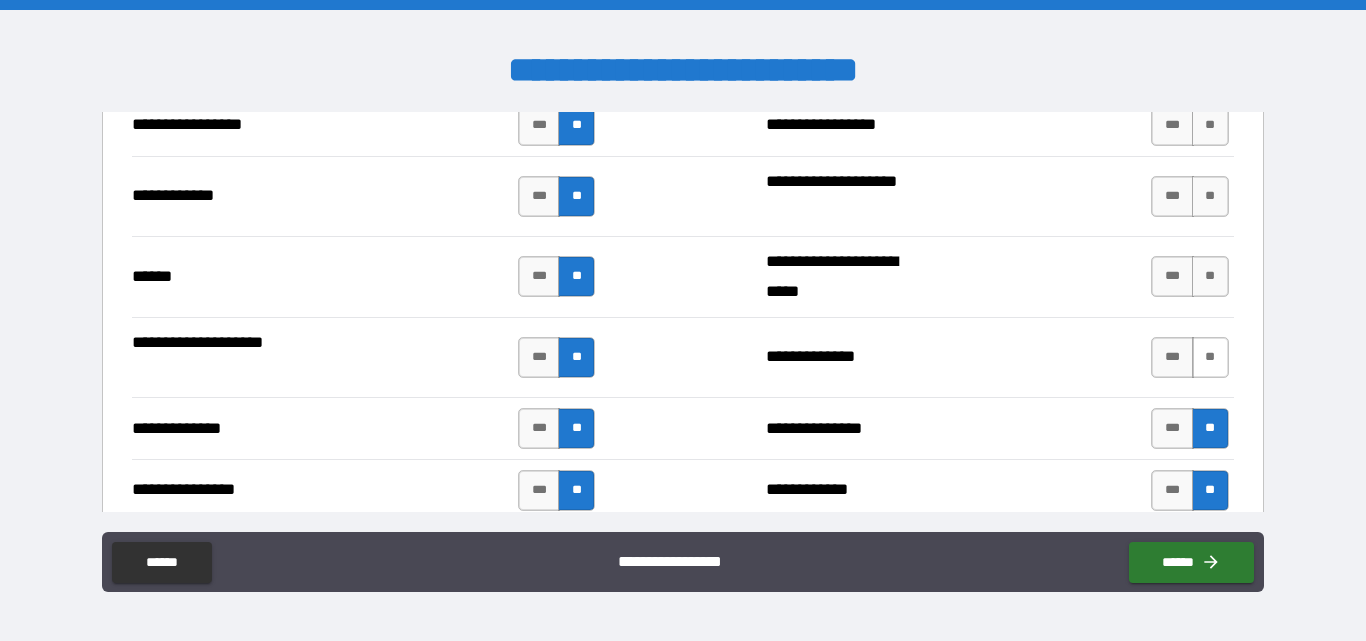 click on "**" at bounding box center [1210, 357] 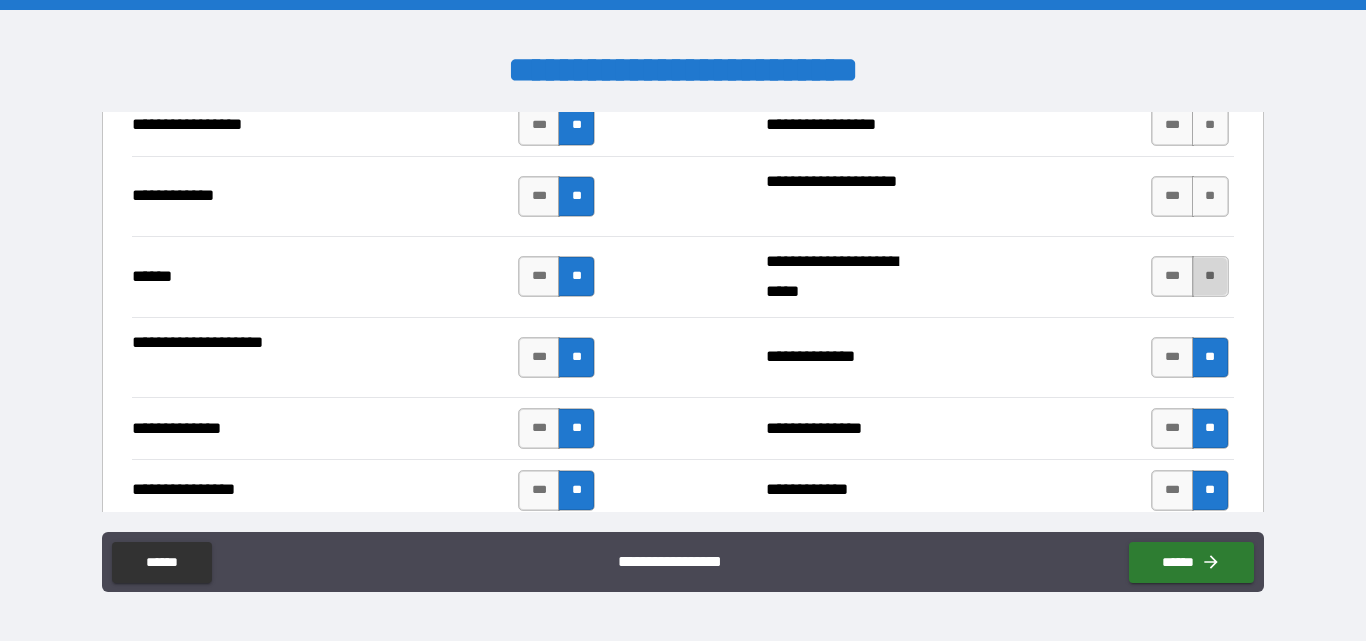 click on "**" at bounding box center [1210, 276] 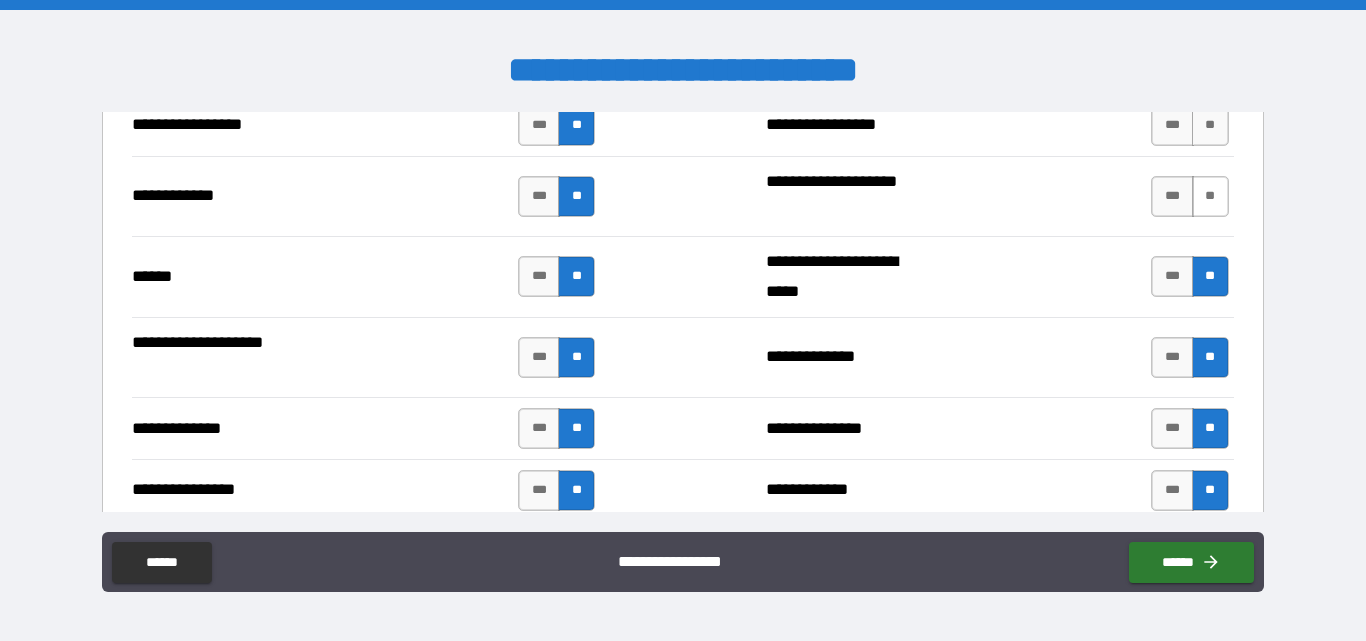 click on "**" at bounding box center (1210, 196) 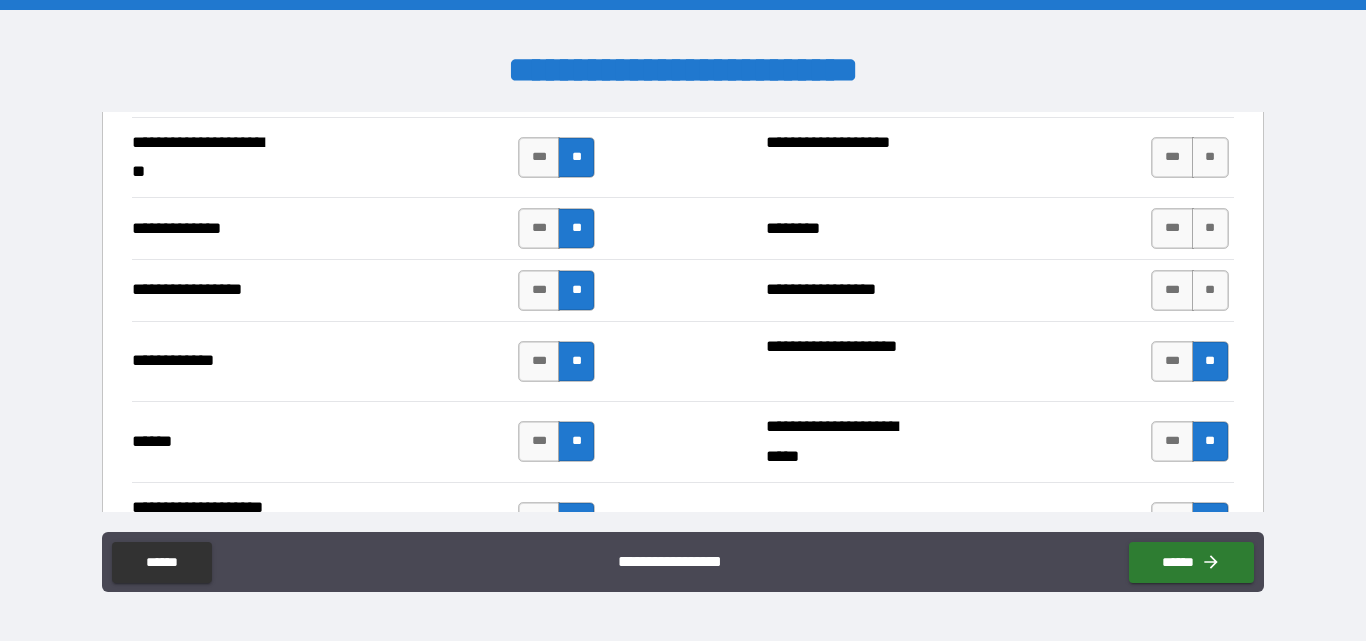 scroll, scrollTop: 2800, scrollLeft: 0, axis: vertical 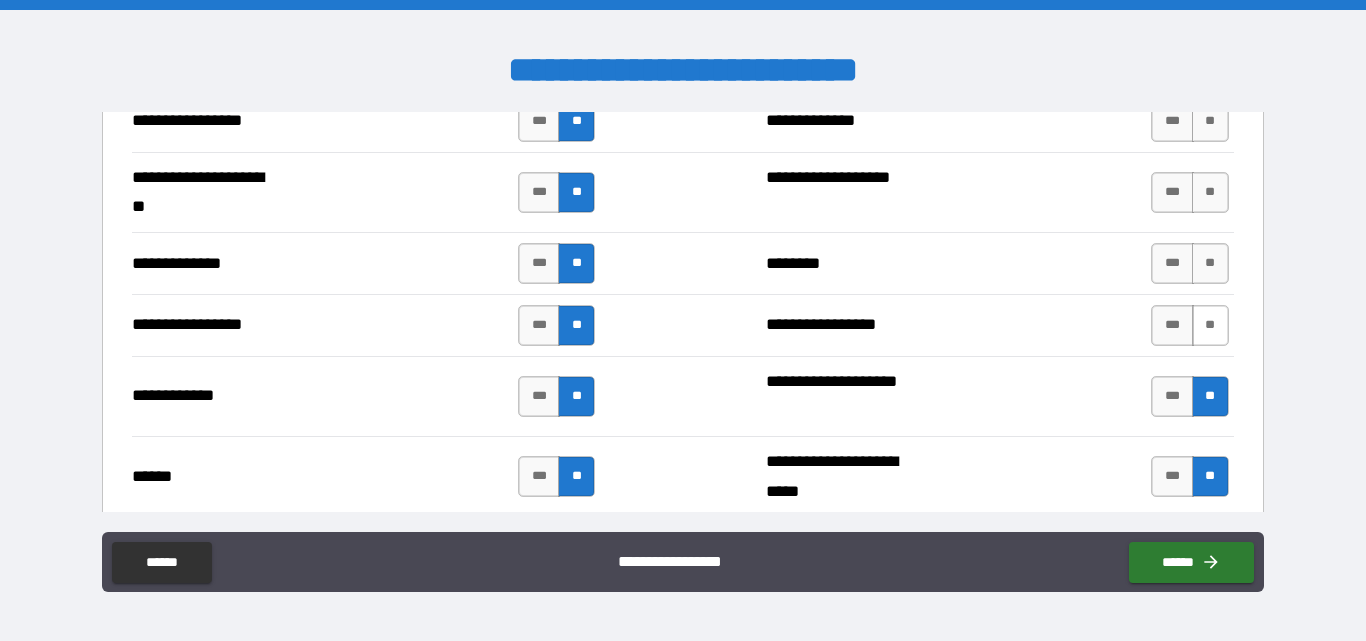click on "**" at bounding box center [1210, 325] 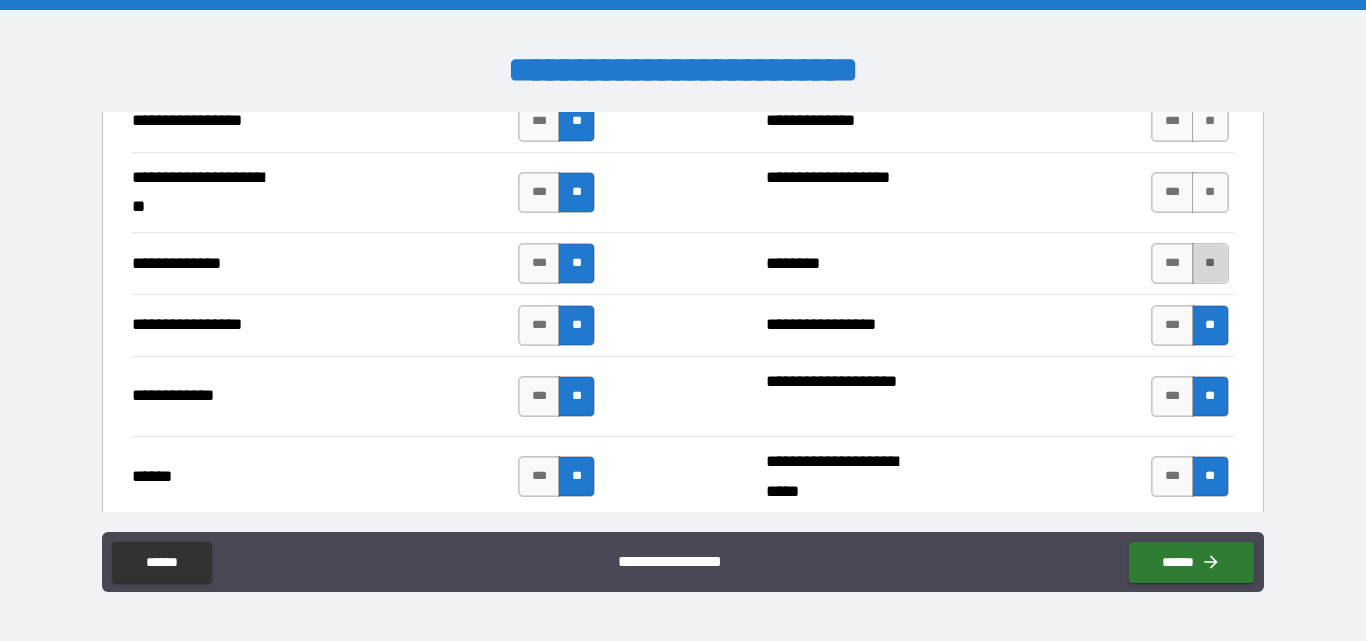click on "**" at bounding box center (1210, 263) 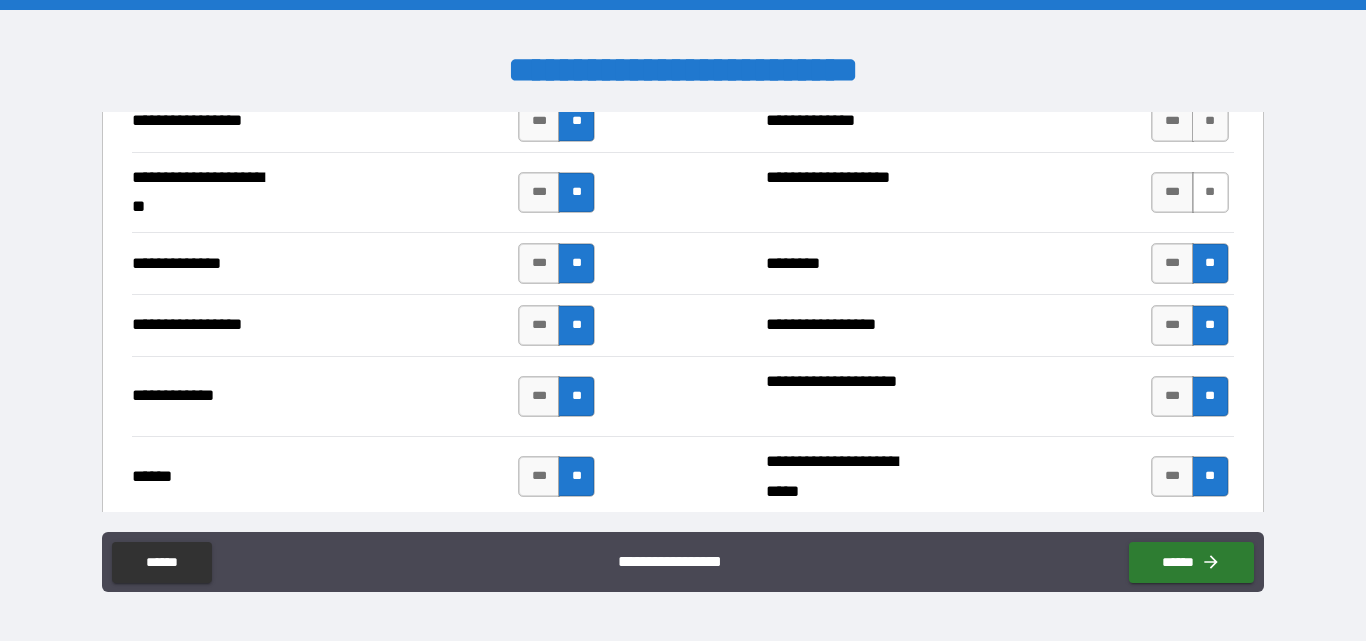 click on "**" at bounding box center [1210, 192] 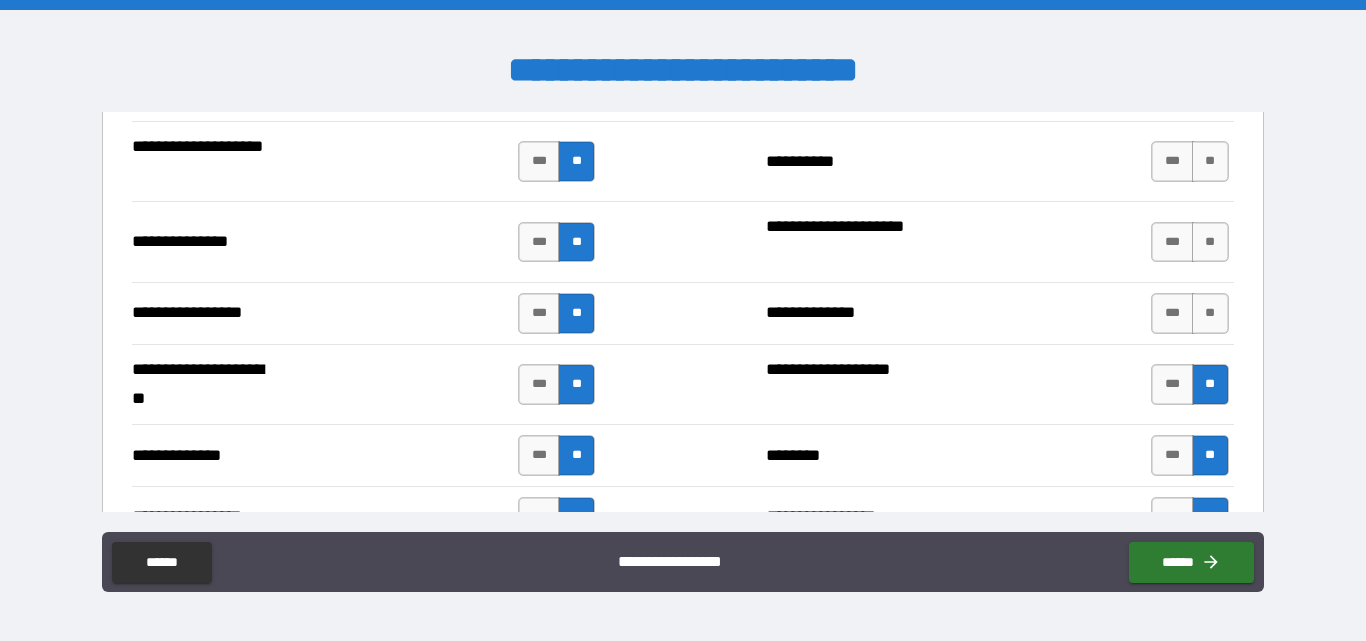 scroll, scrollTop: 2500, scrollLeft: 0, axis: vertical 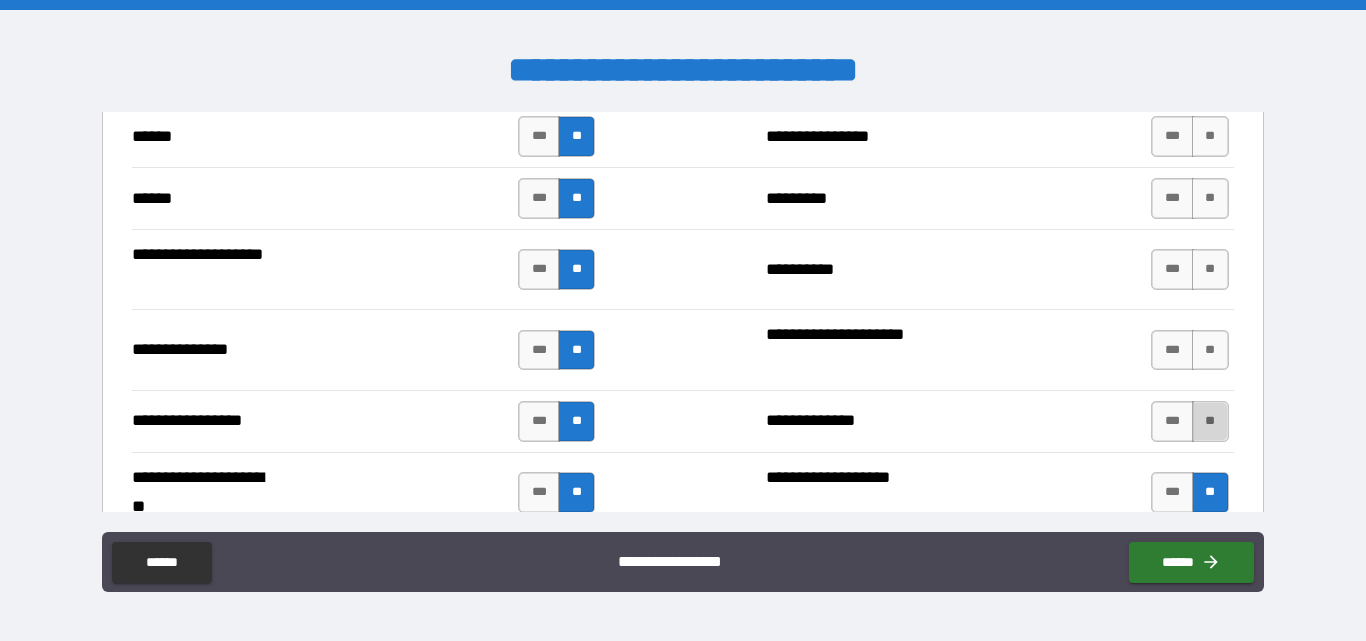 click on "**" at bounding box center (1210, 421) 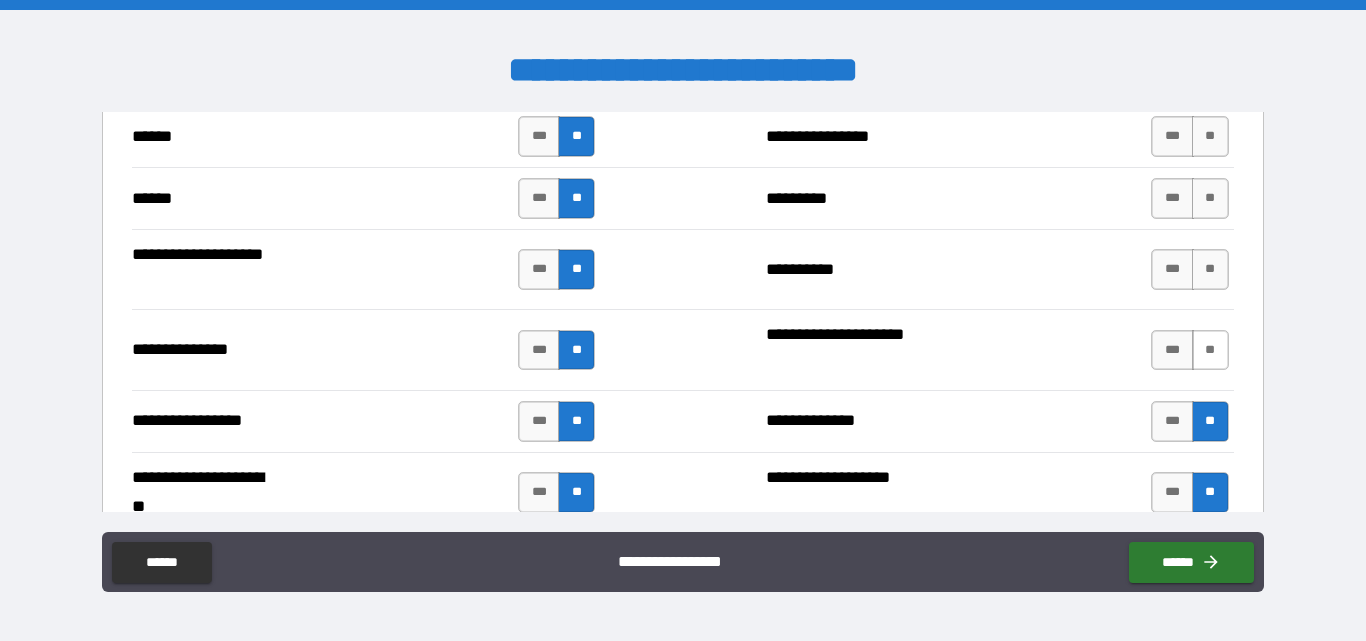 click on "**" at bounding box center (1210, 350) 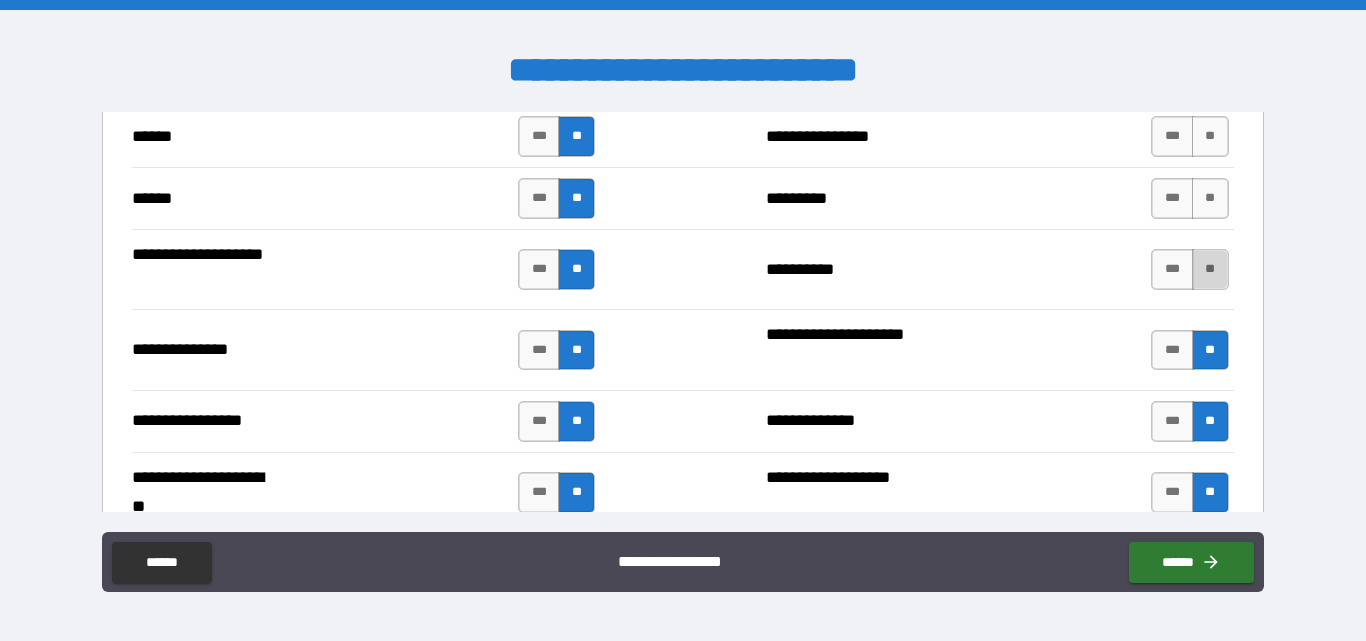 click on "**" at bounding box center (1210, 269) 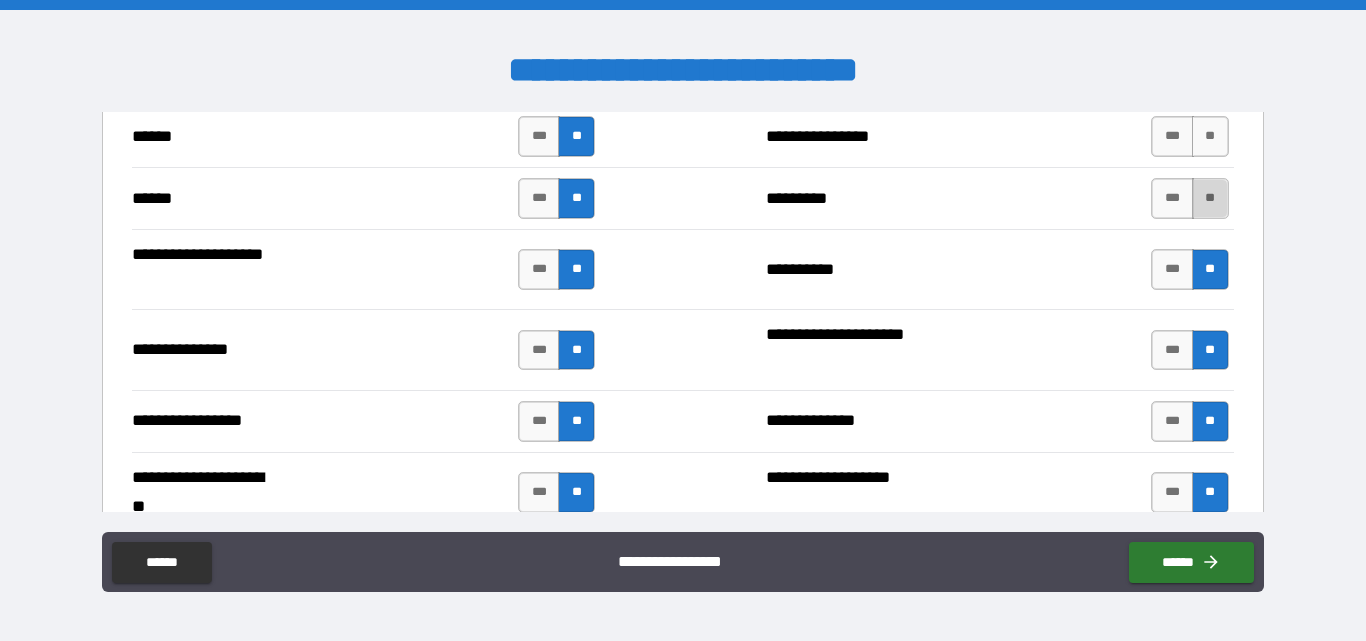 click on "**" at bounding box center (1210, 198) 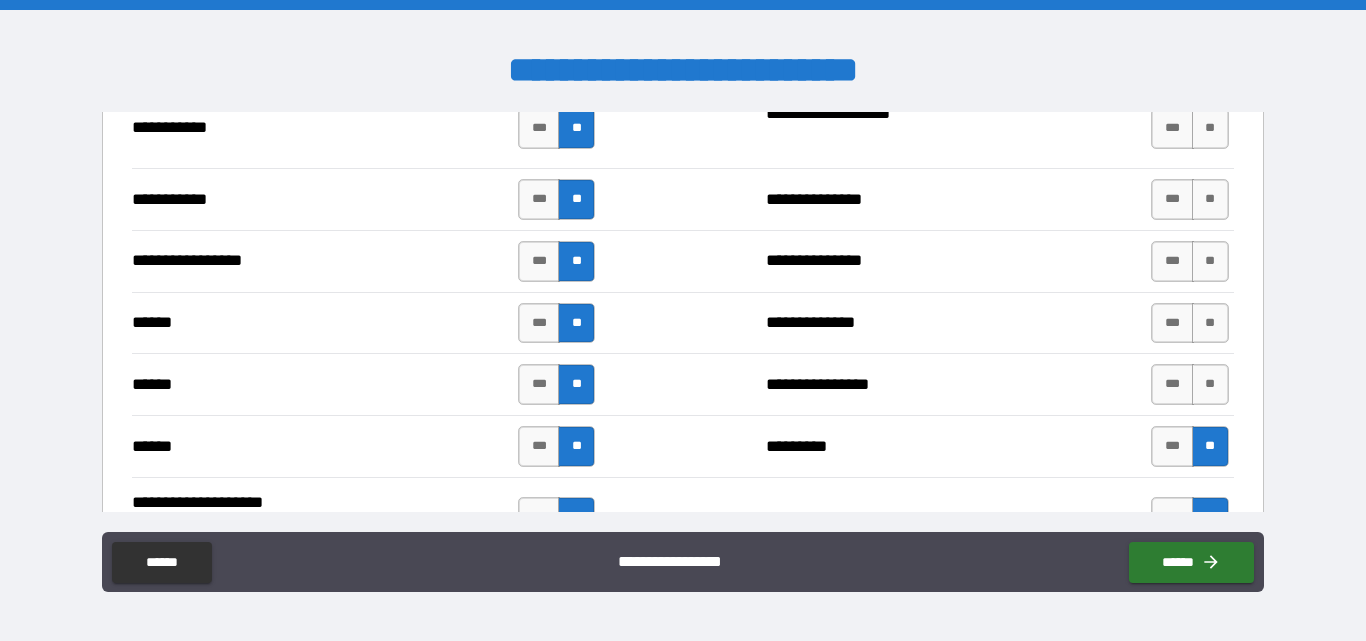 scroll, scrollTop: 2200, scrollLeft: 0, axis: vertical 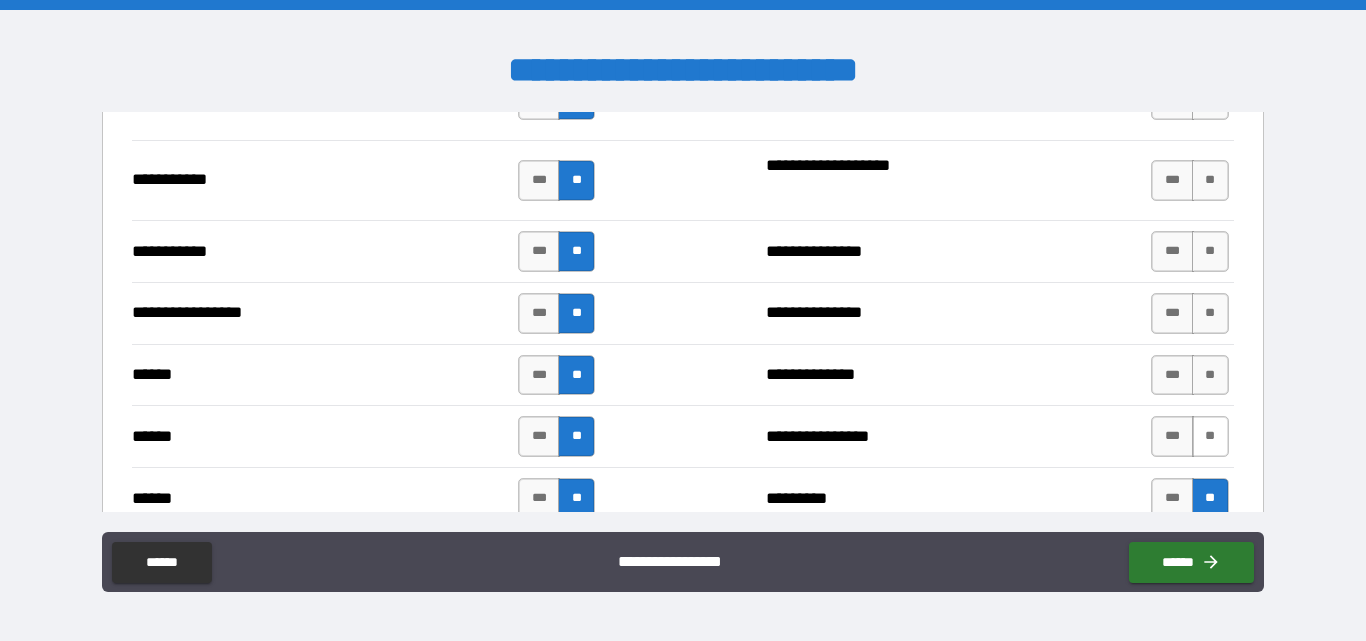 click on "**" at bounding box center [1210, 436] 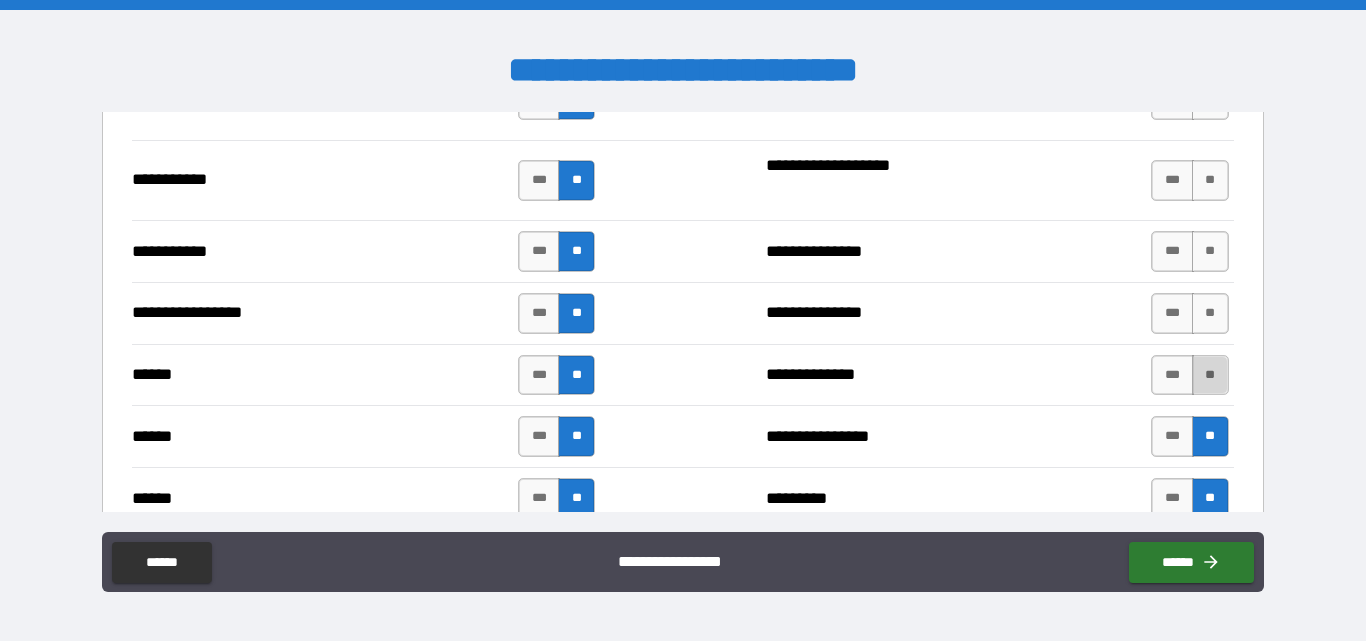 click on "**" at bounding box center (1210, 375) 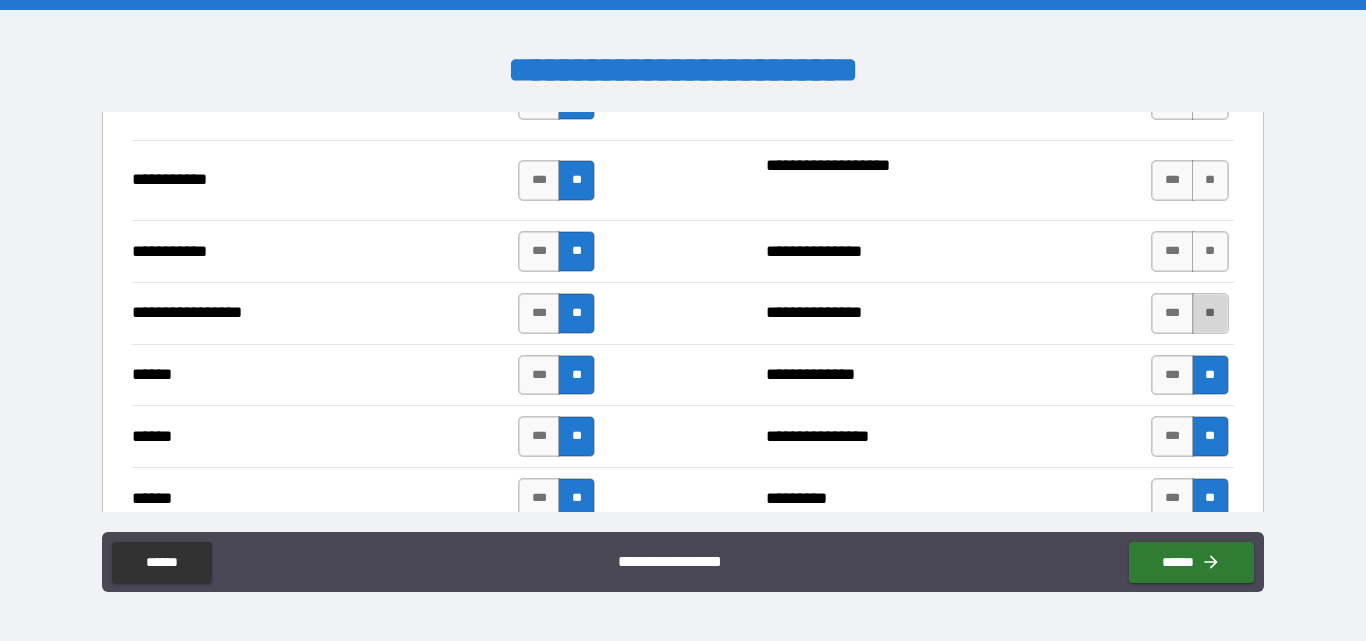 click on "**" at bounding box center (1210, 313) 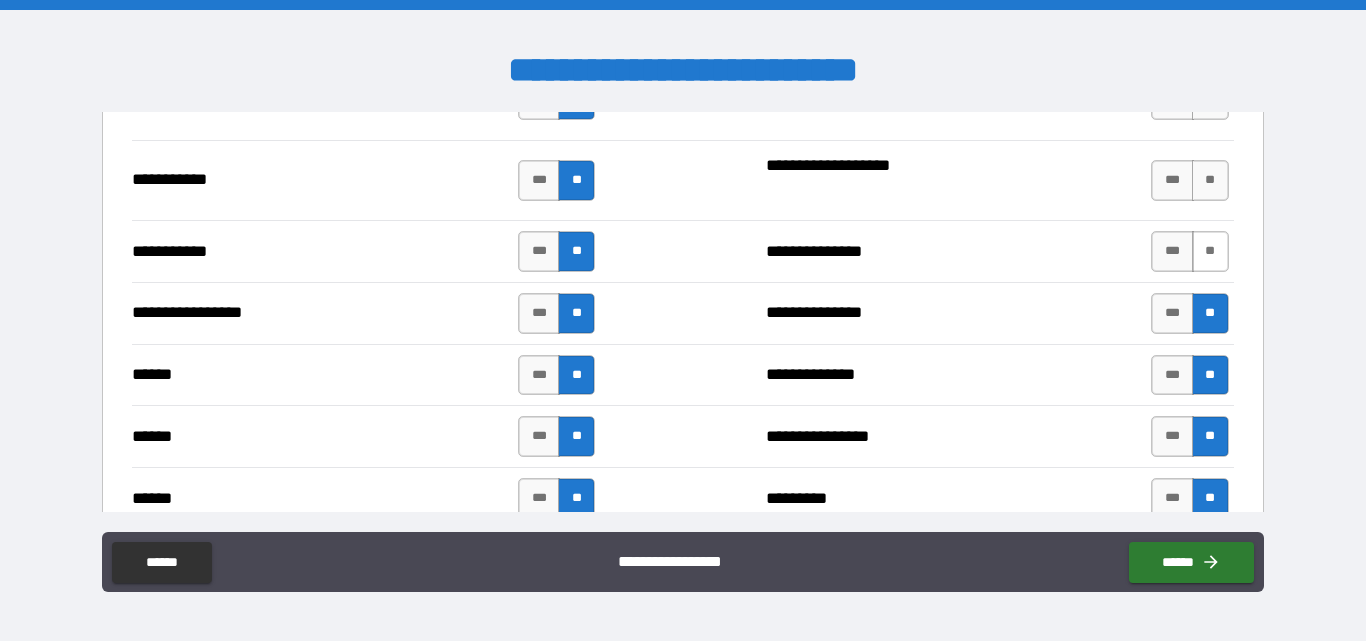 click on "**" at bounding box center (1210, 251) 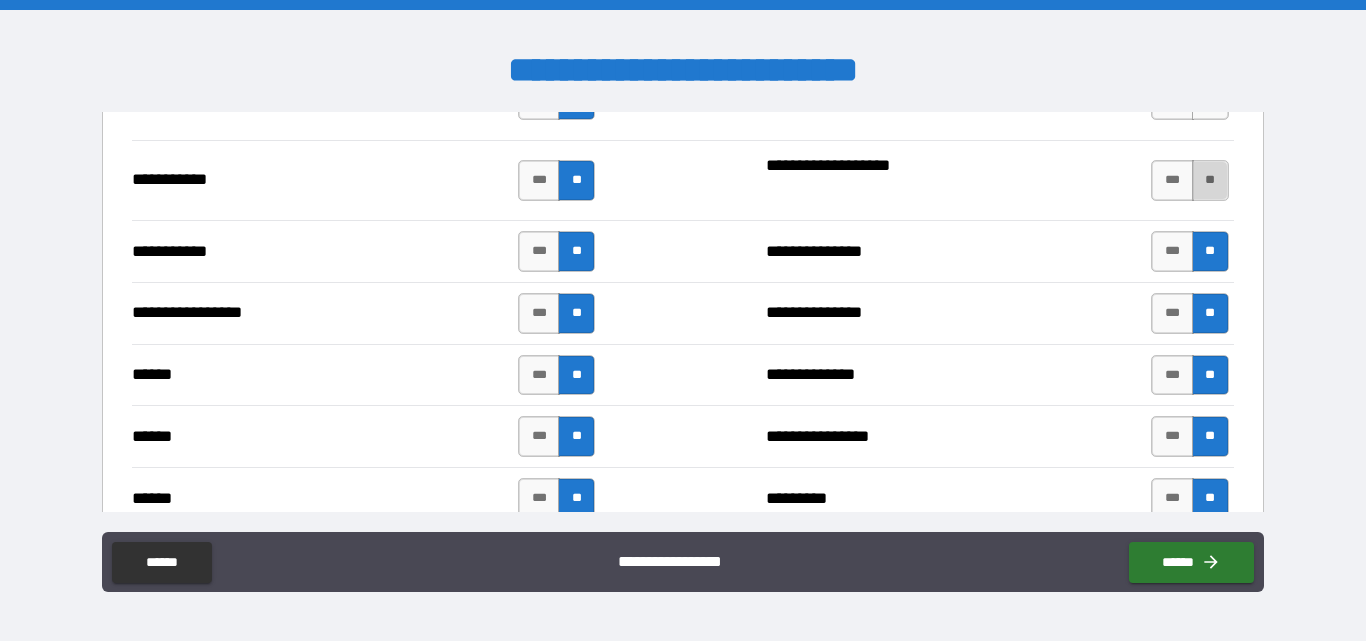 click on "**" at bounding box center (1210, 180) 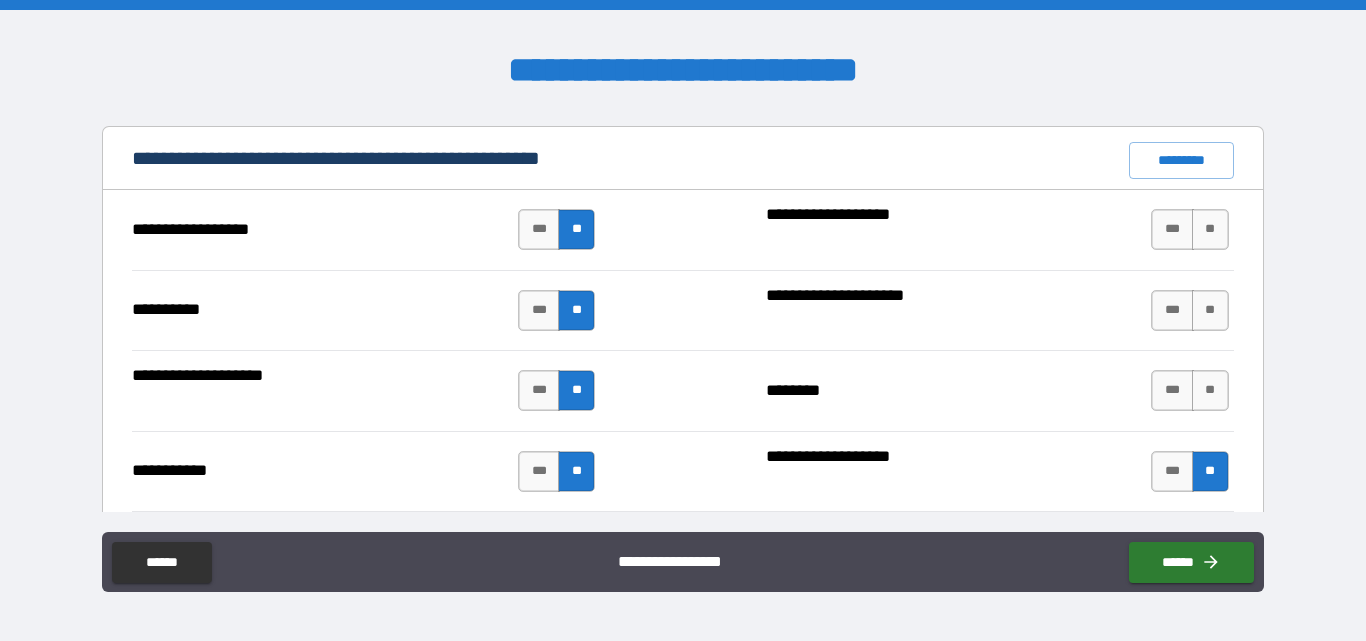 scroll, scrollTop: 1900, scrollLeft: 0, axis: vertical 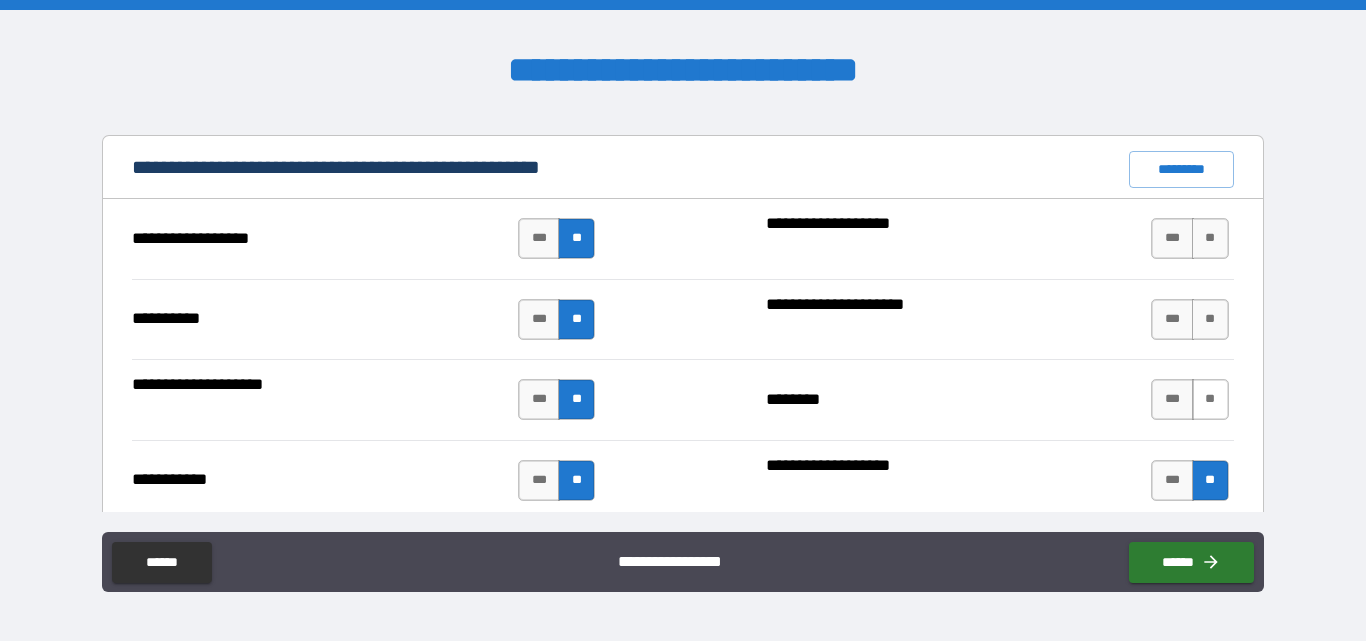 click on "**" at bounding box center [1210, 399] 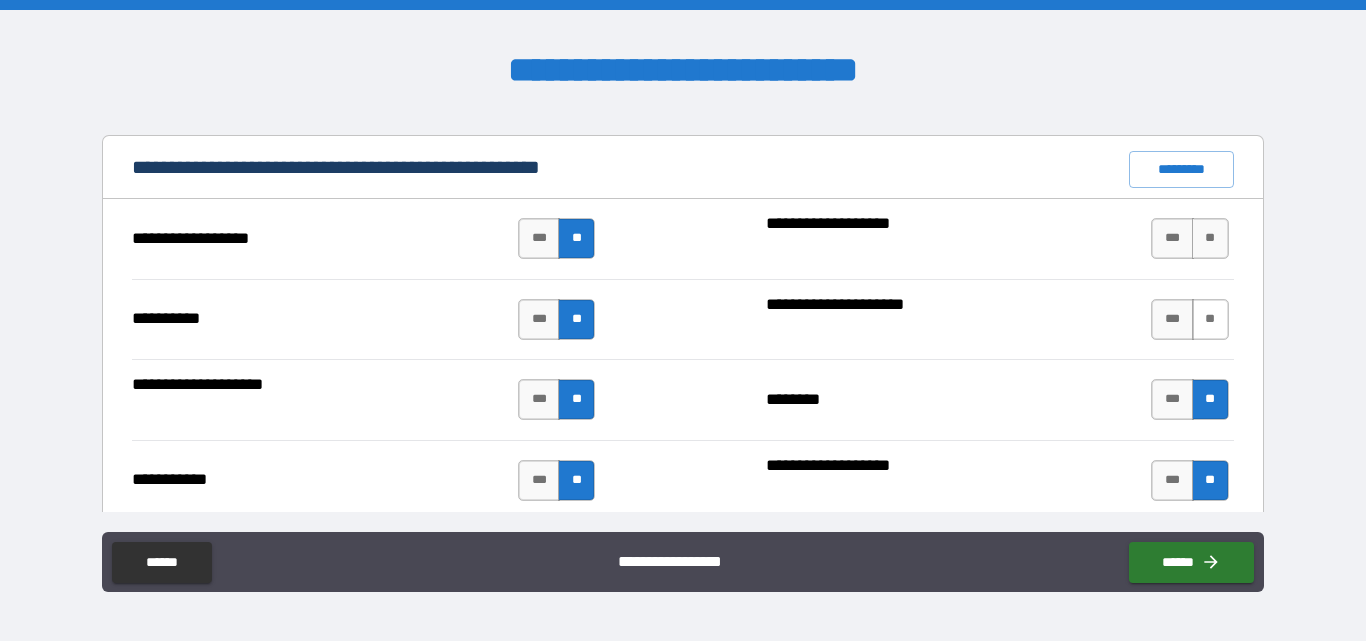 click on "**" at bounding box center [1210, 319] 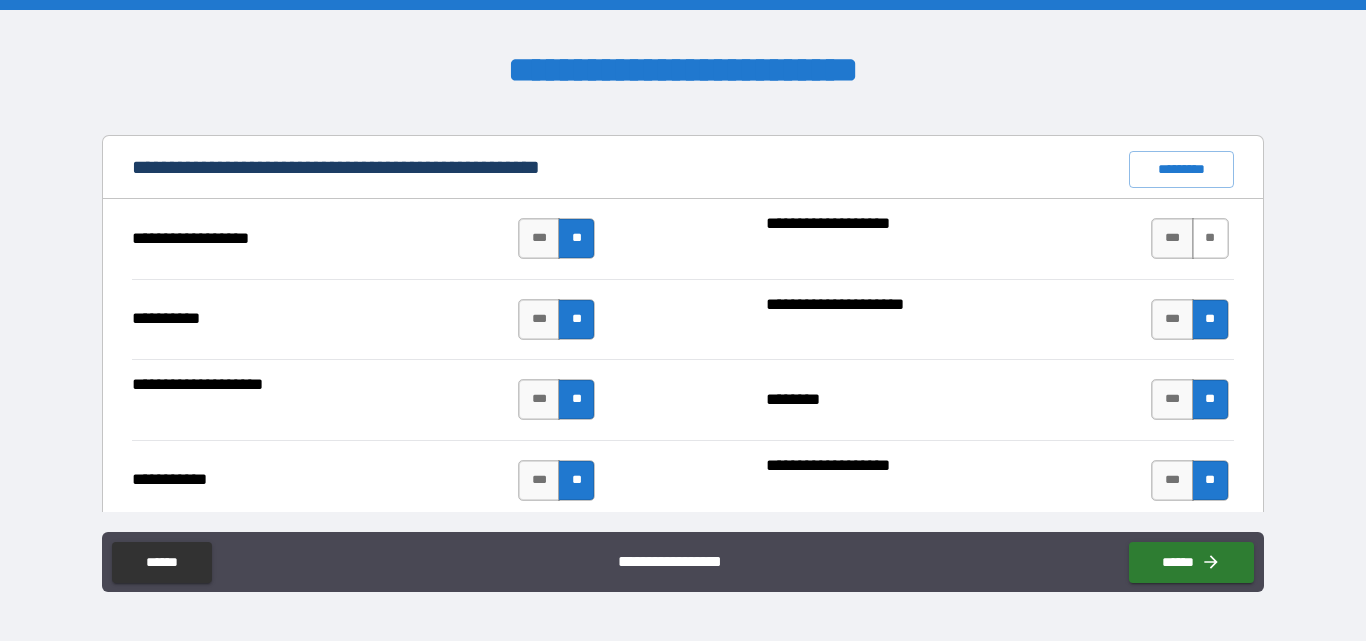 click on "**" at bounding box center (1210, 238) 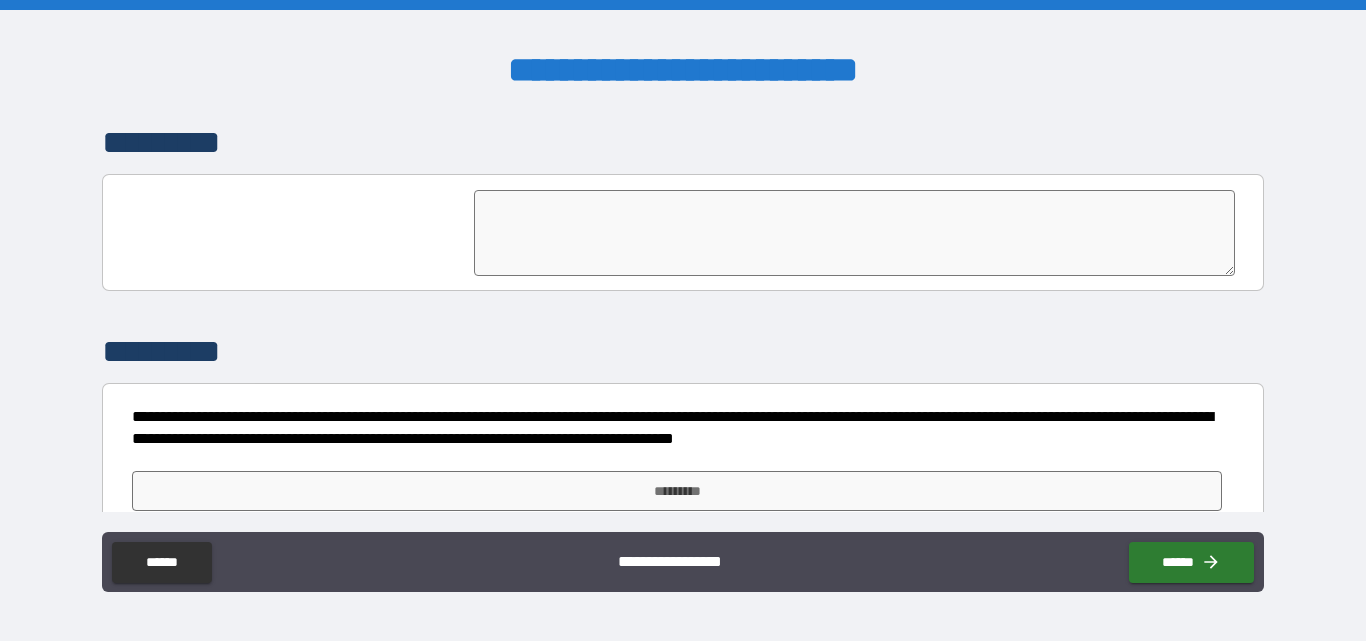 scroll, scrollTop: 4930, scrollLeft: 0, axis: vertical 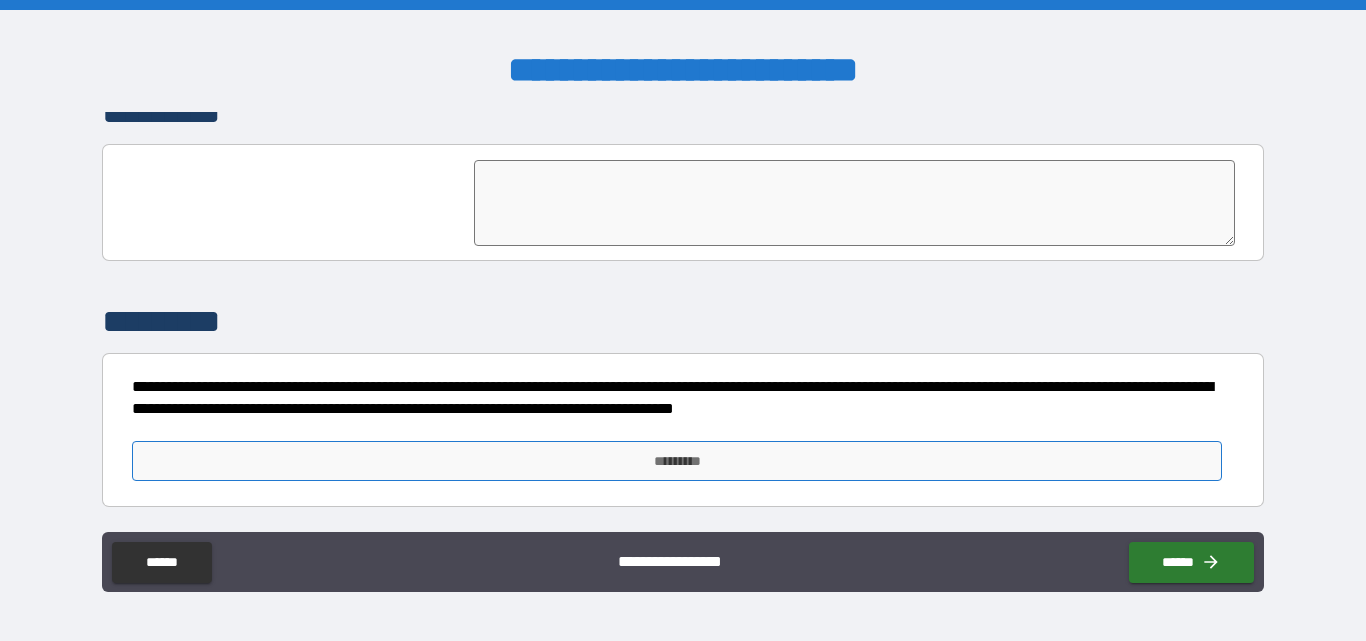 click on "*********" at bounding box center (677, 461) 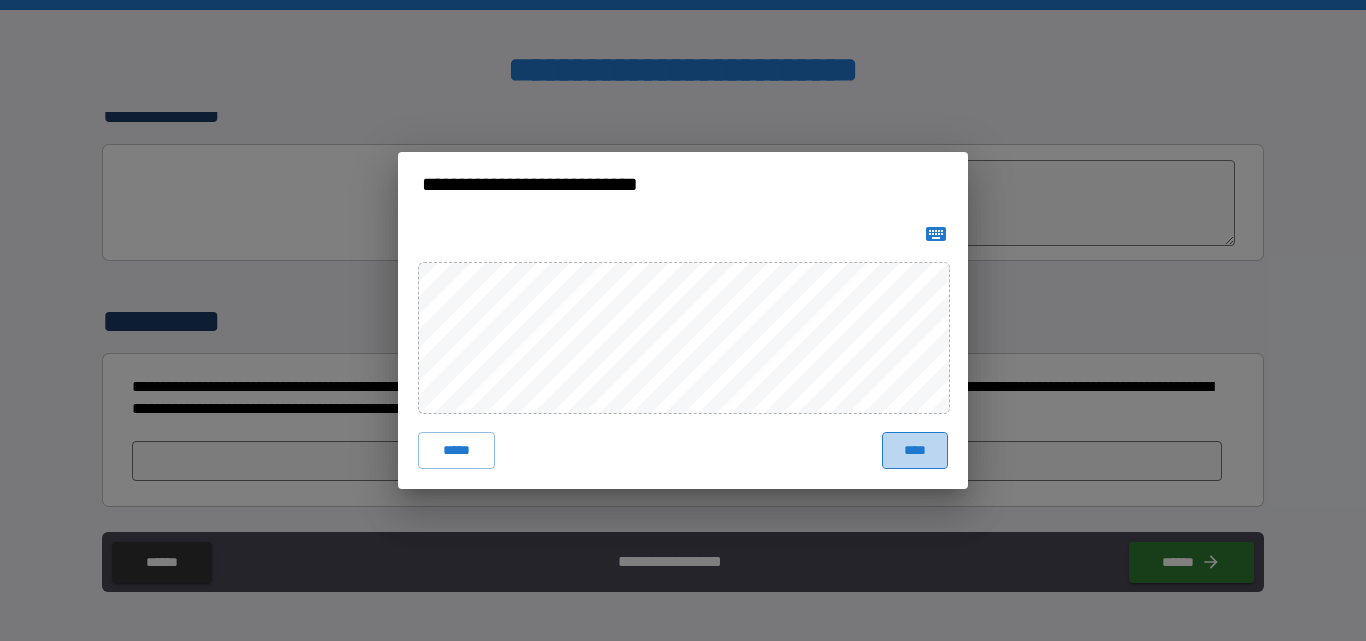 click on "****" at bounding box center [915, 450] 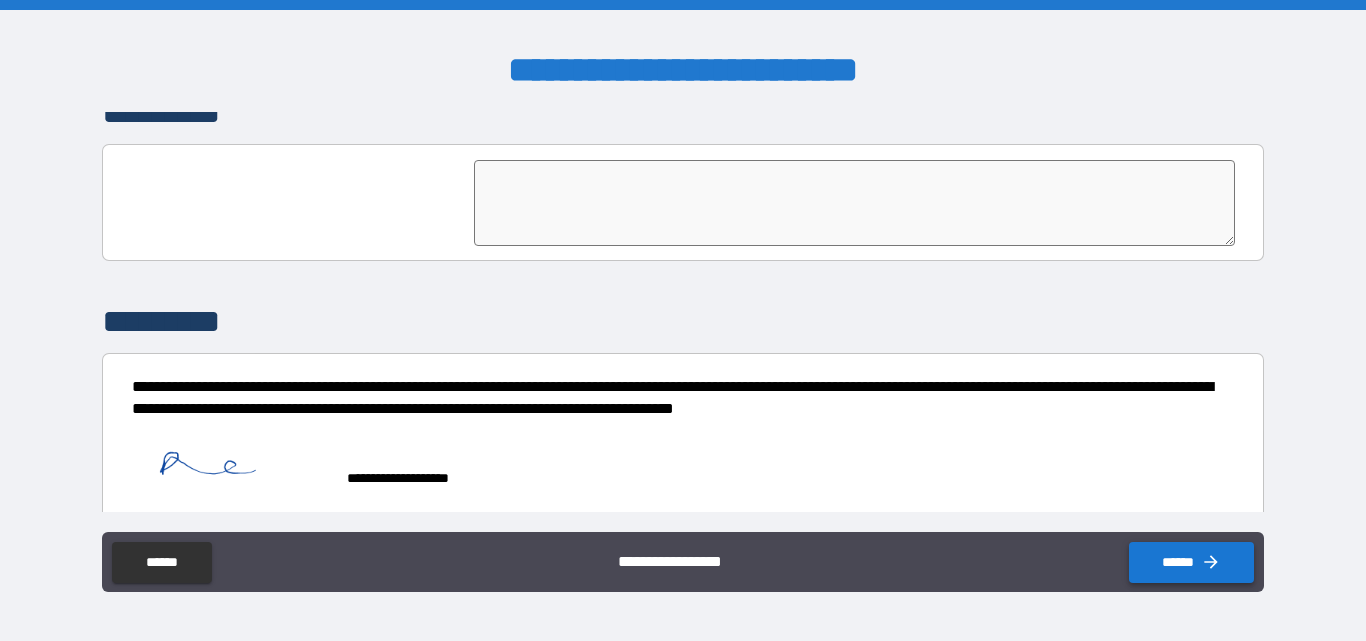 click on "******" at bounding box center (1191, 562) 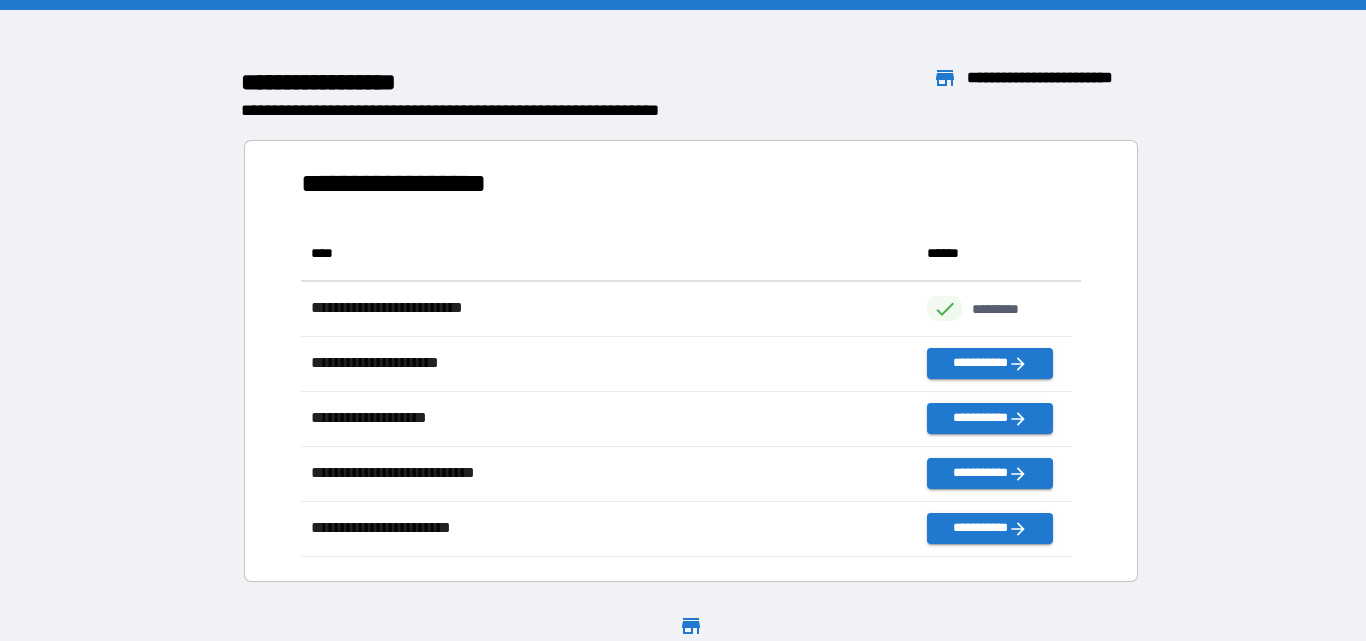 scroll, scrollTop: 16, scrollLeft: 16, axis: both 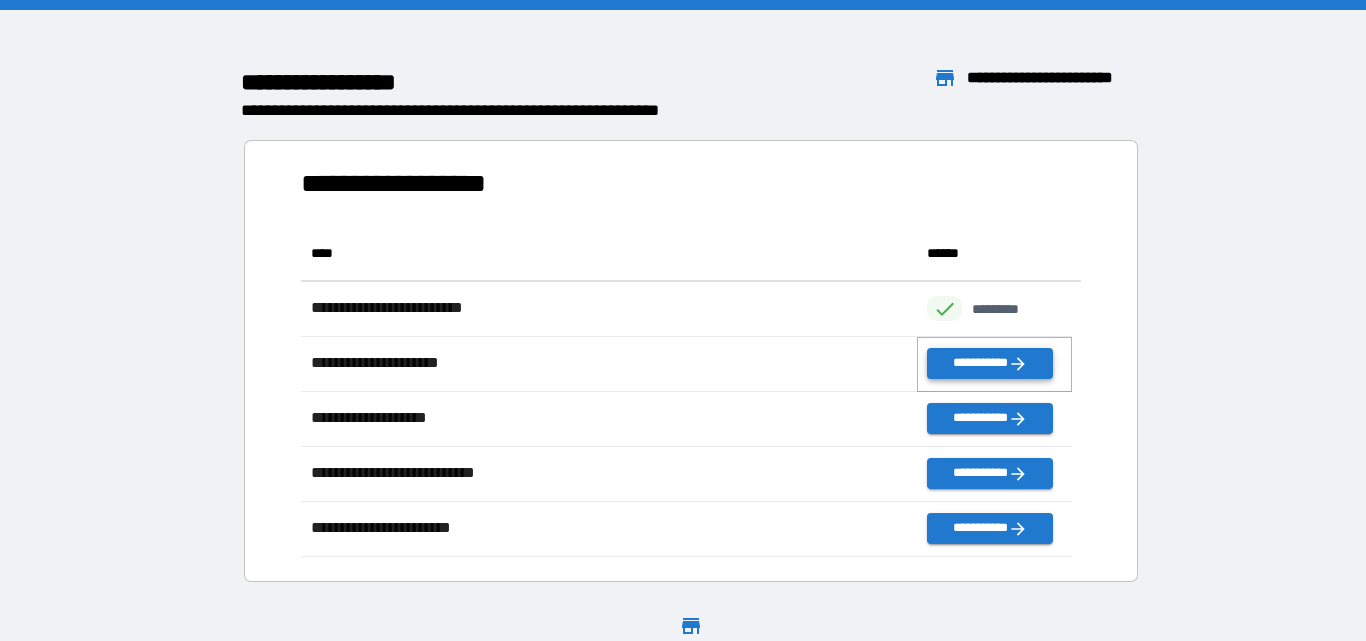 click on "**********" at bounding box center (989, 363) 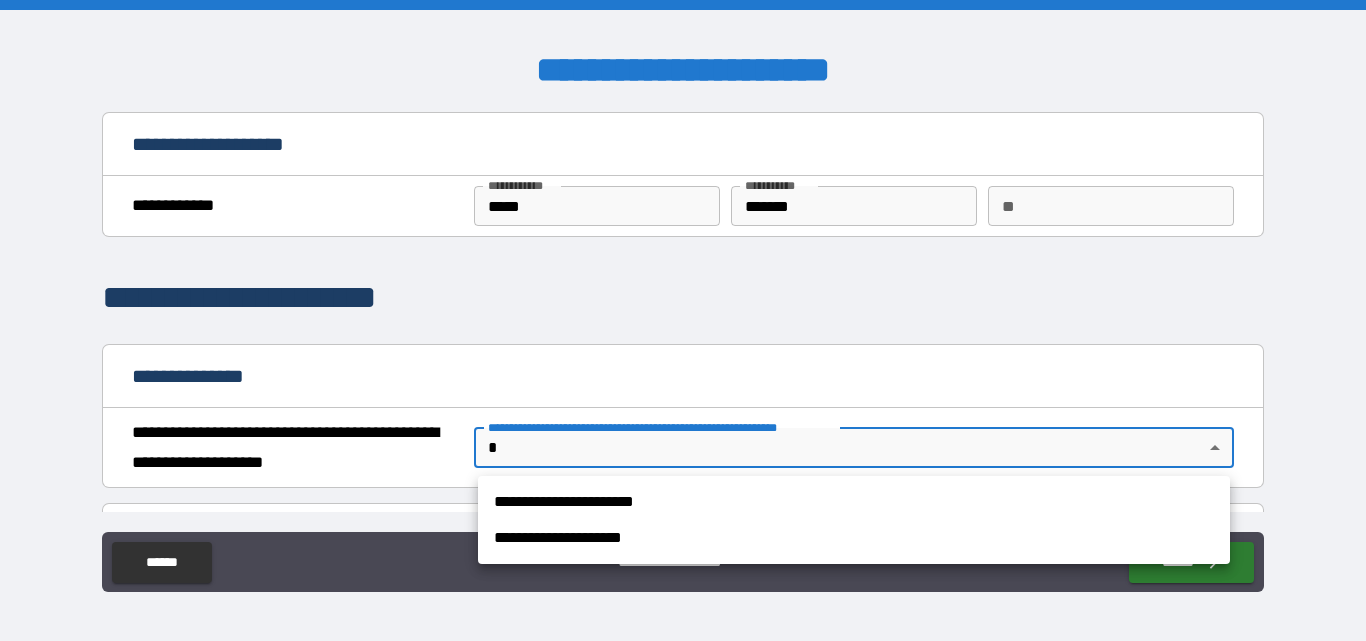 click on "**********" at bounding box center [683, 320] 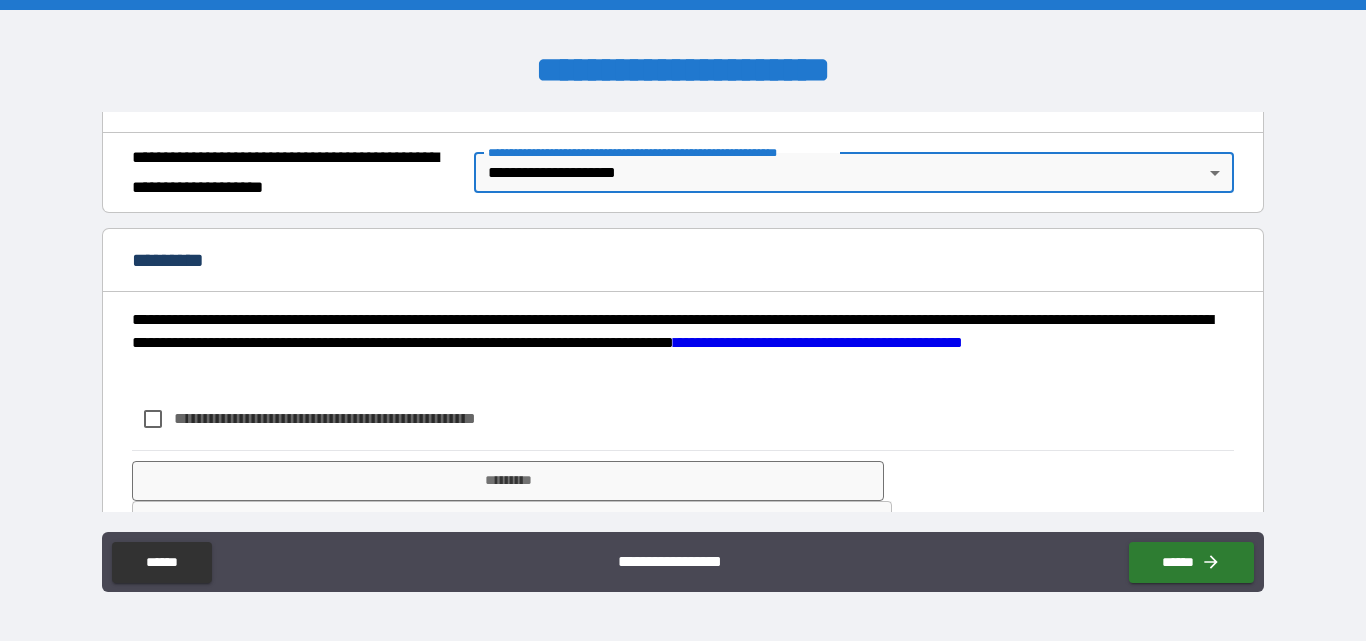 scroll, scrollTop: 300, scrollLeft: 0, axis: vertical 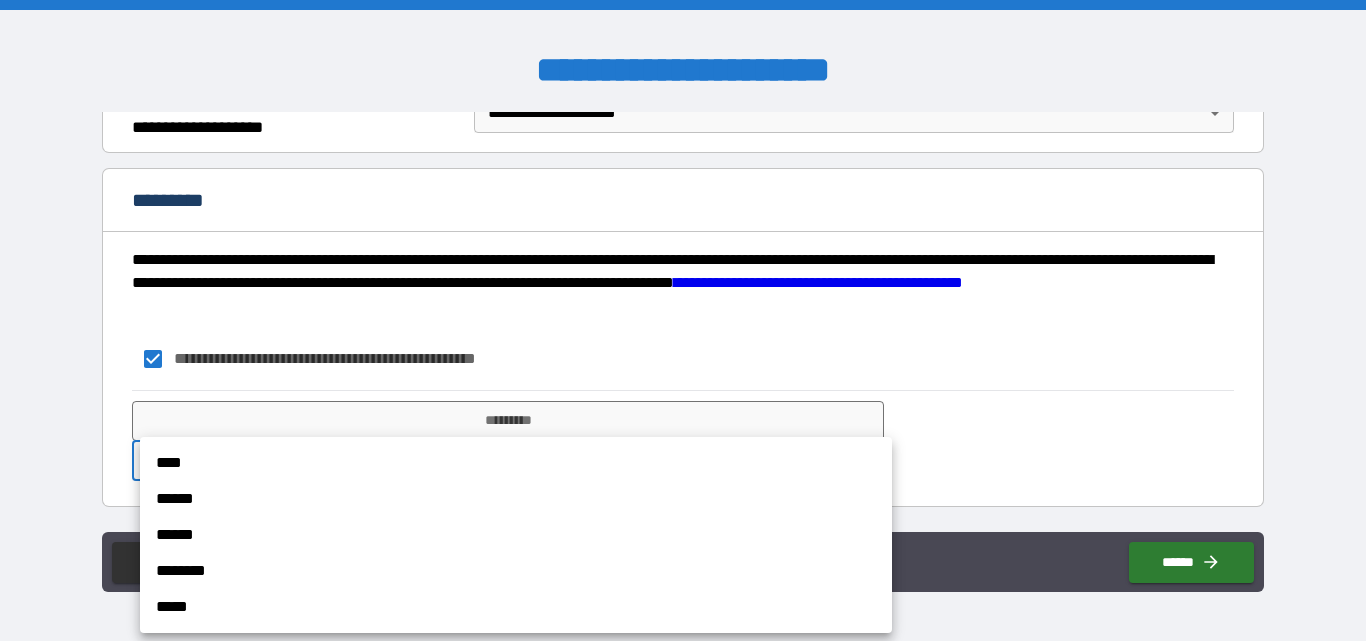 click on "[FIRST] [LAST] [STREET] [CITY], [STATE] [ZIP] [COUNTRY] [PHONE] [EMAIL] [SSN] [DLN] [CC] [DOB] [AGE]" at bounding box center [683, 320] 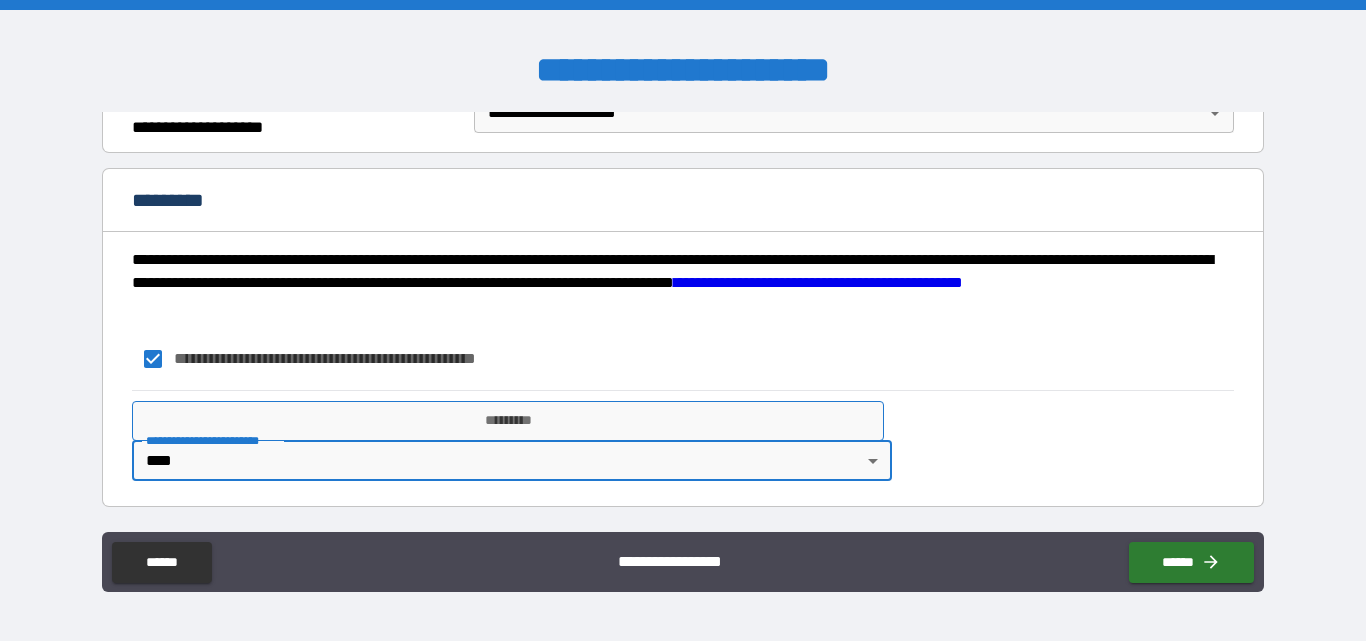 click on "*********" at bounding box center (508, 421) 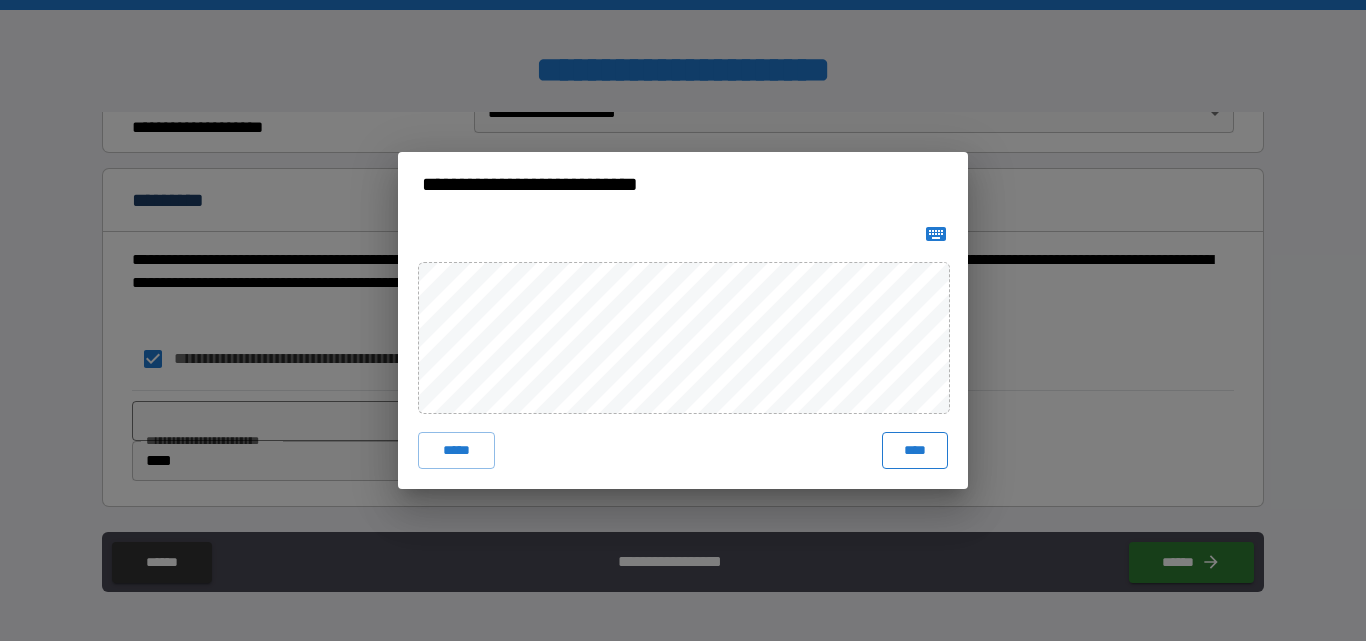 click on "****" at bounding box center (915, 450) 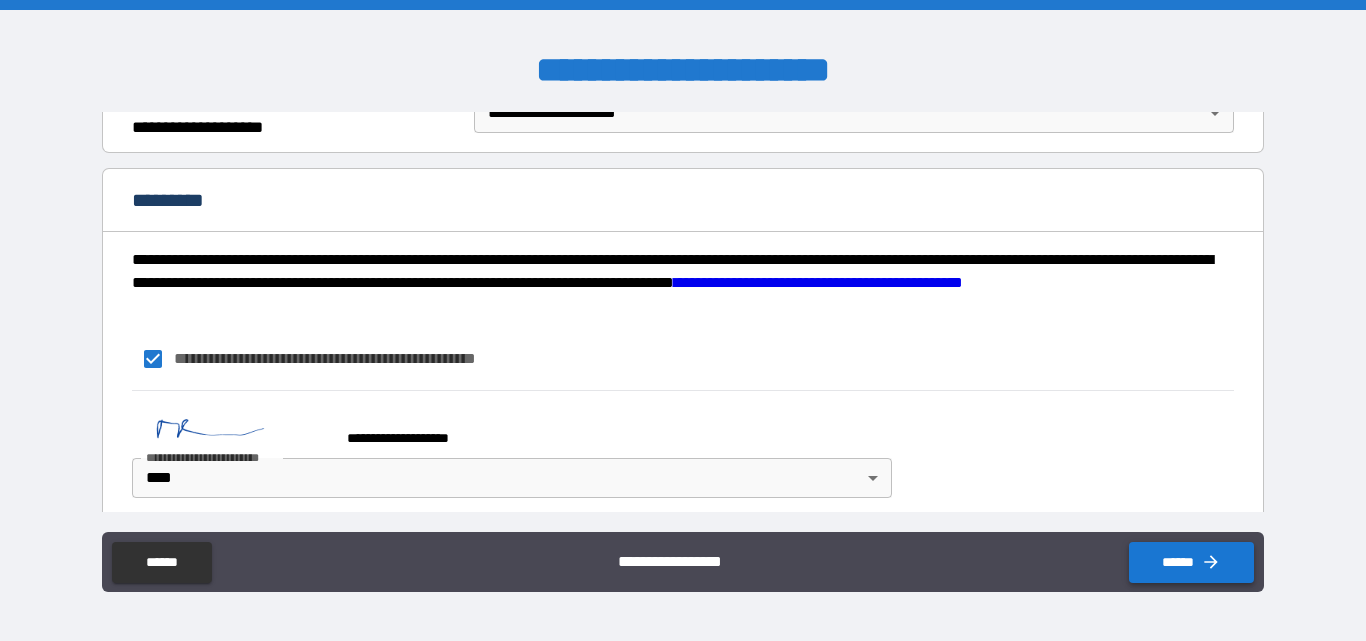 click on "******" at bounding box center (1191, 562) 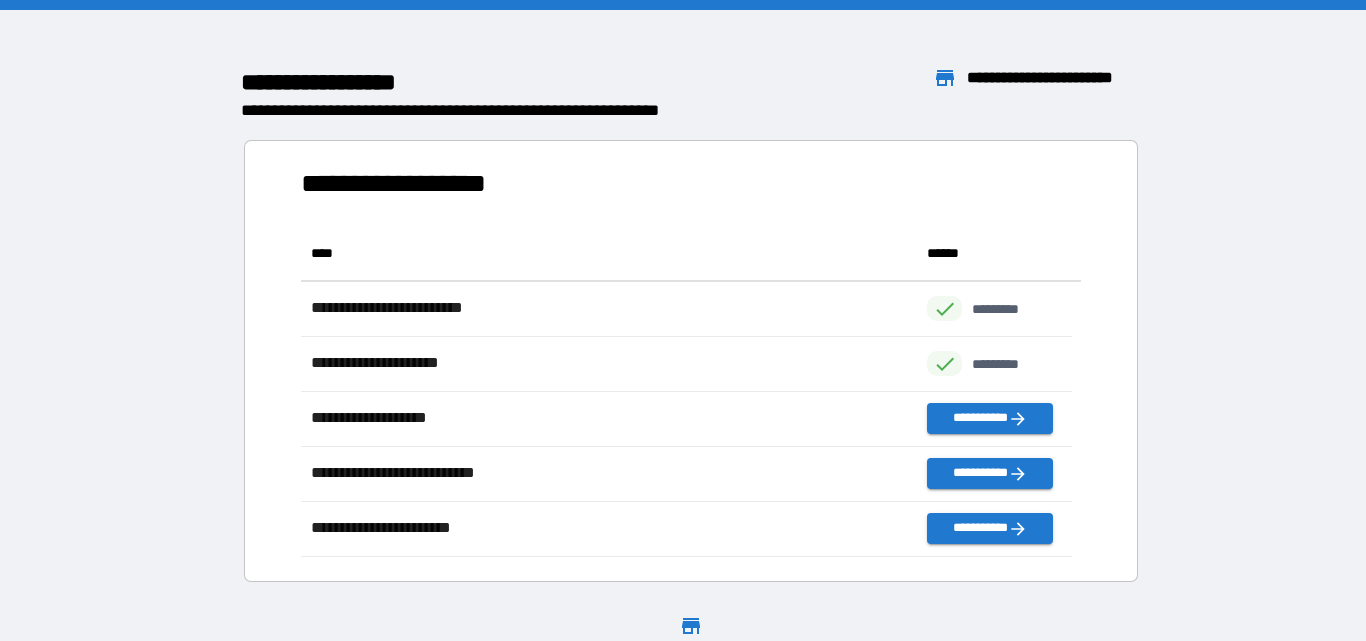 scroll, scrollTop: 16, scrollLeft: 16, axis: both 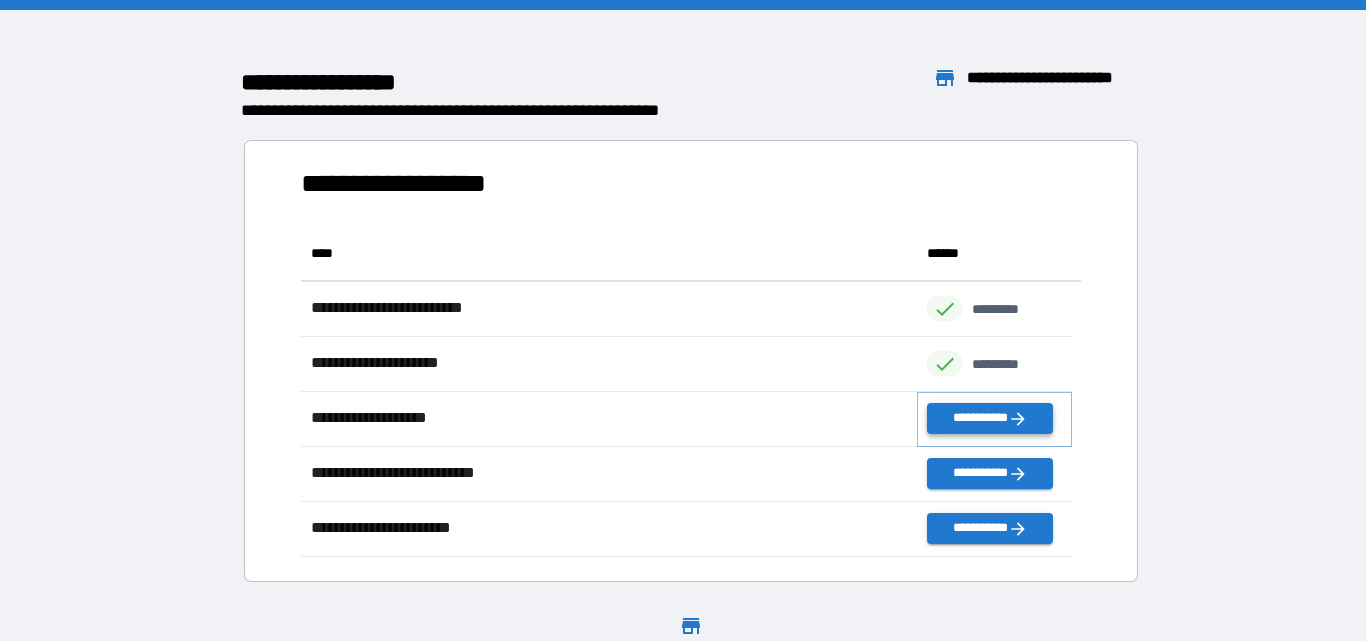 click 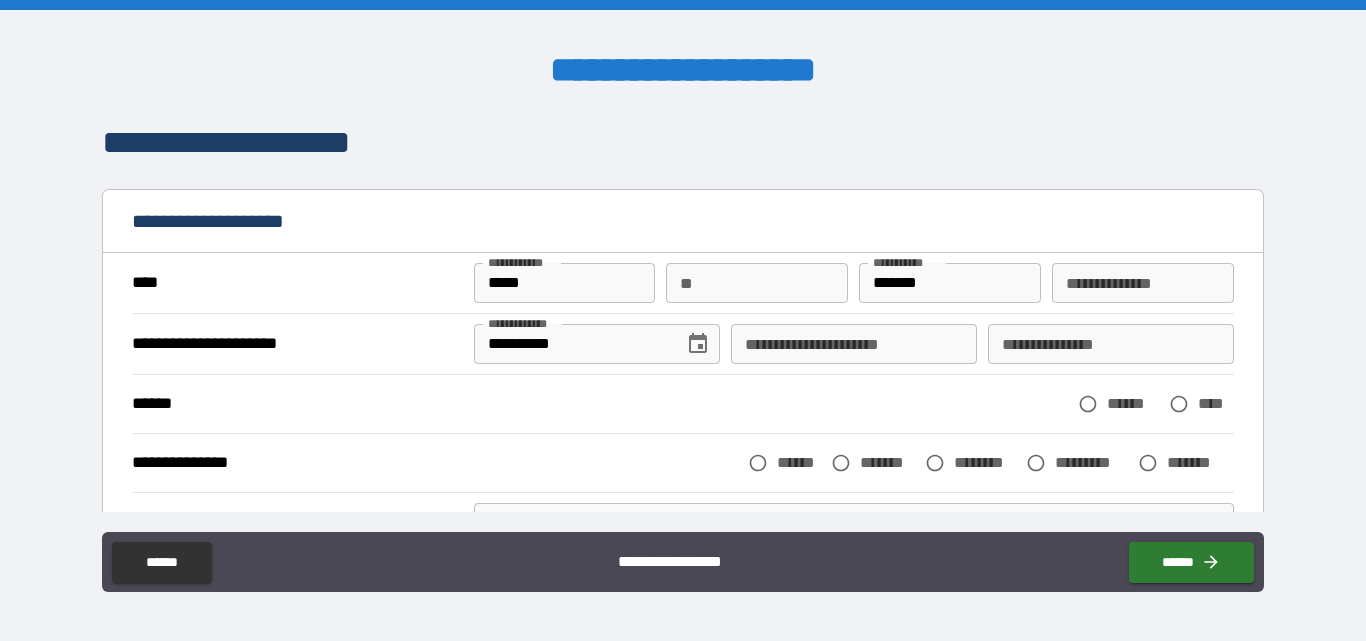 click on "**********" at bounding box center (854, 344) 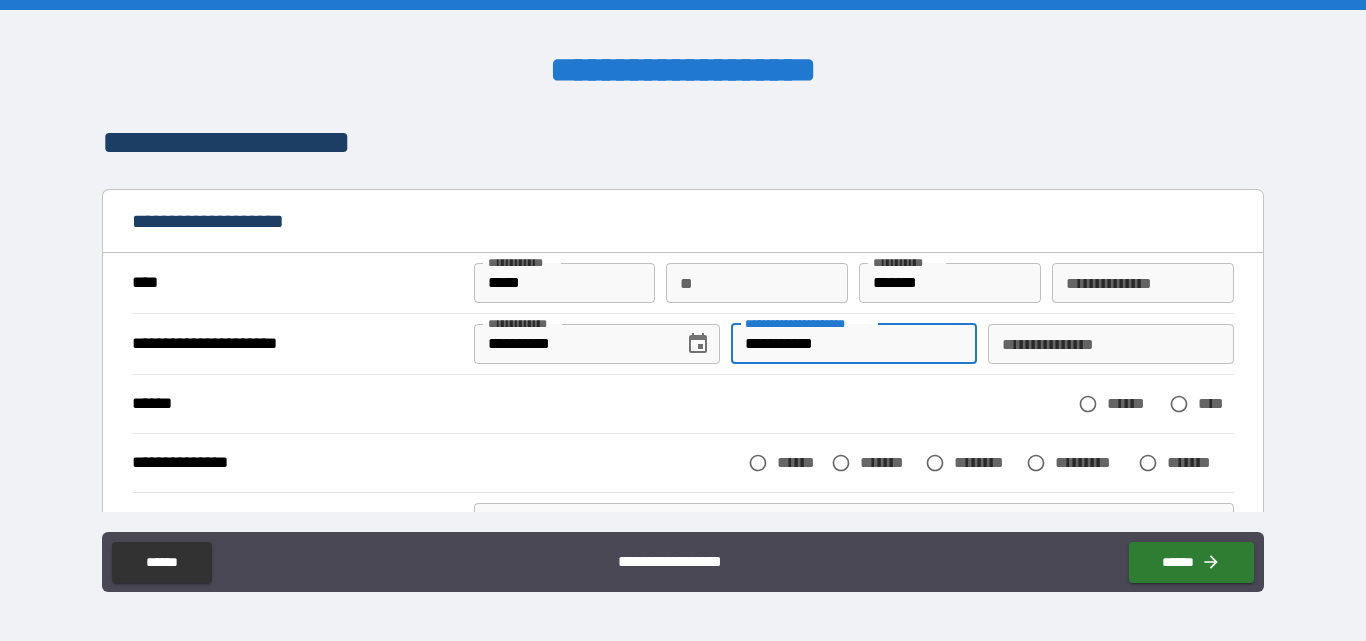 type on "**********" 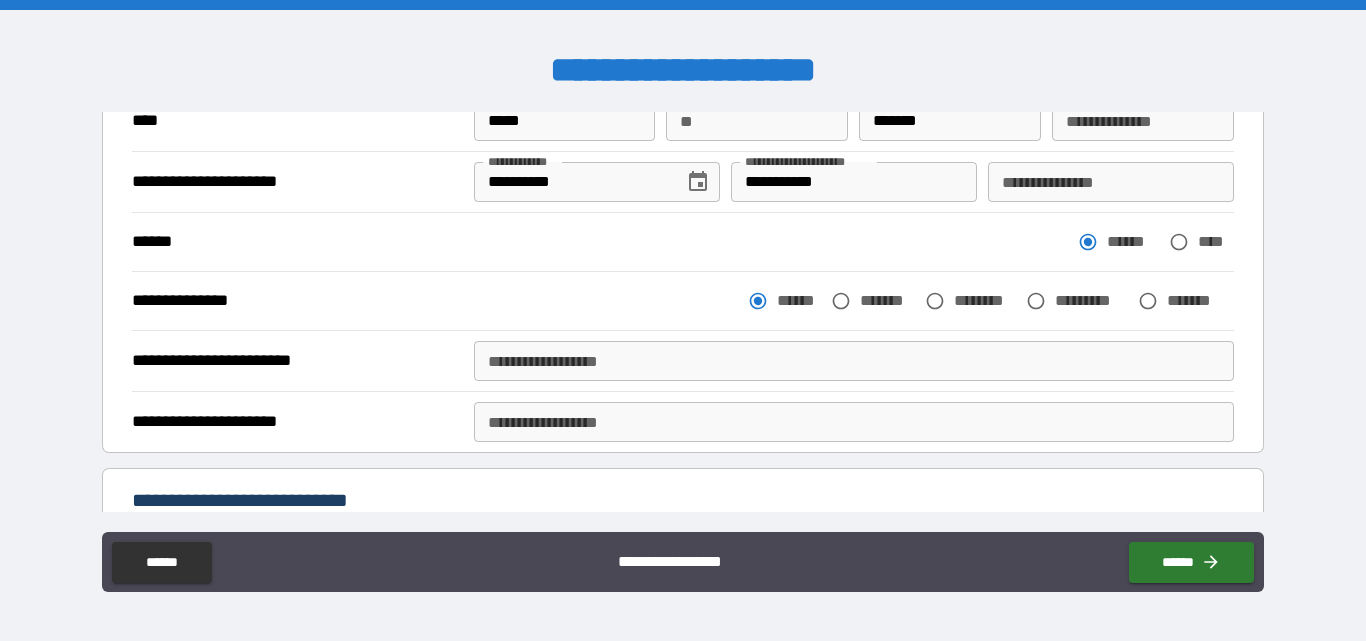 scroll, scrollTop: 200, scrollLeft: 0, axis: vertical 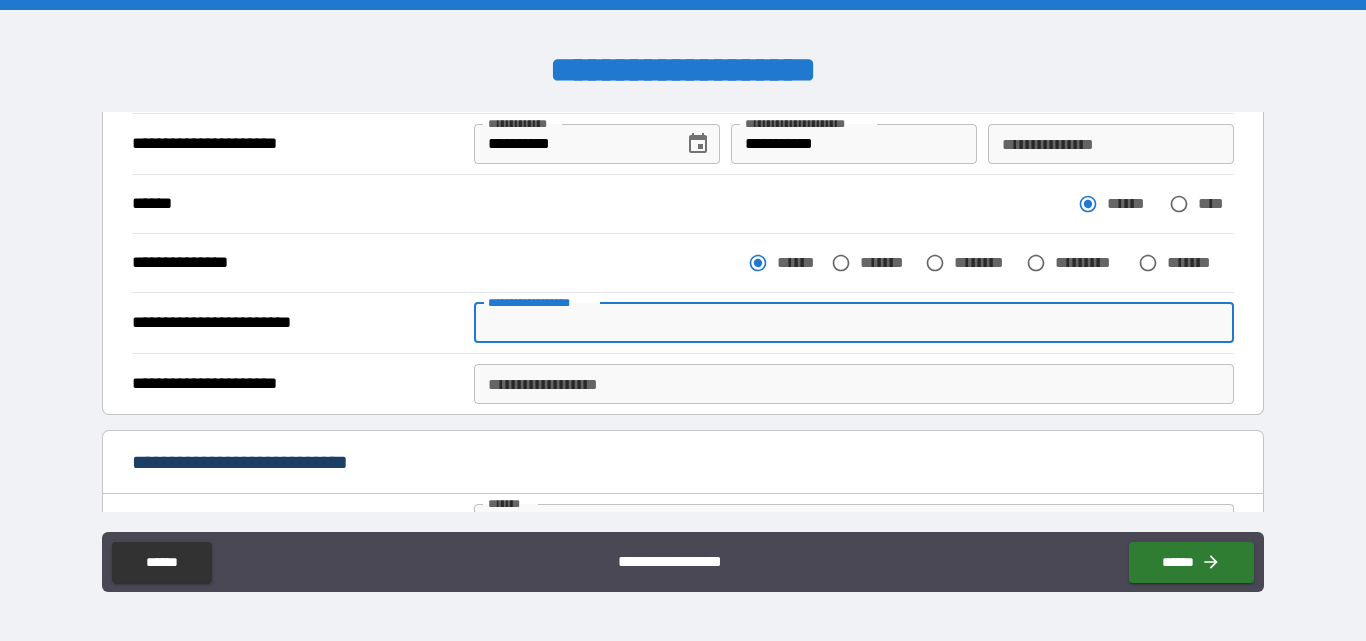 click on "**********" at bounding box center (854, 323) 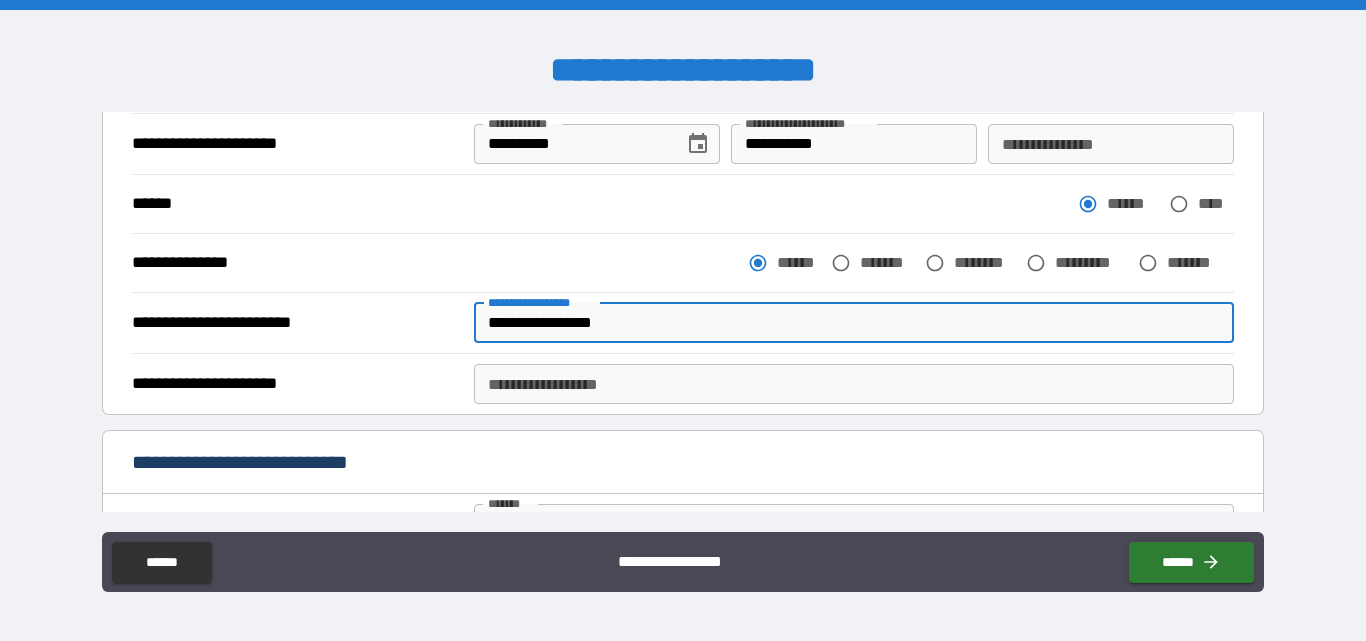 type on "**********" 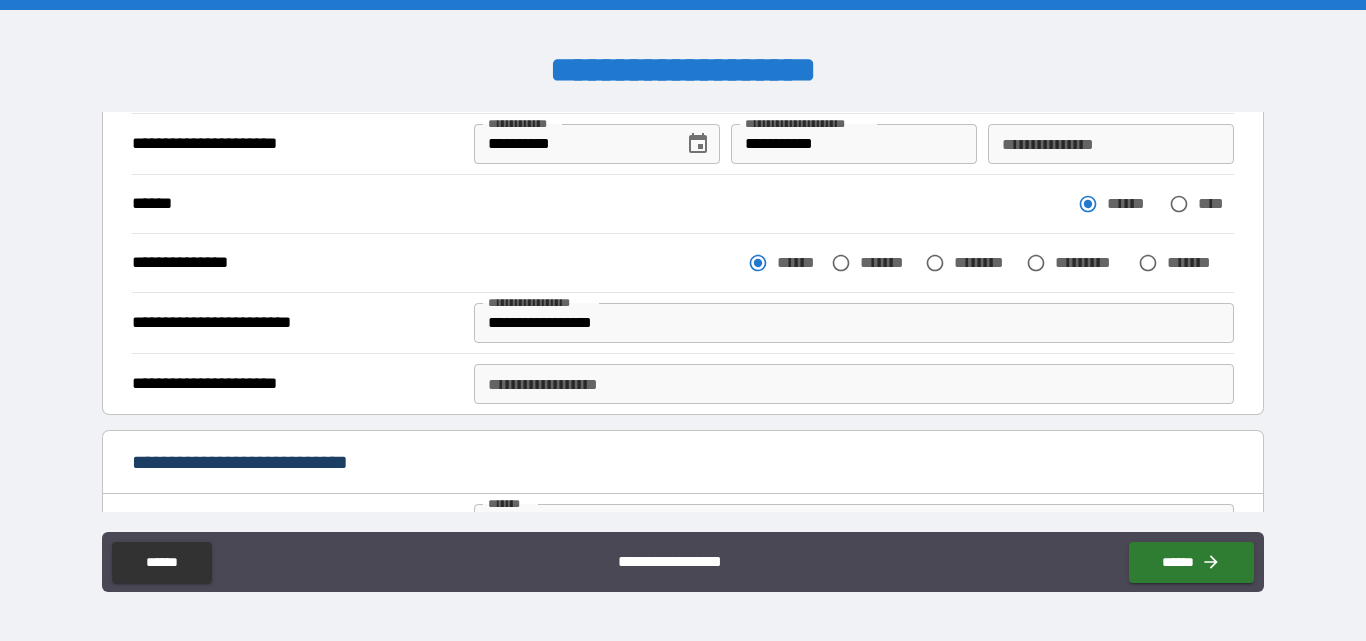 click on "**********" at bounding box center [854, 384] 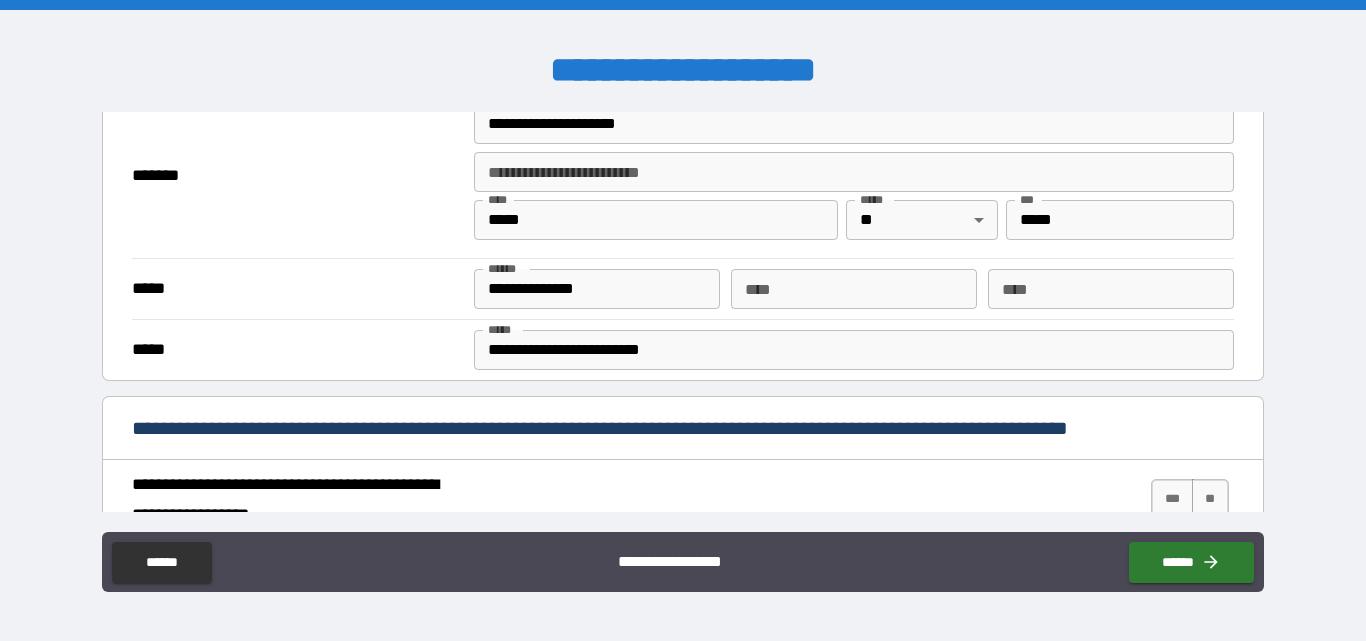 scroll, scrollTop: 462, scrollLeft: 0, axis: vertical 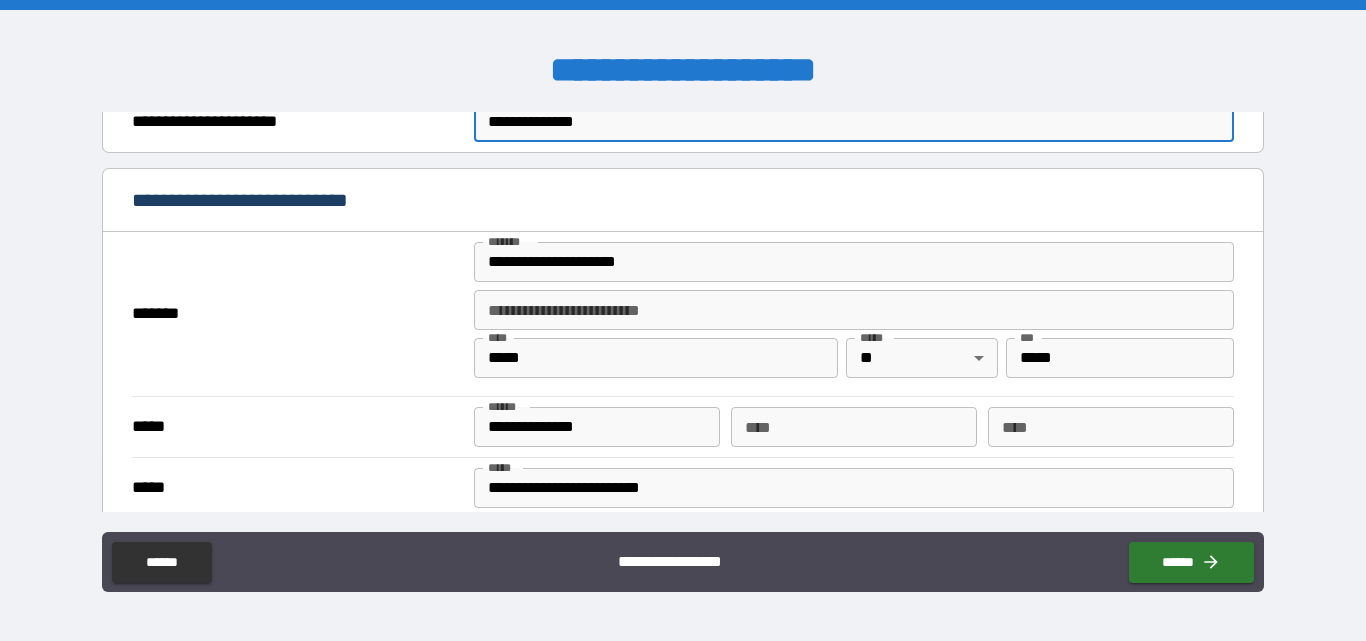 type on "**********" 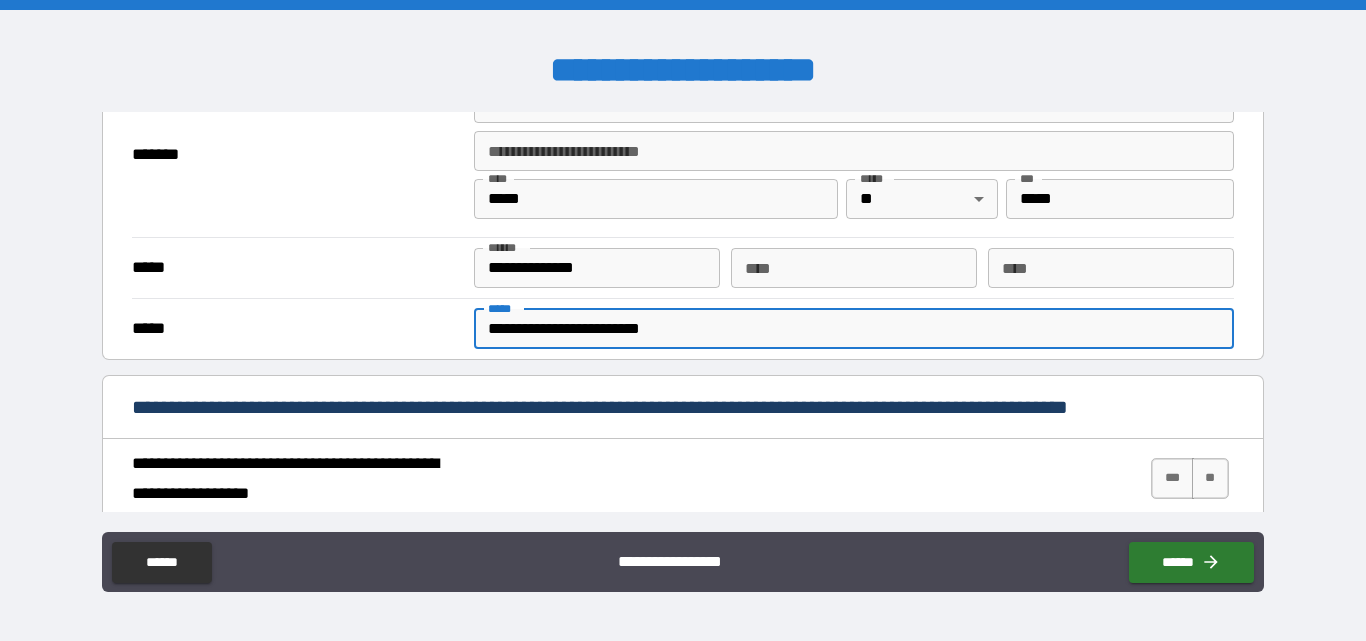 scroll, scrollTop: 630, scrollLeft: 0, axis: vertical 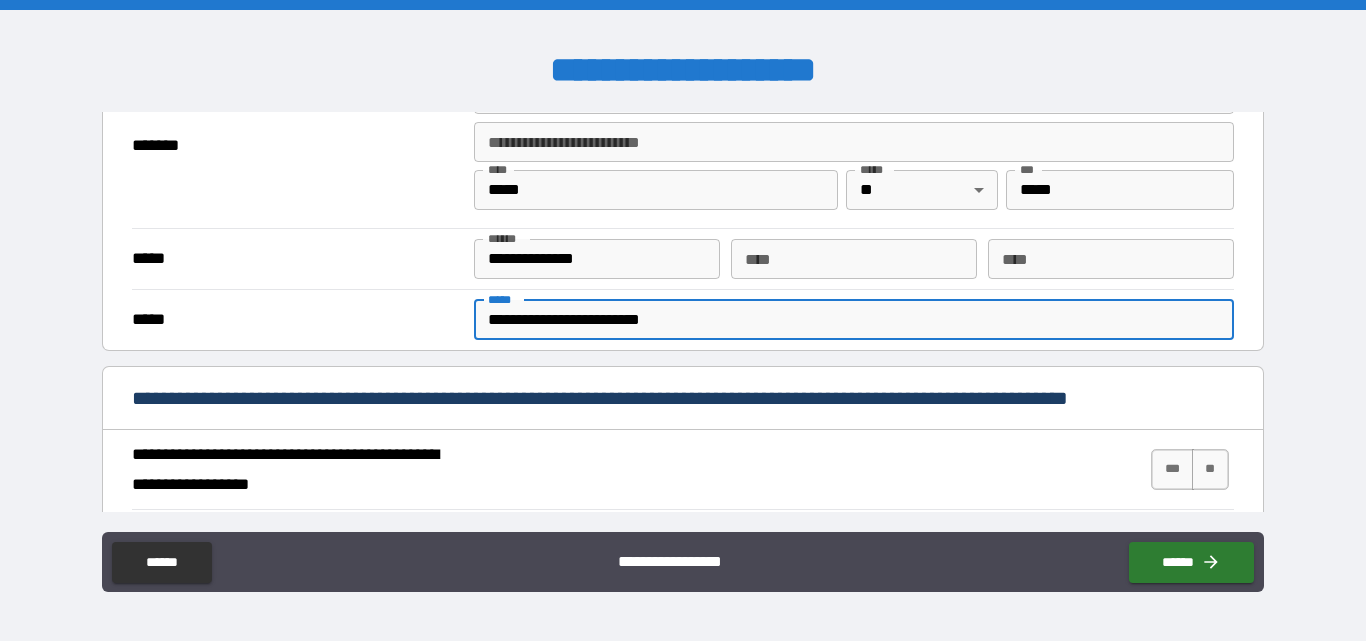 drag, startPoint x: 712, startPoint y: 488, endPoint x: 477, endPoint y: 330, distance: 283.17664 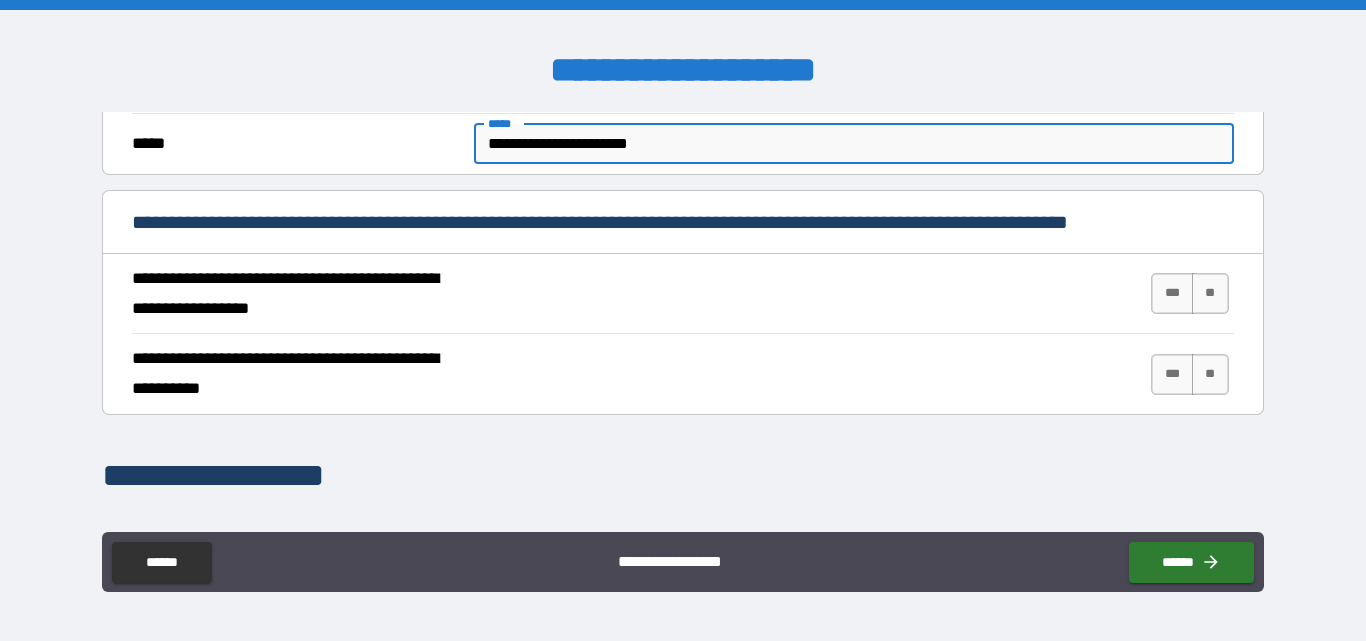scroll, scrollTop: 830, scrollLeft: 0, axis: vertical 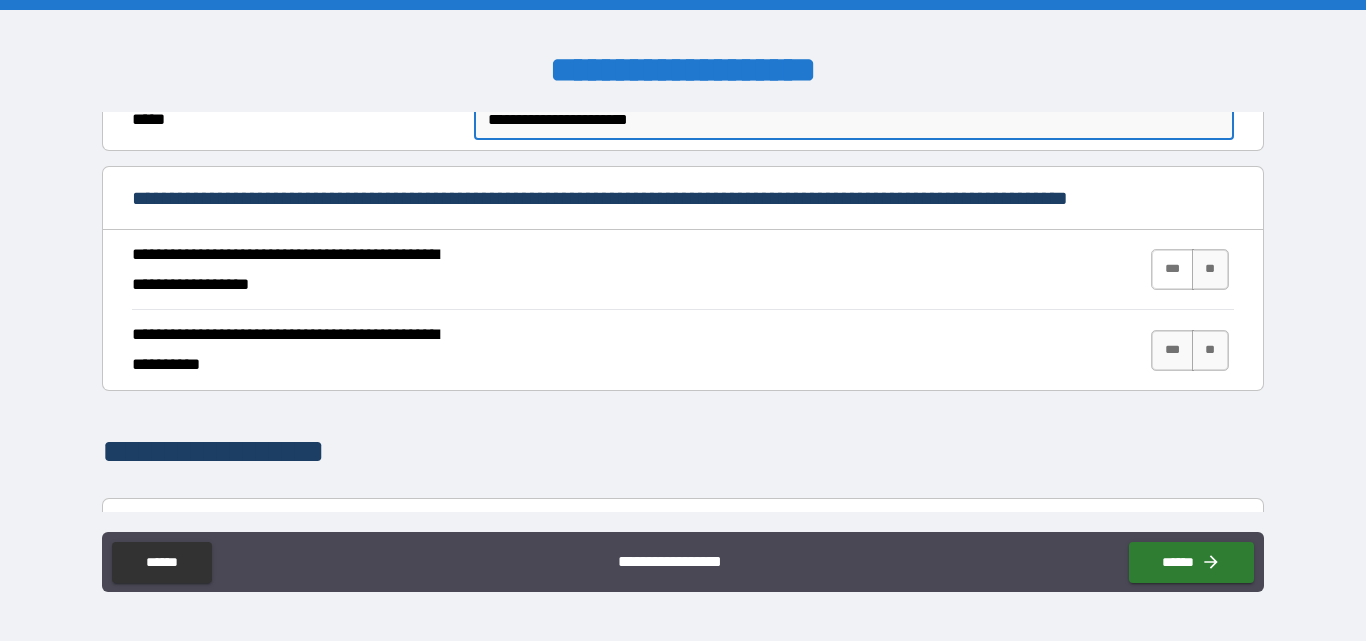 type on "**********" 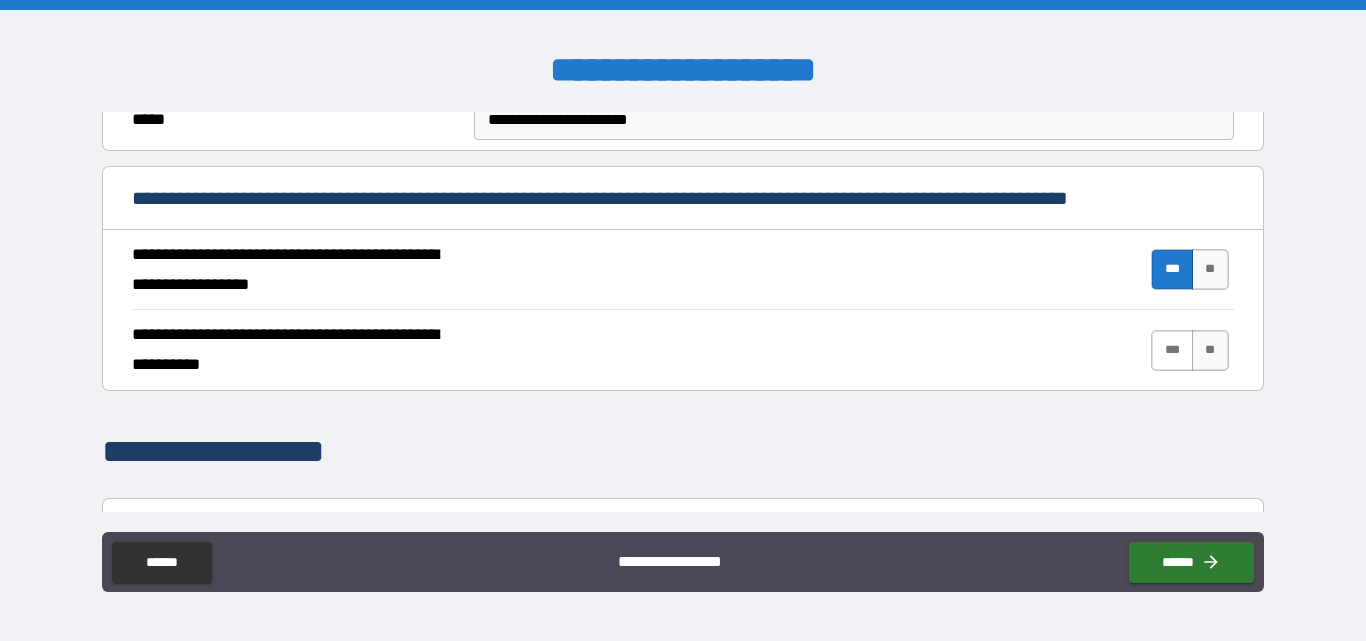 click on "***" at bounding box center (1172, 350) 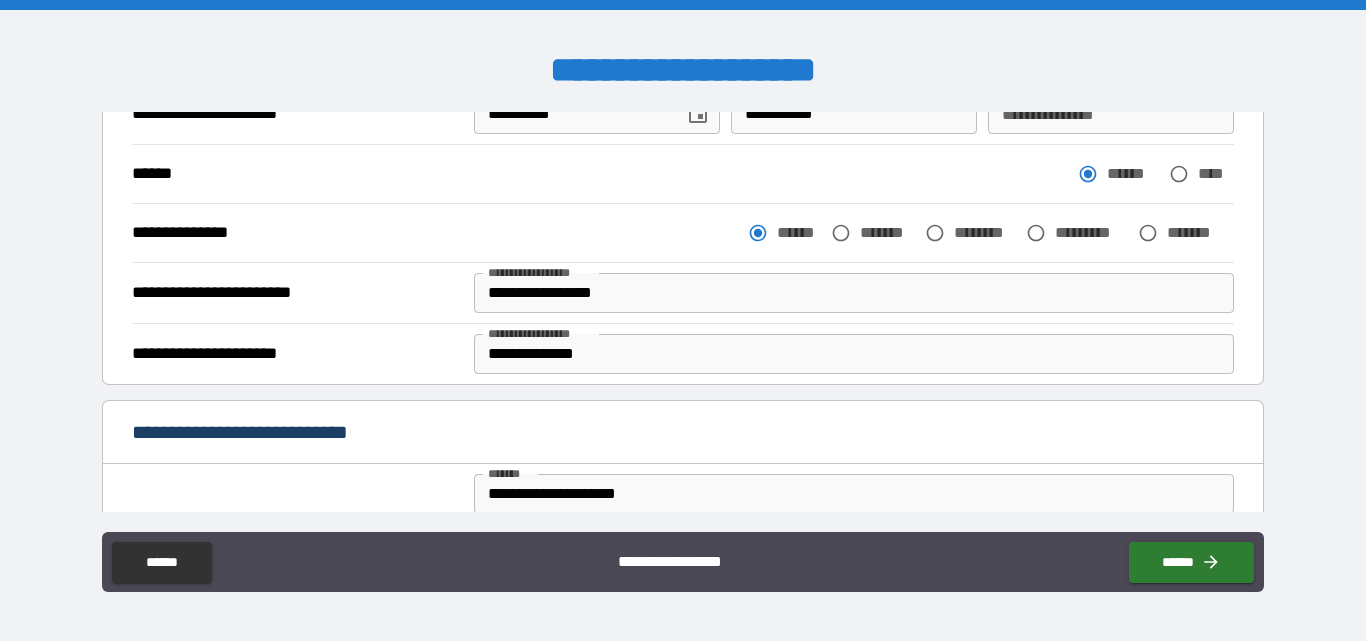 scroll, scrollTop: 130, scrollLeft: 0, axis: vertical 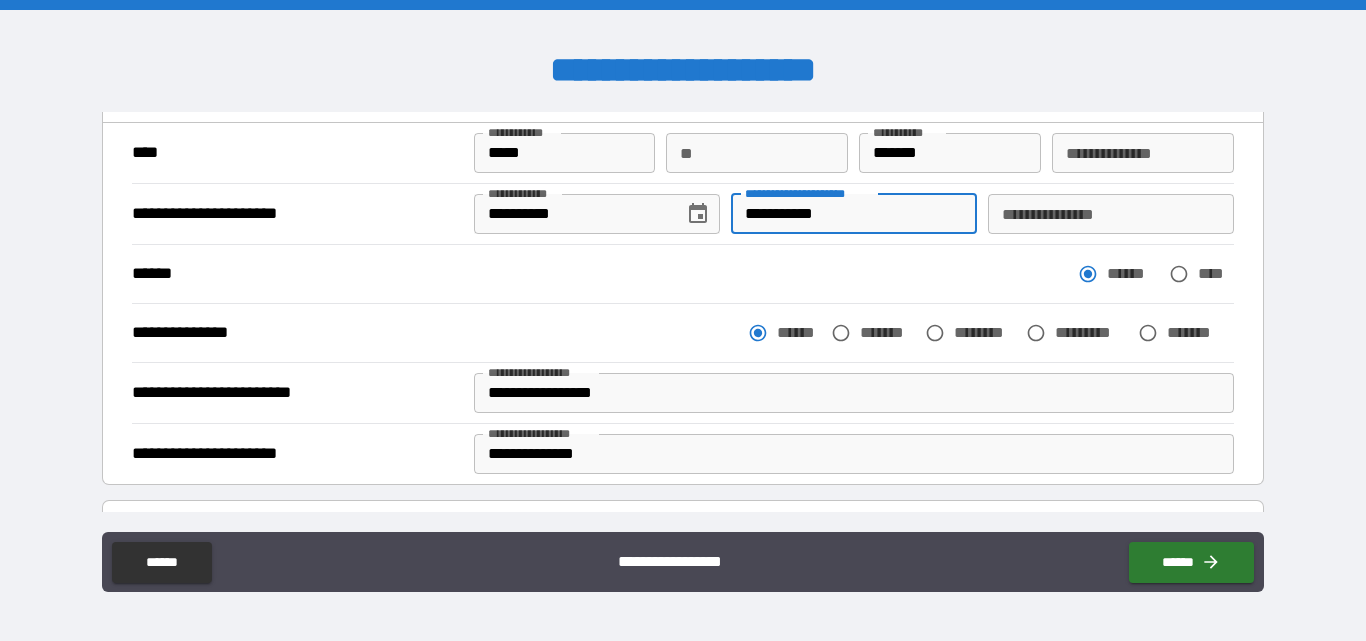 drag, startPoint x: 838, startPoint y: 215, endPoint x: 717, endPoint y: 213, distance: 121.016525 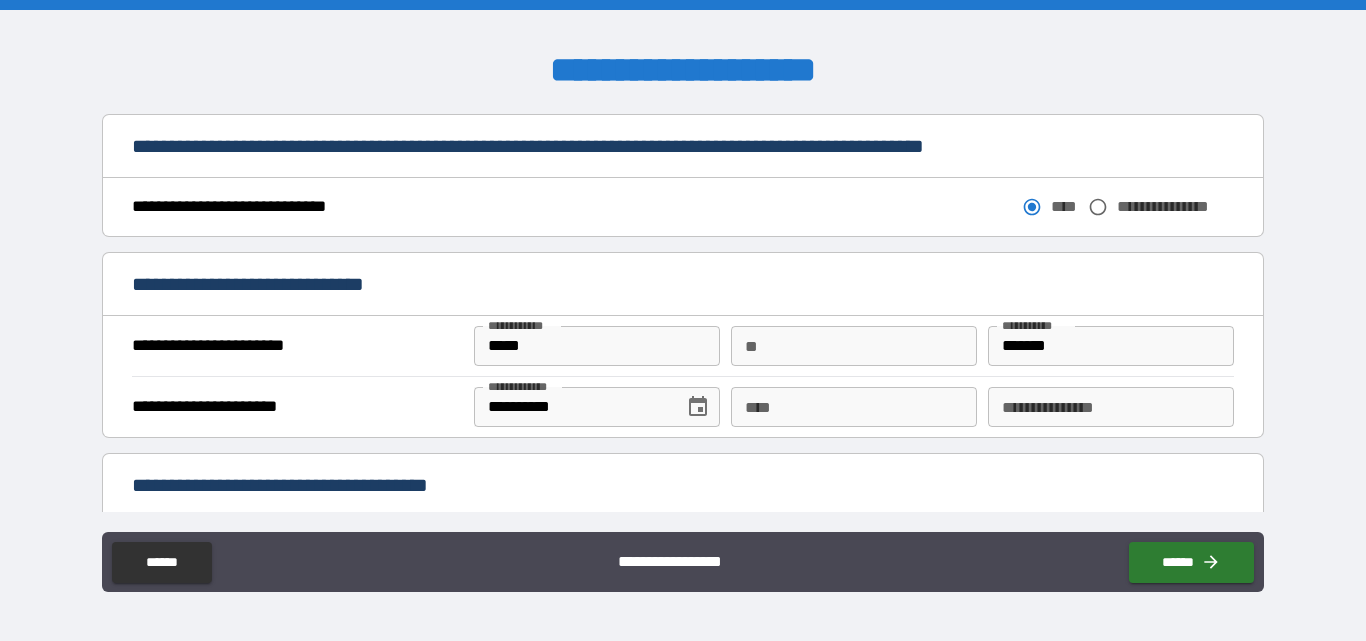 scroll, scrollTop: 1230, scrollLeft: 0, axis: vertical 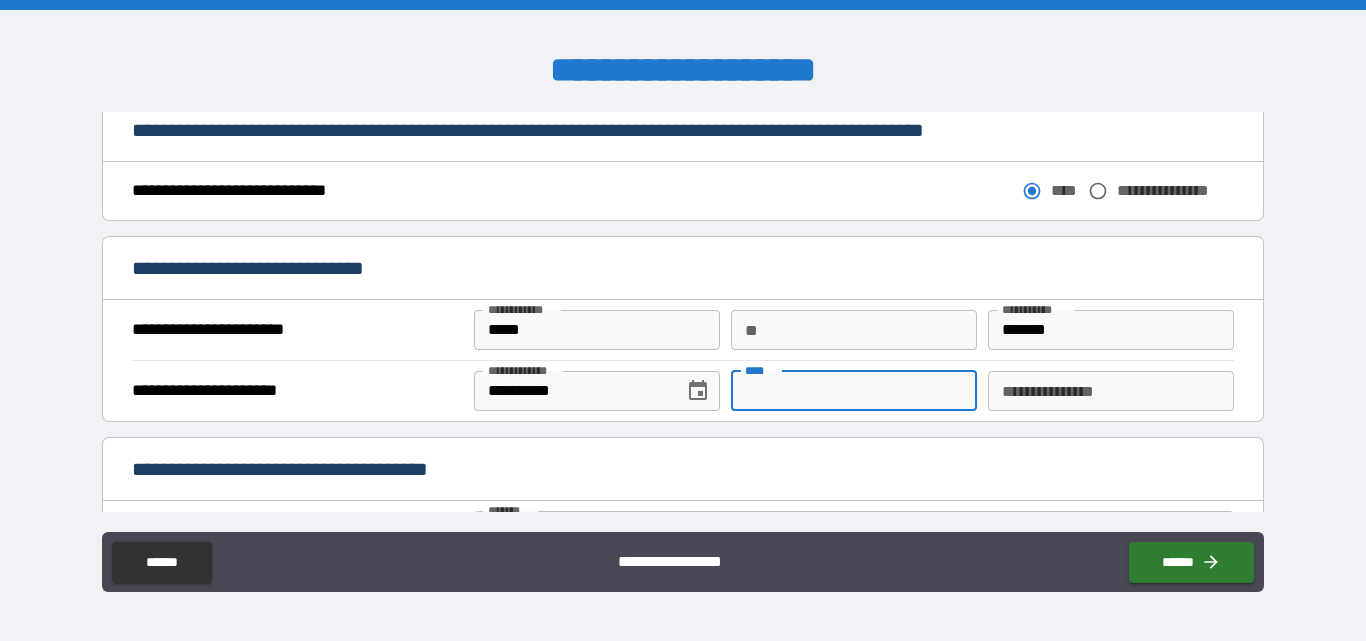click on "****" at bounding box center [854, 391] 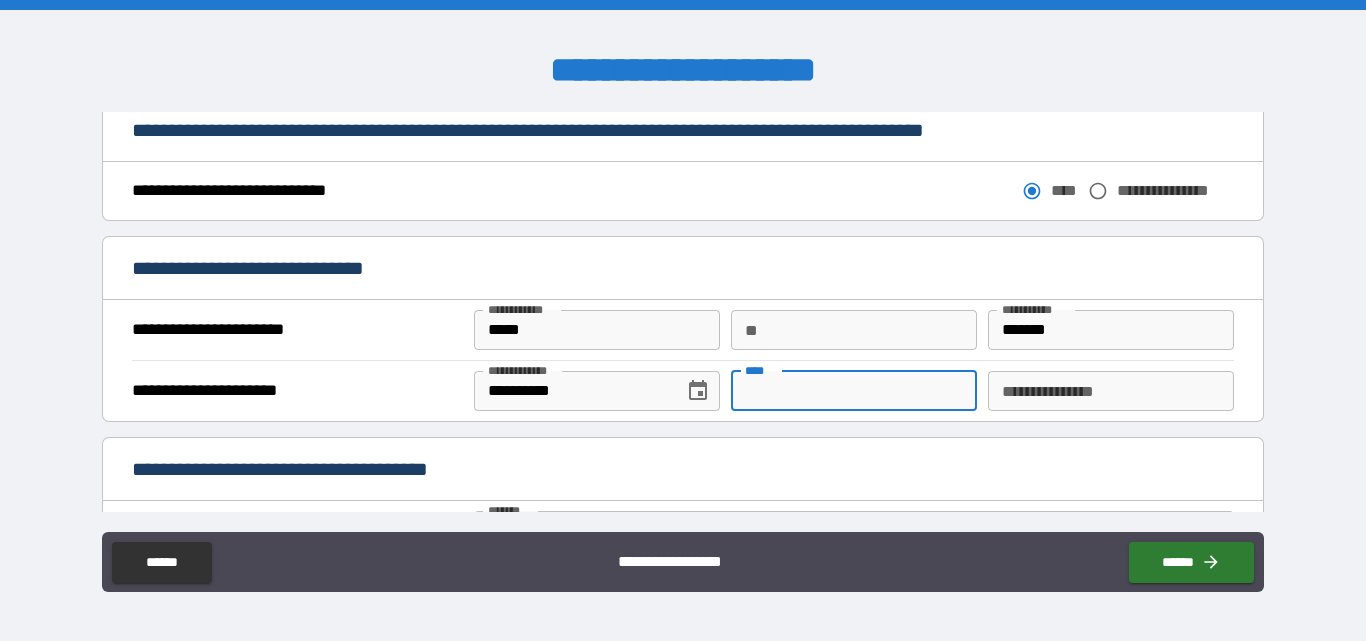 paste on "**********" 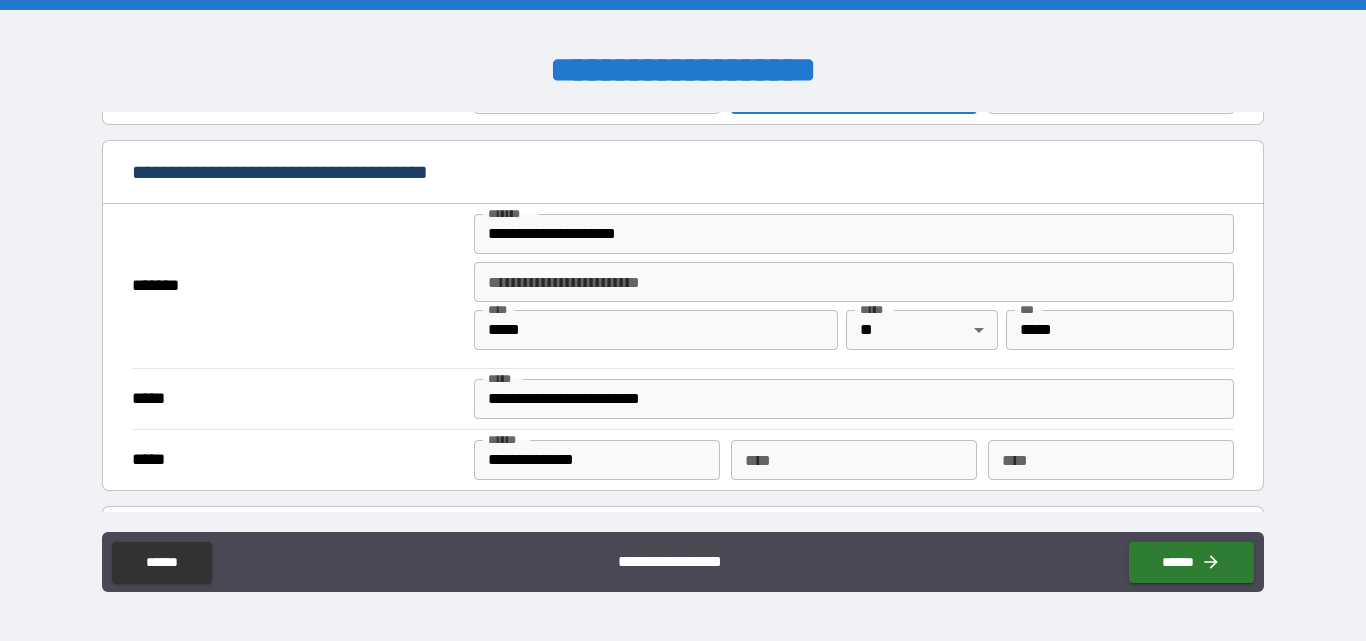 scroll, scrollTop: 1630, scrollLeft: 0, axis: vertical 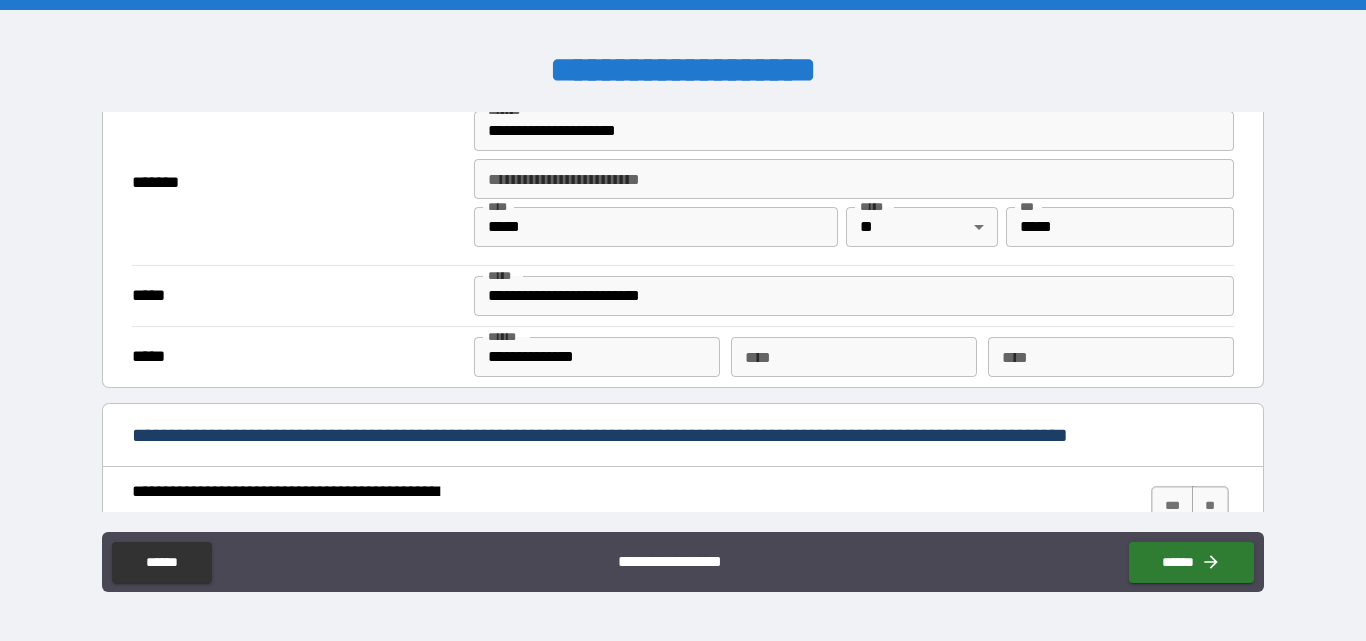 type on "**********" 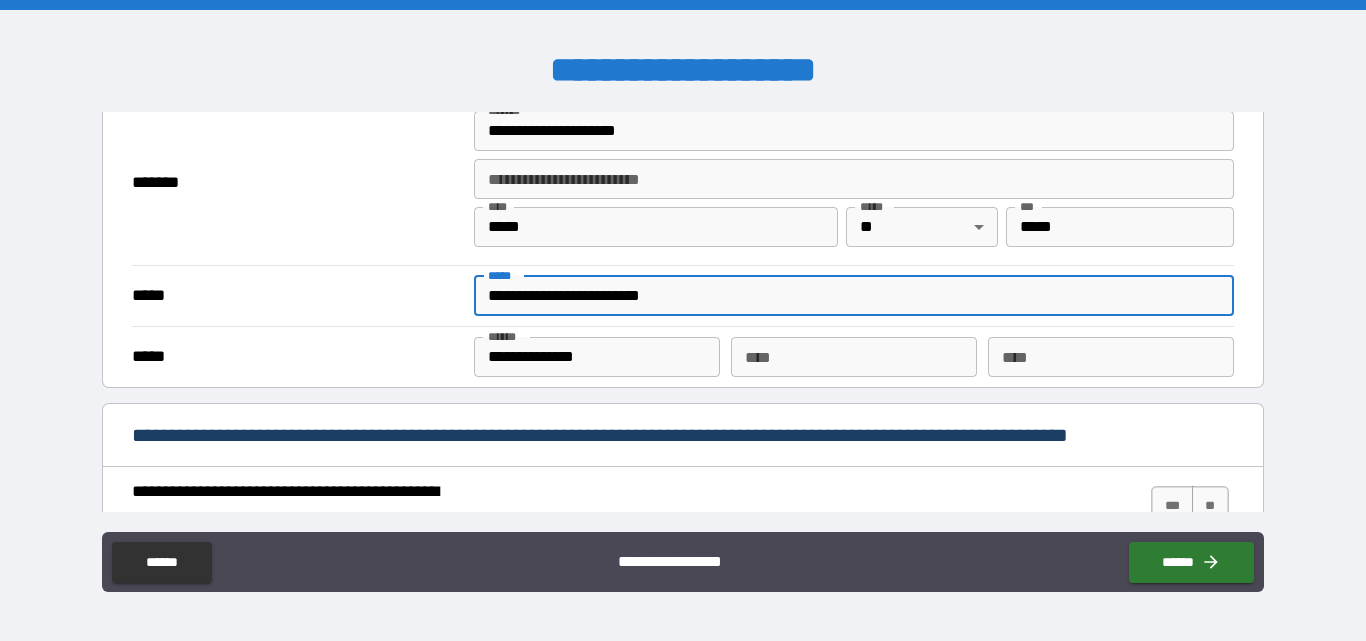 drag, startPoint x: 699, startPoint y: 291, endPoint x: 472, endPoint y: 294, distance: 227.01982 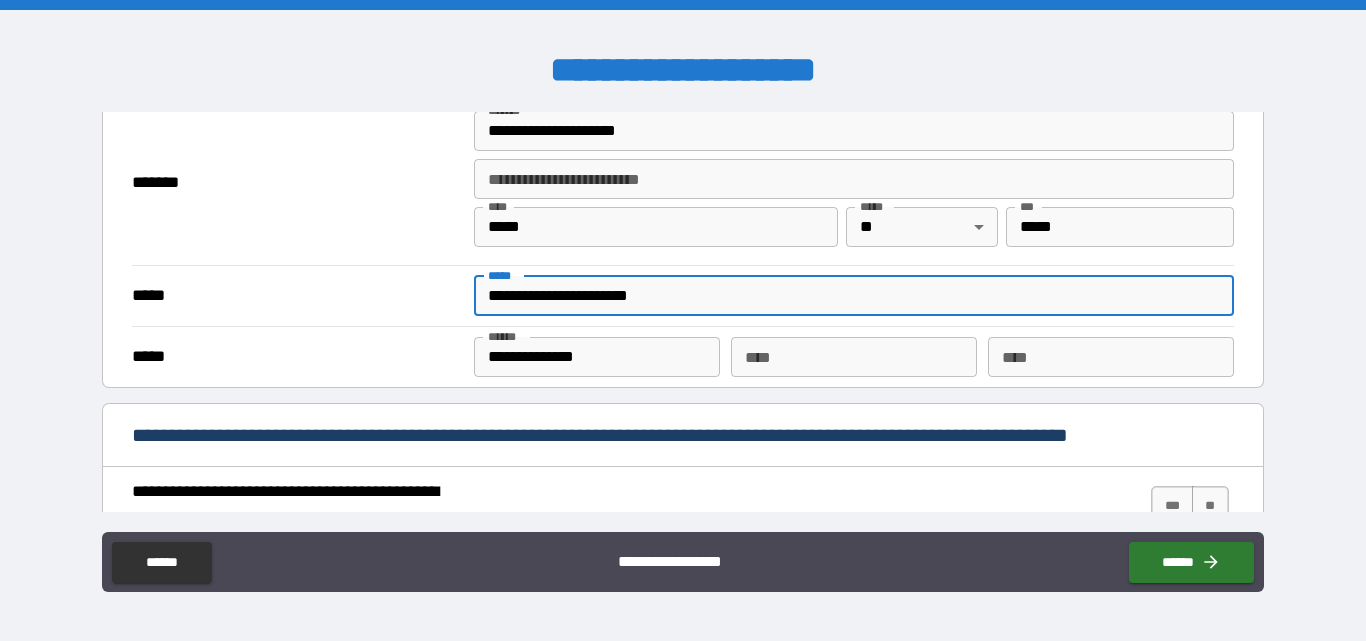 type on "**********" 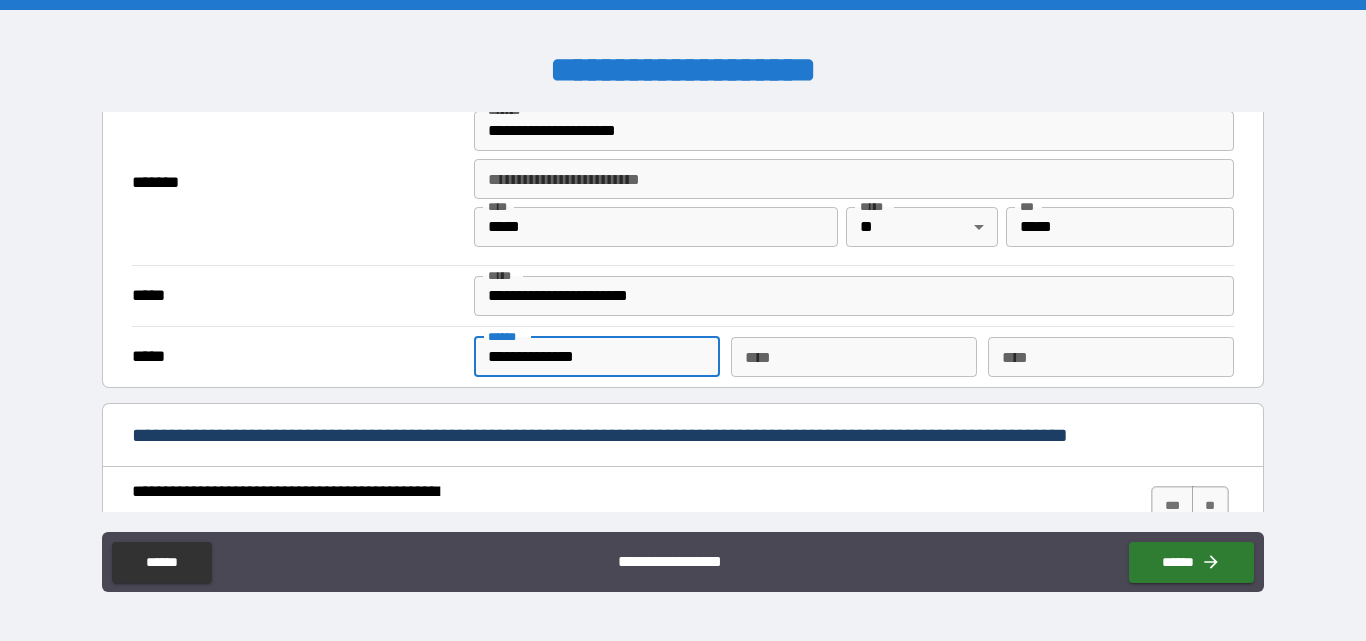 drag, startPoint x: 617, startPoint y: 357, endPoint x: 428, endPoint y: 353, distance: 189.04233 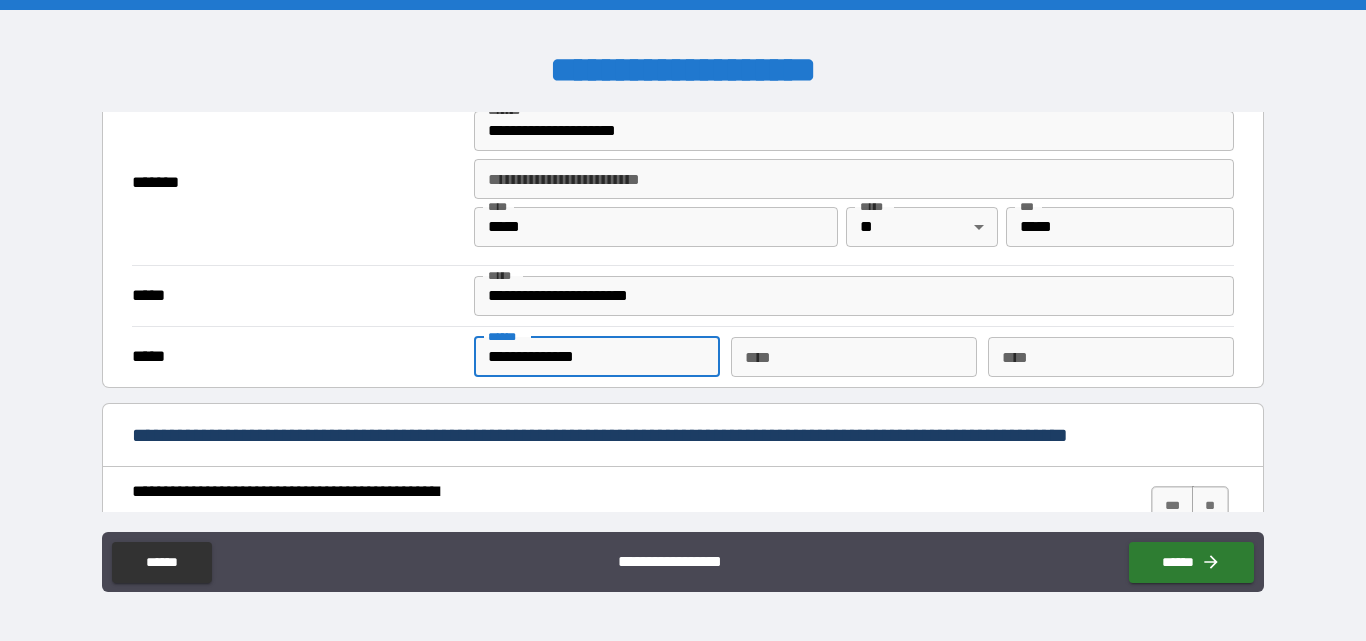 type on "**********" 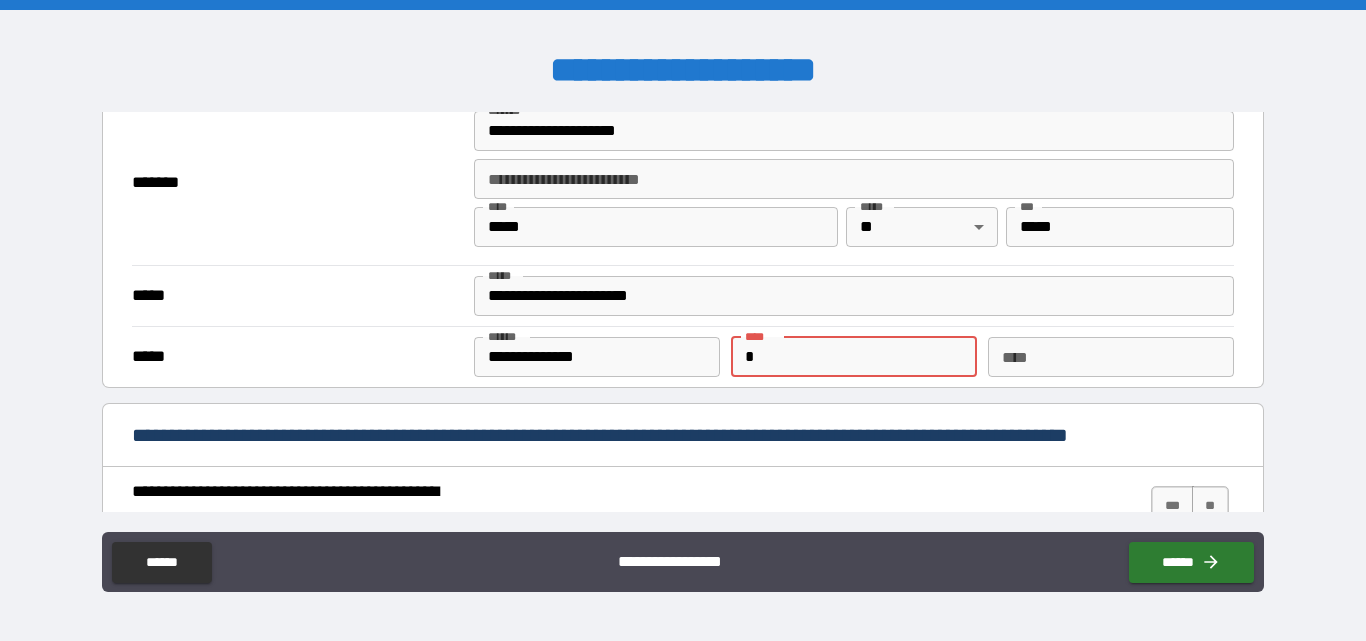 click on "*" at bounding box center [854, 357] 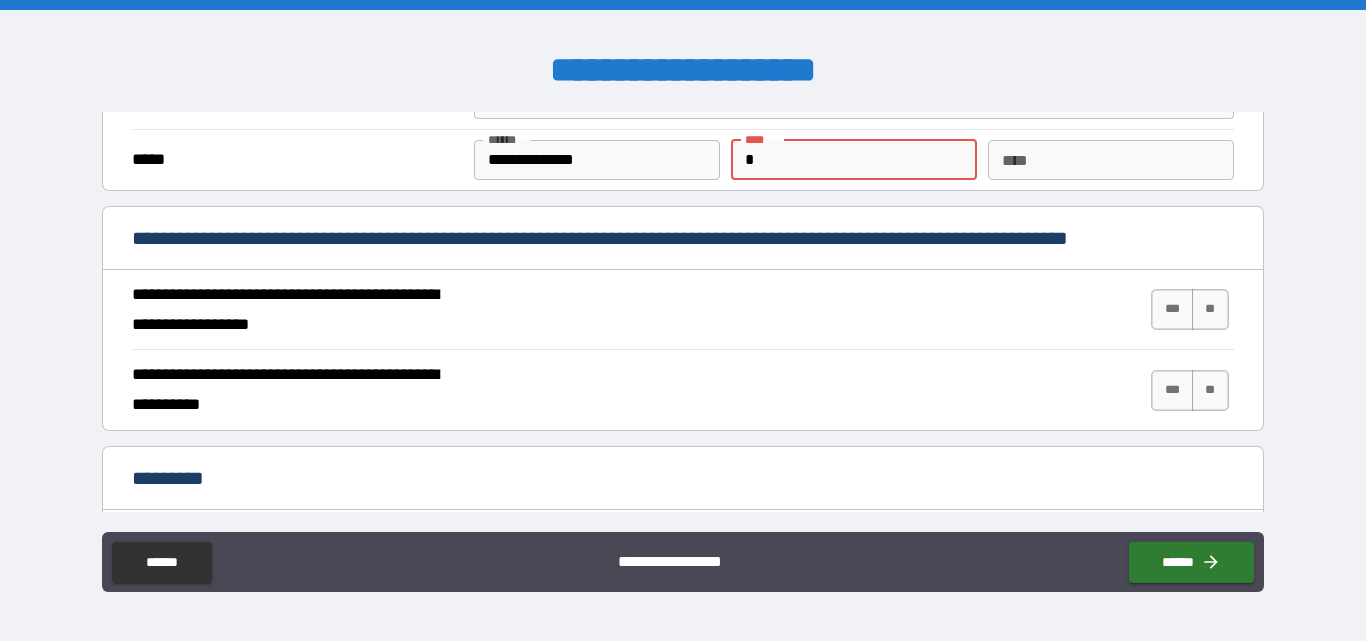 scroll, scrollTop: 1830, scrollLeft: 0, axis: vertical 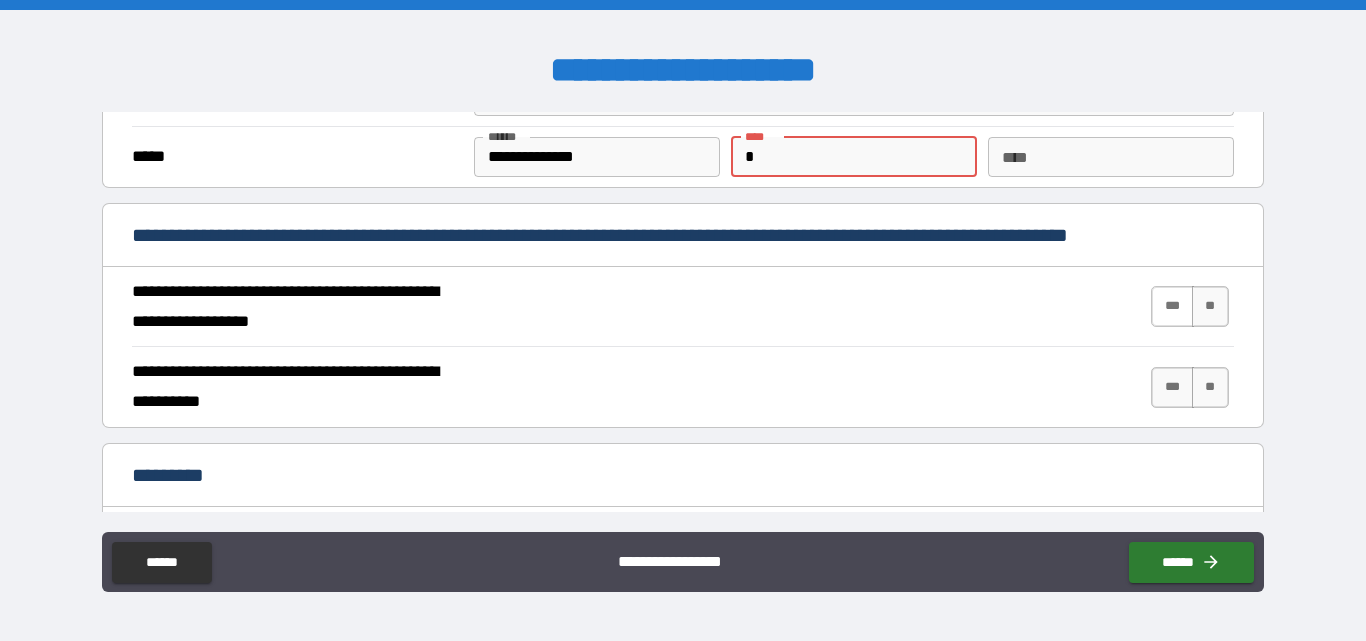 click on "***" at bounding box center [1172, 306] 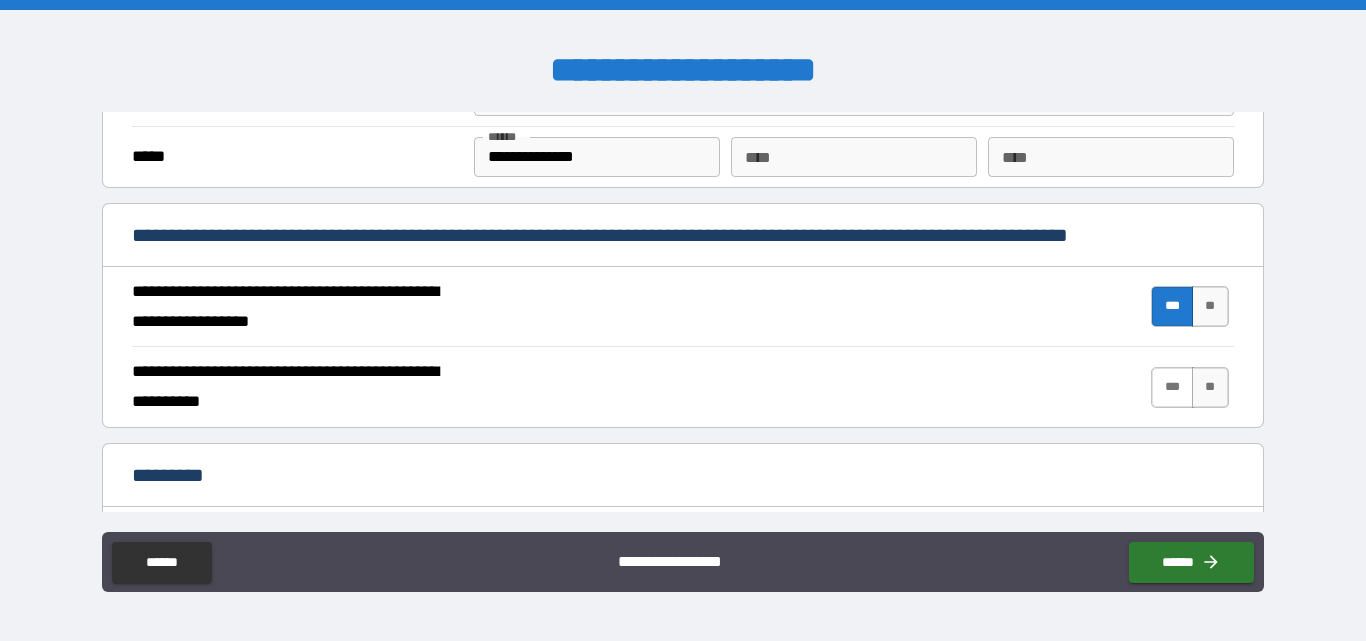 click on "***" at bounding box center [1172, 387] 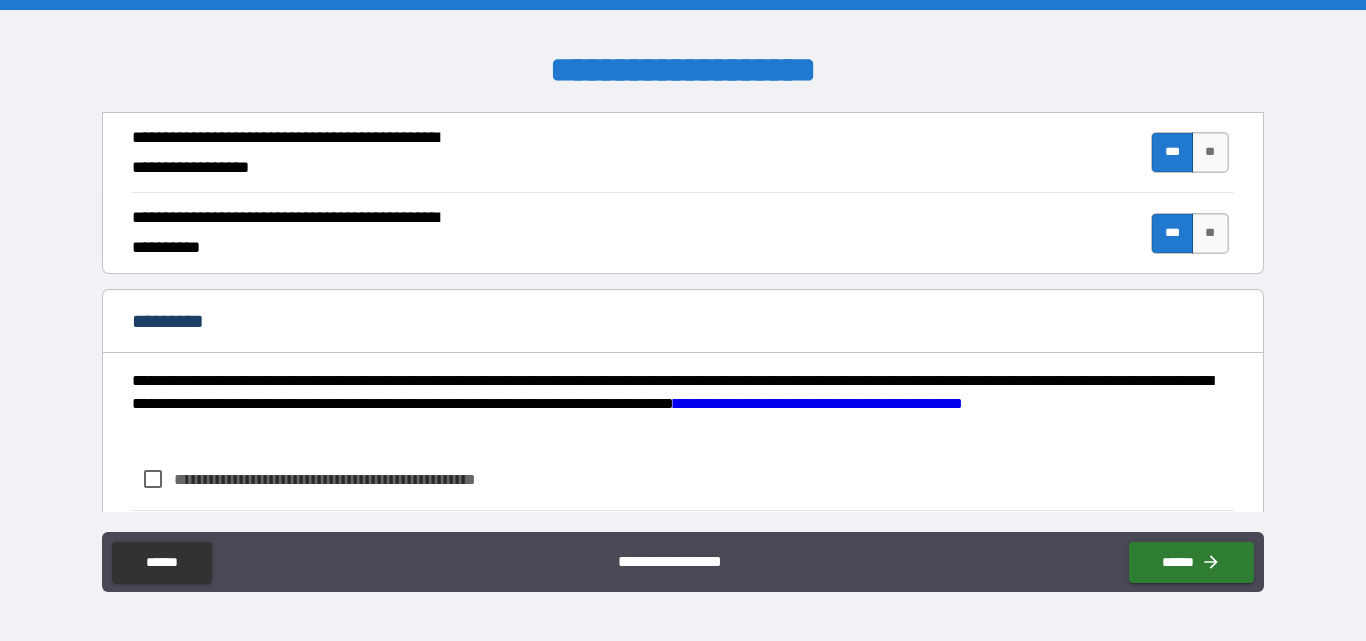 scroll, scrollTop: 2030, scrollLeft: 0, axis: vertical 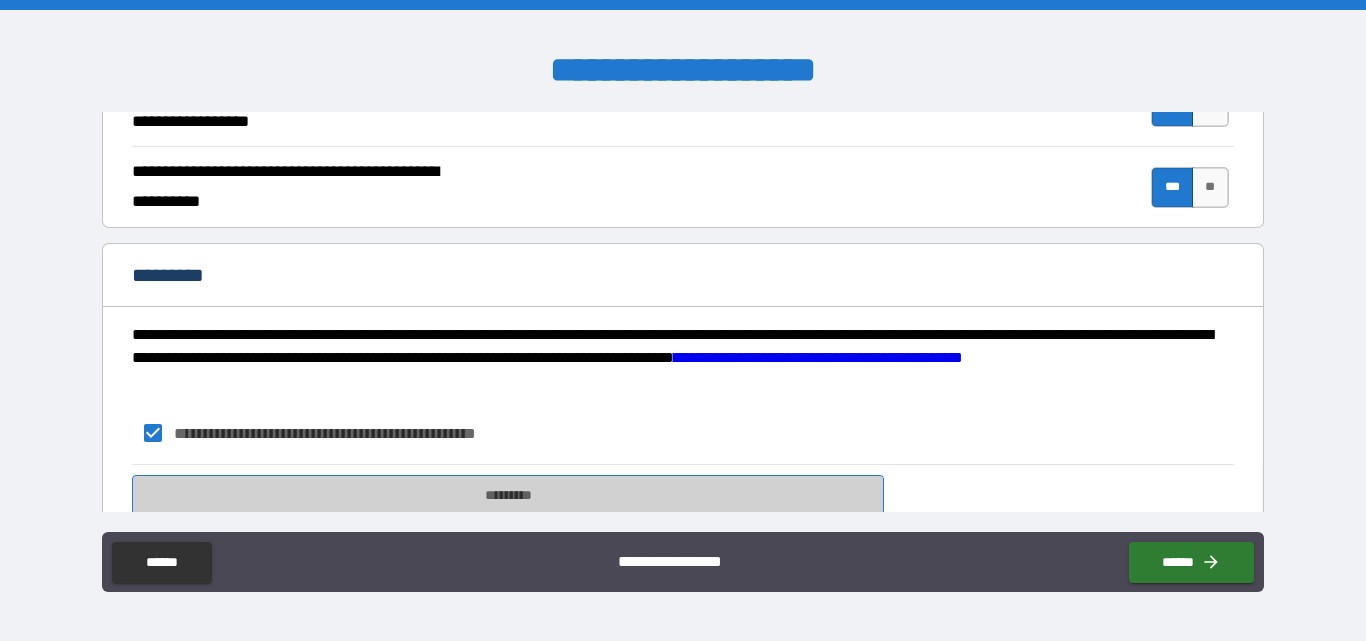 click on "*********" at bounding box center [508, 495] 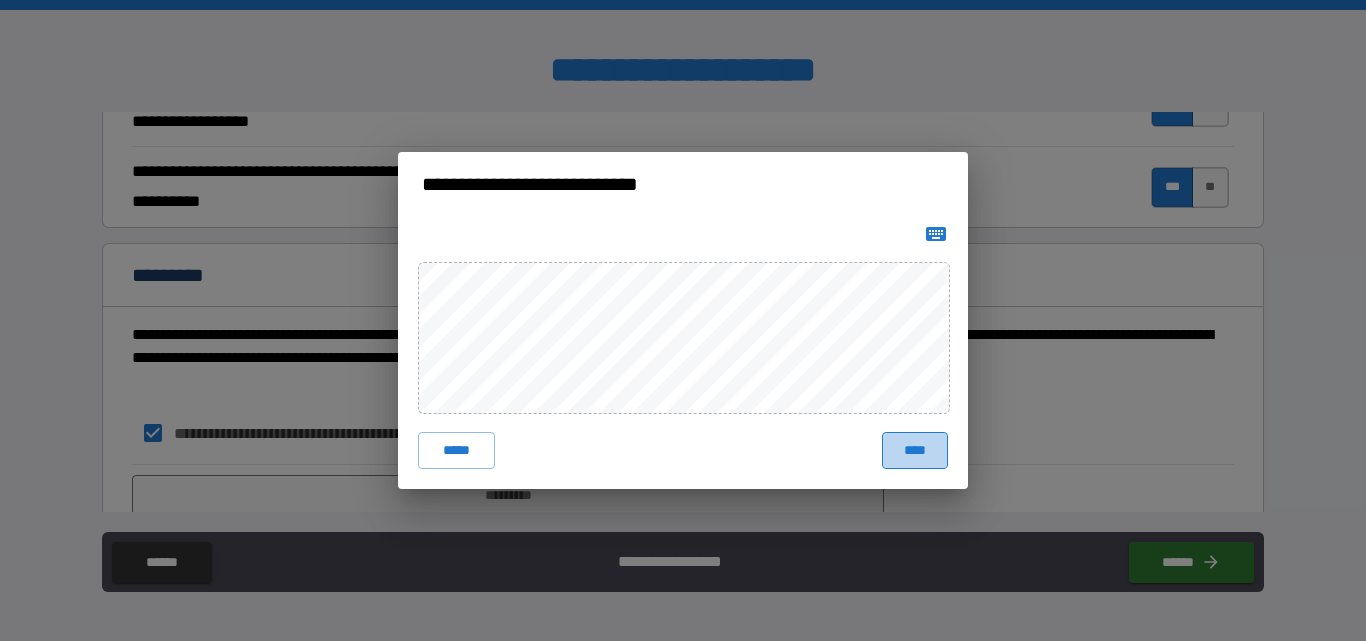 click on "****" at bounding box center [915, 450] 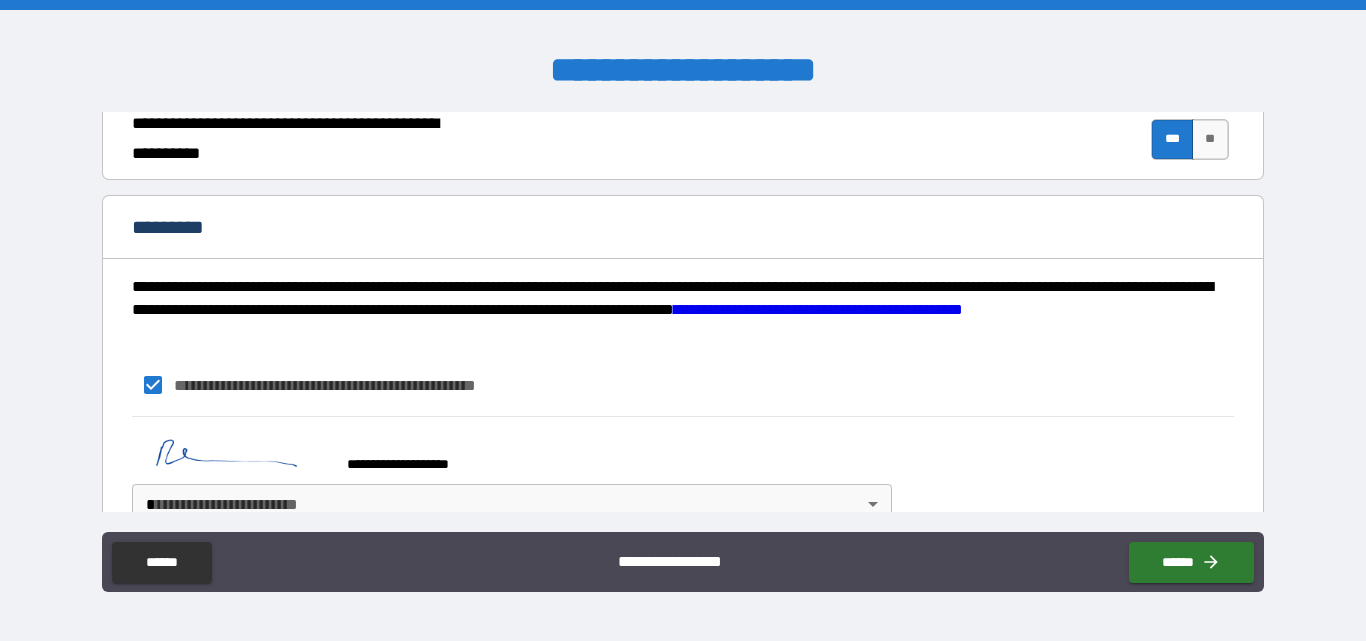 scroll, scrollTop: 2121, scrollLeft: 0, axis: vertical 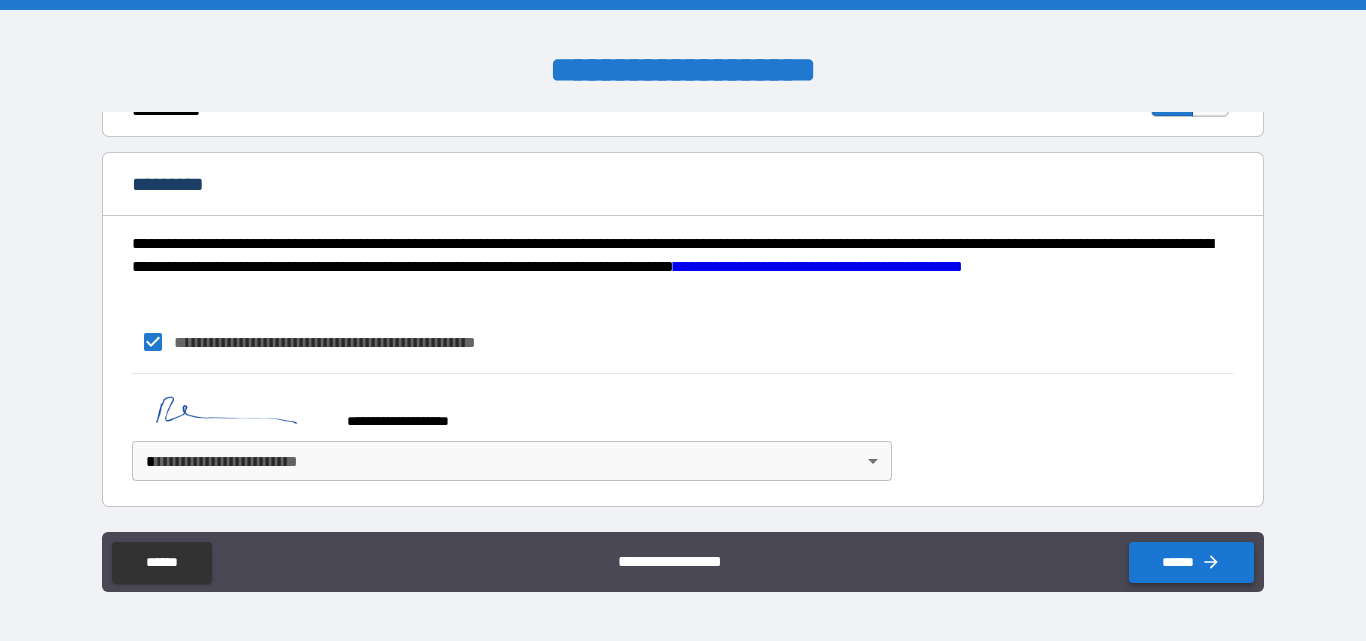 click on "******" at bounding box center [1191, 562] 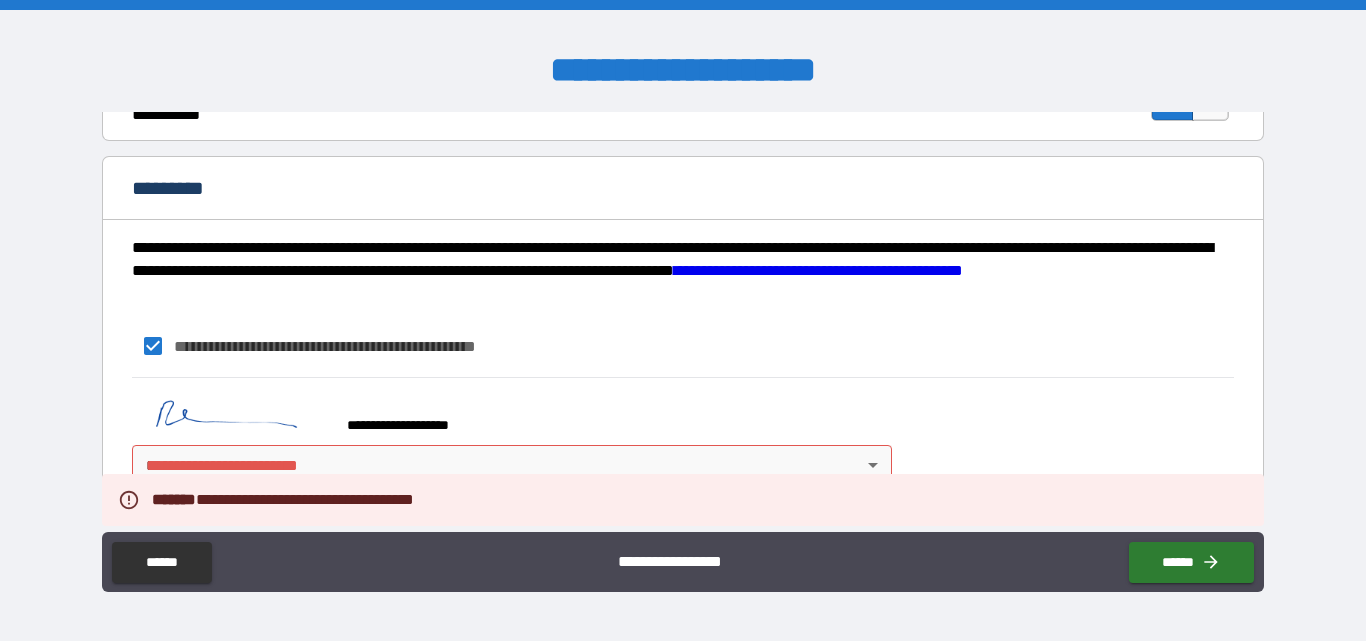scroll, scrollTop: 2121, scrollLeft: 0, axis: vertical 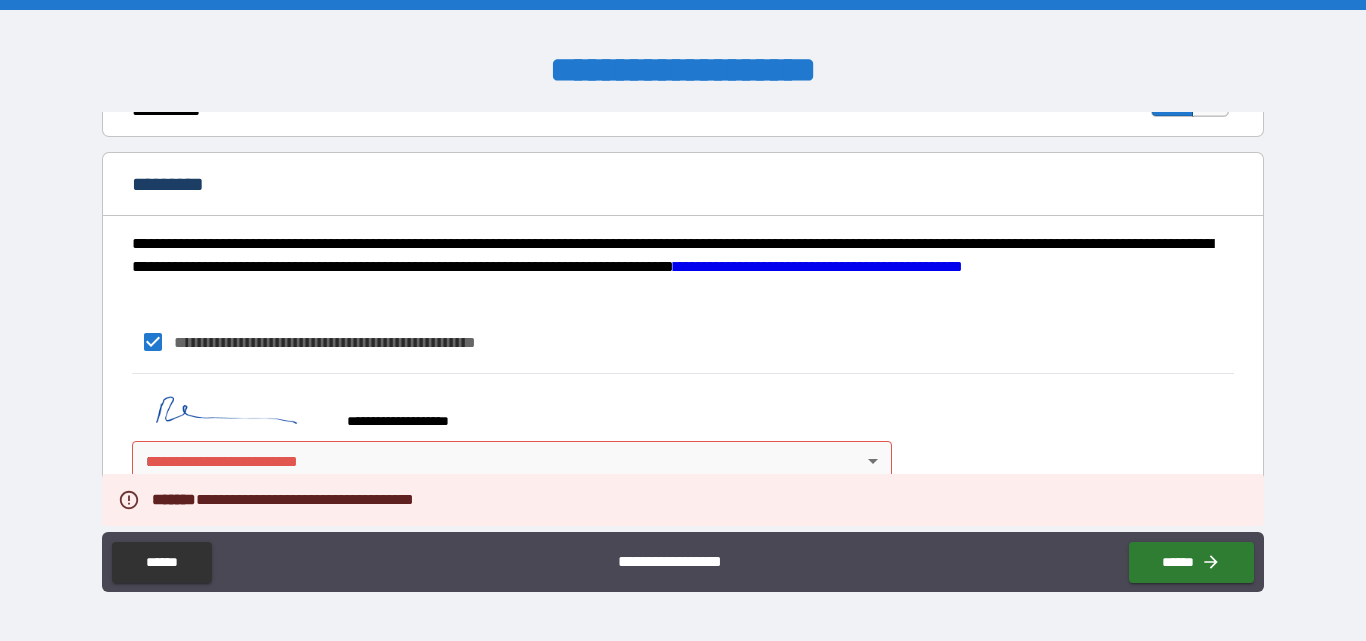 click on "[FIRST] [LAST] [STREET] [CITY], [STATE] [ZIP] [COUNTRY] [PHONE] [EMAIL] [SSN] [DLN] [CC] [DOB] [AGE] [BRAND] [PRODUCT]" at bounding box center [683, 320] 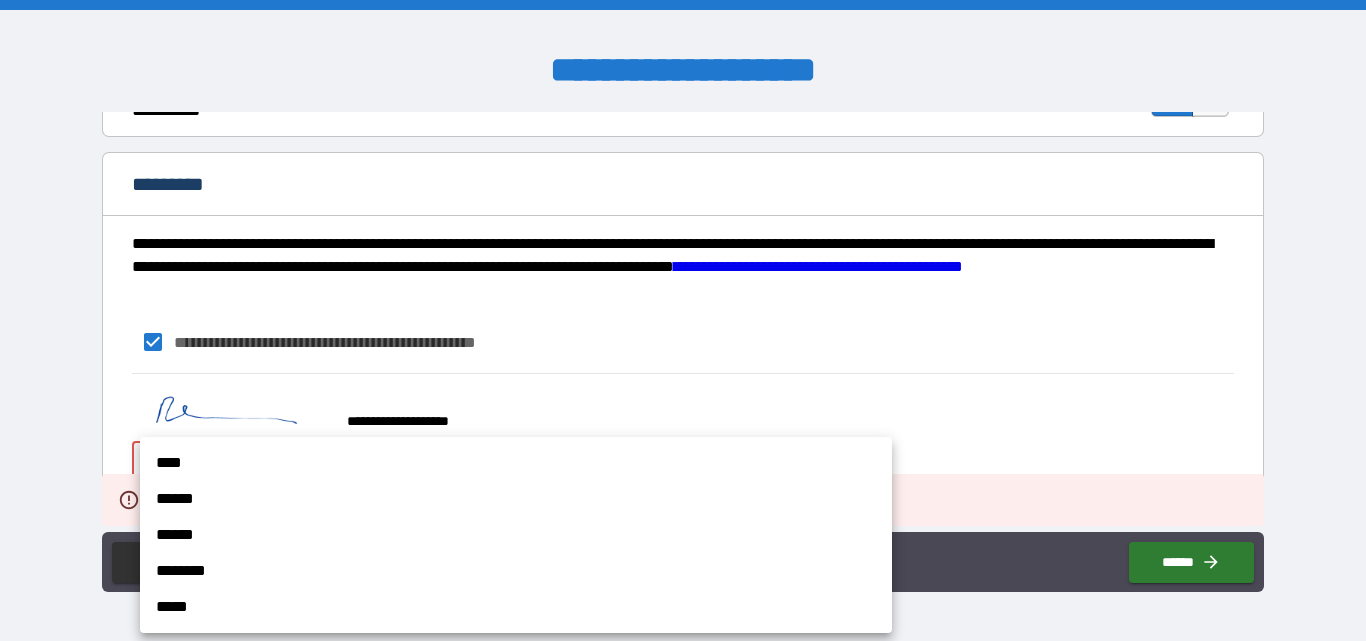 click on "****" at bounding box center [516, 463] 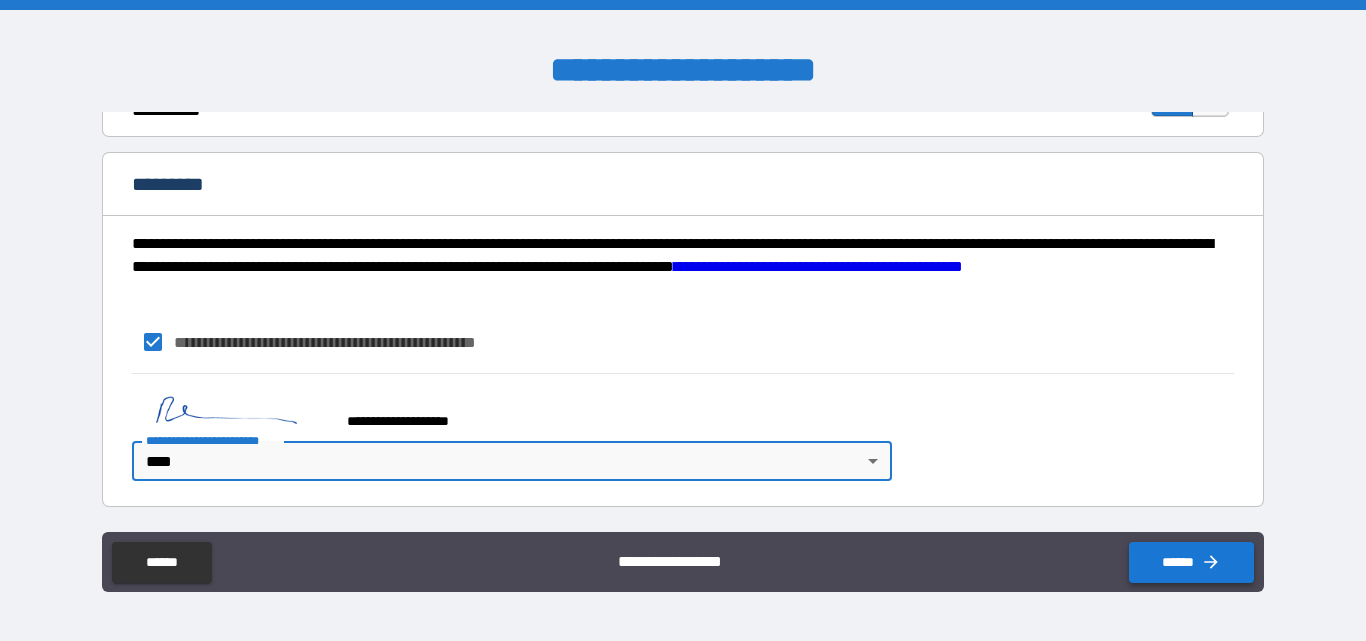 click on "******" at bounding box center (1191, 562) 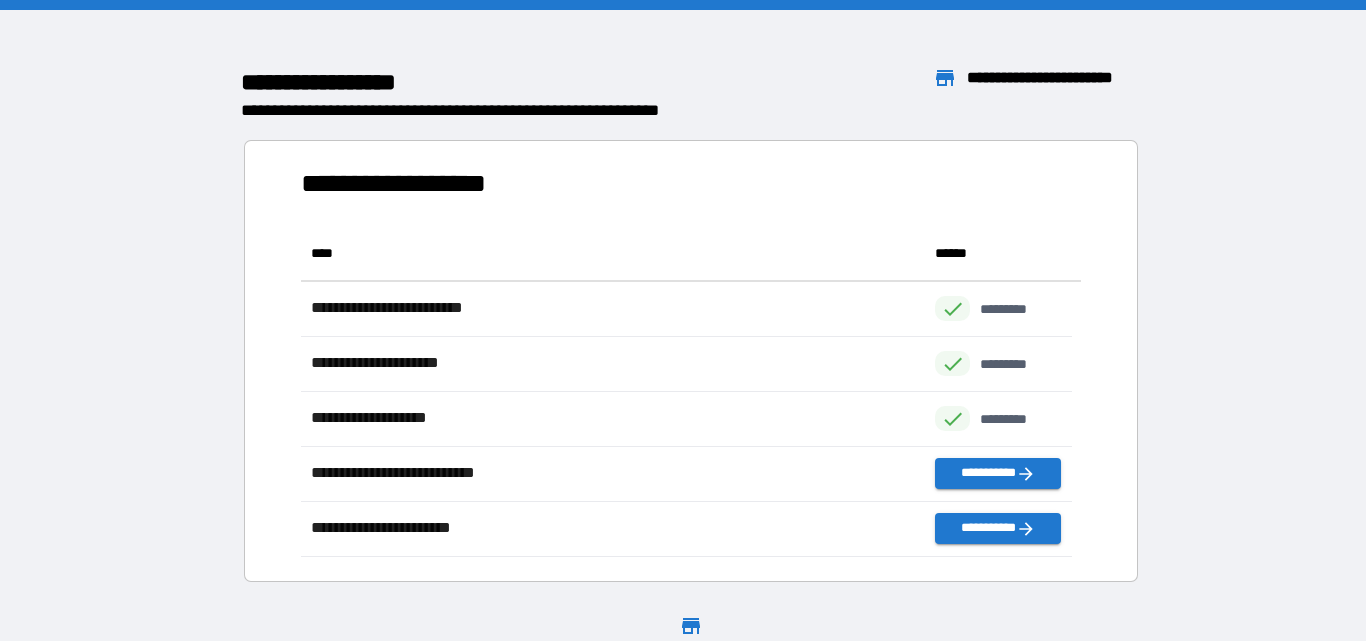 scroll, scrollTop: 16, scrollLeft: 16, axis: both 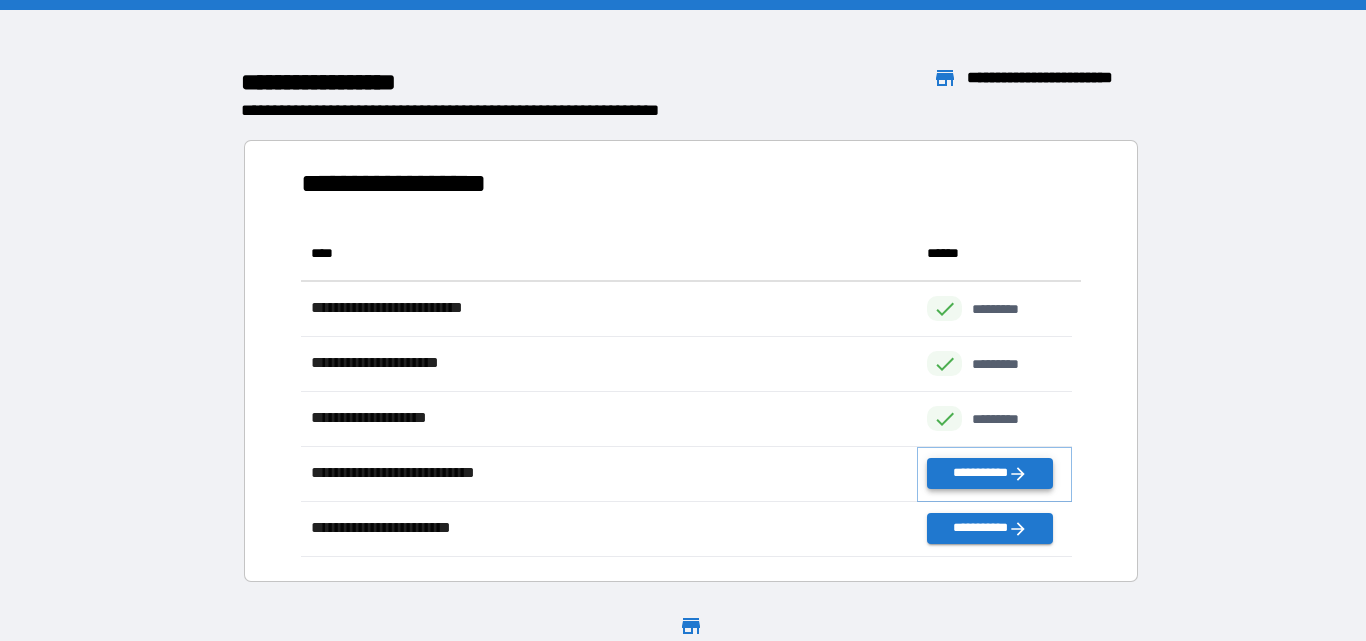 click on "**********" at bounding box center (989, 473) 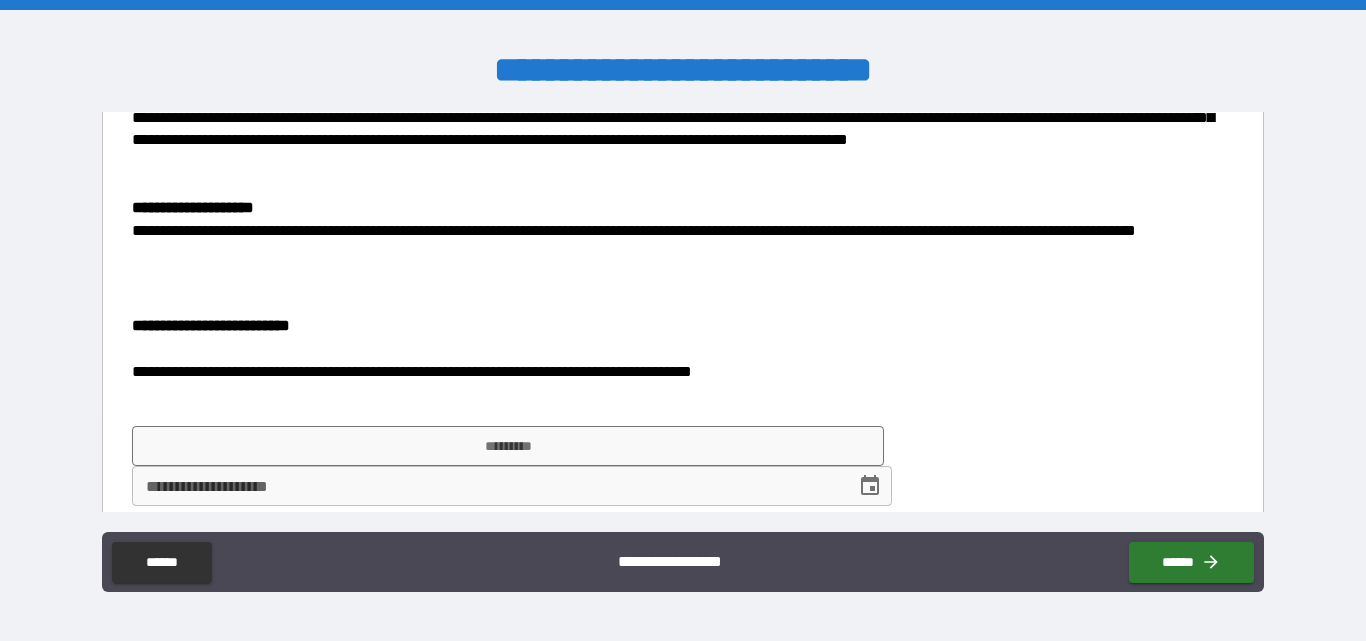 scroll, scrollTop: 2438, scrollLeft: 0, axis: vertical 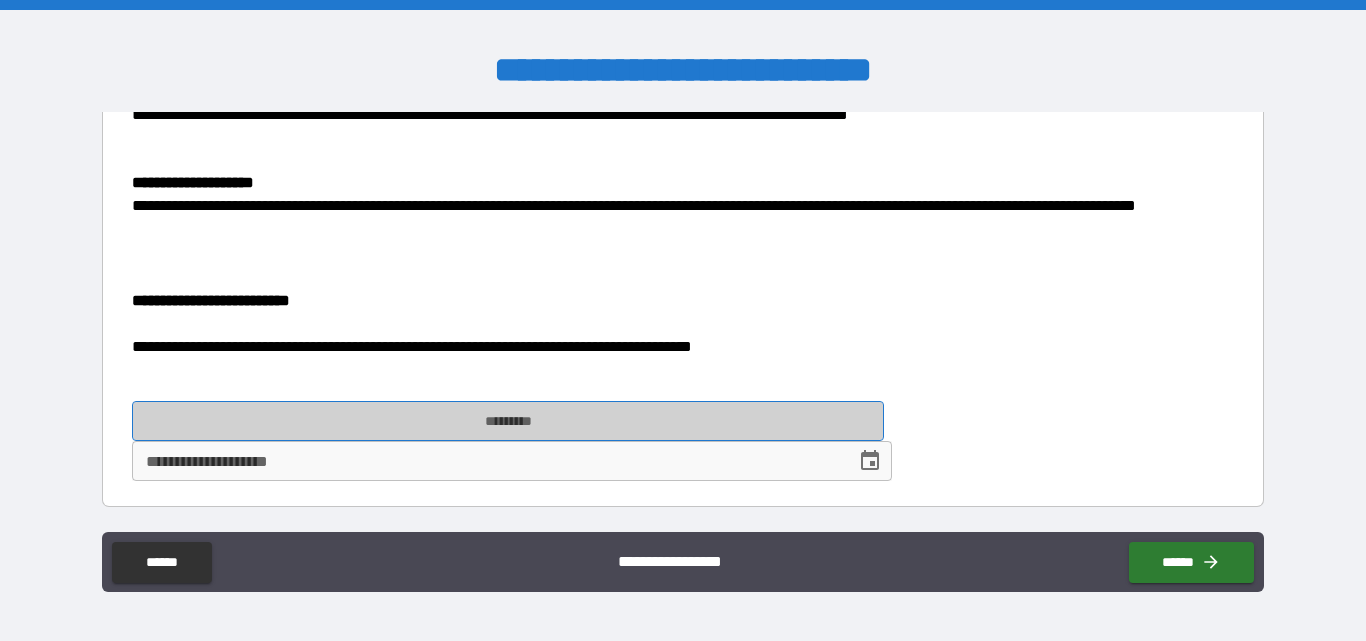click on "*********" at bounding box center (508, 421) 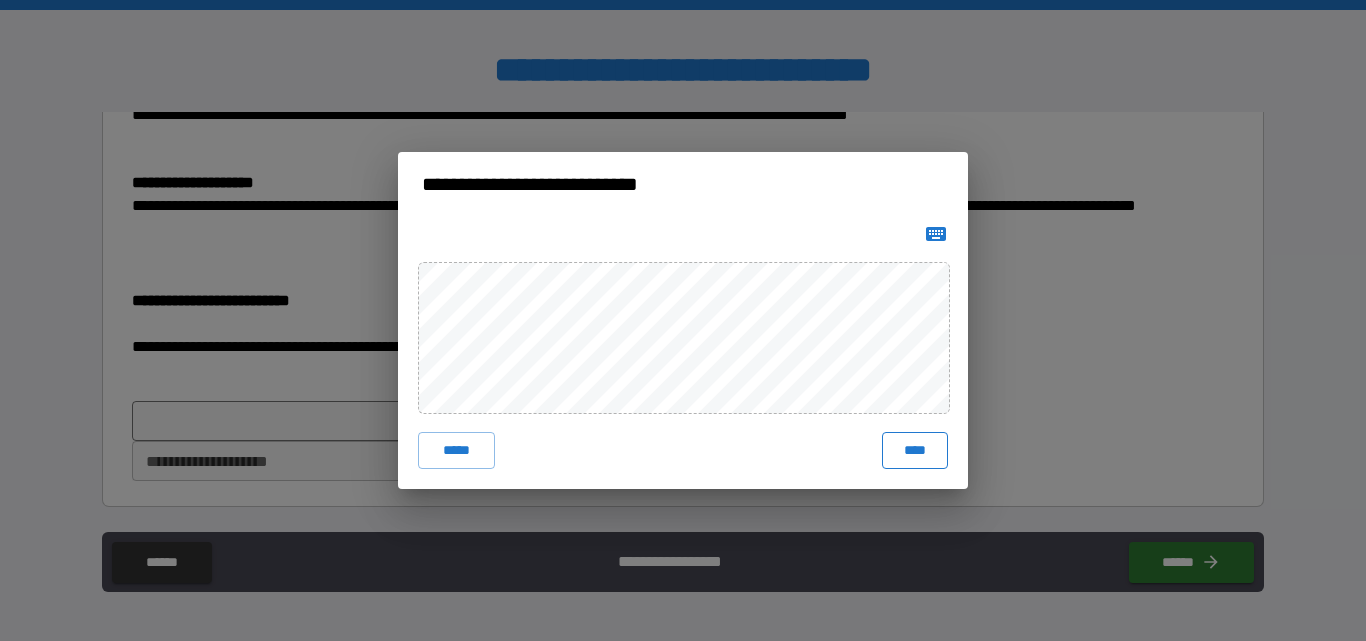 click on "****" at bounding box center [915, 450] 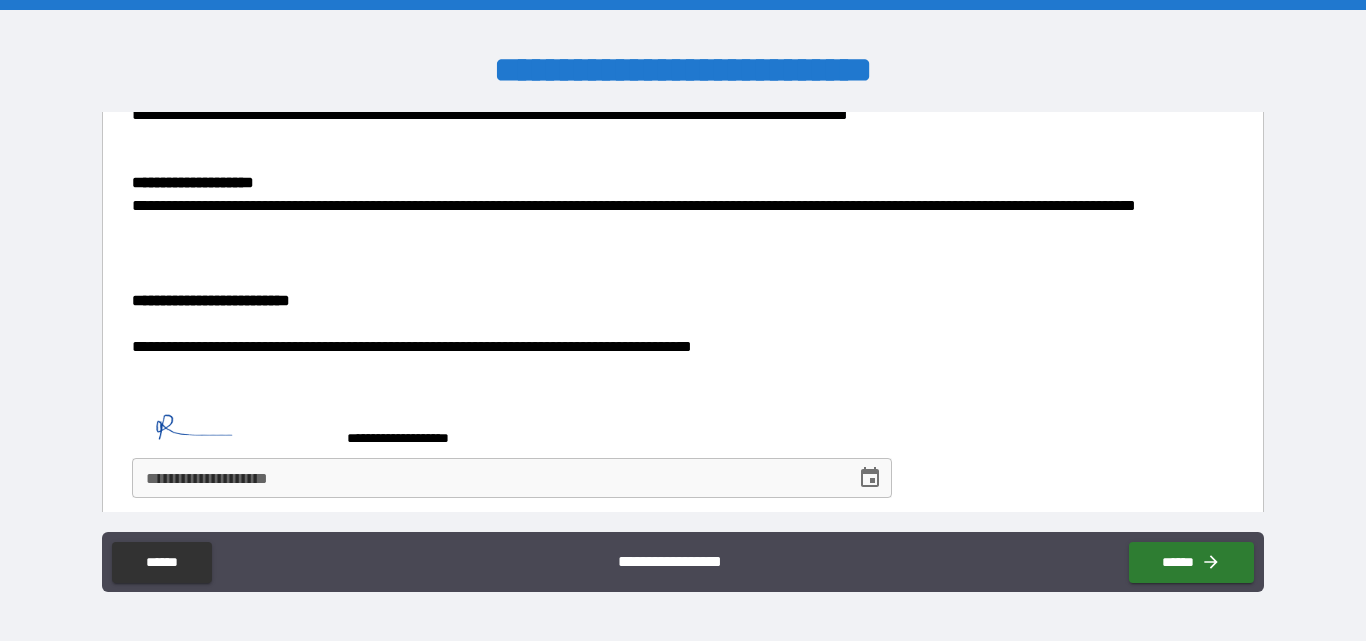 scroll, scrollTop: 2455, scrollLeft: 0, axis: vertical 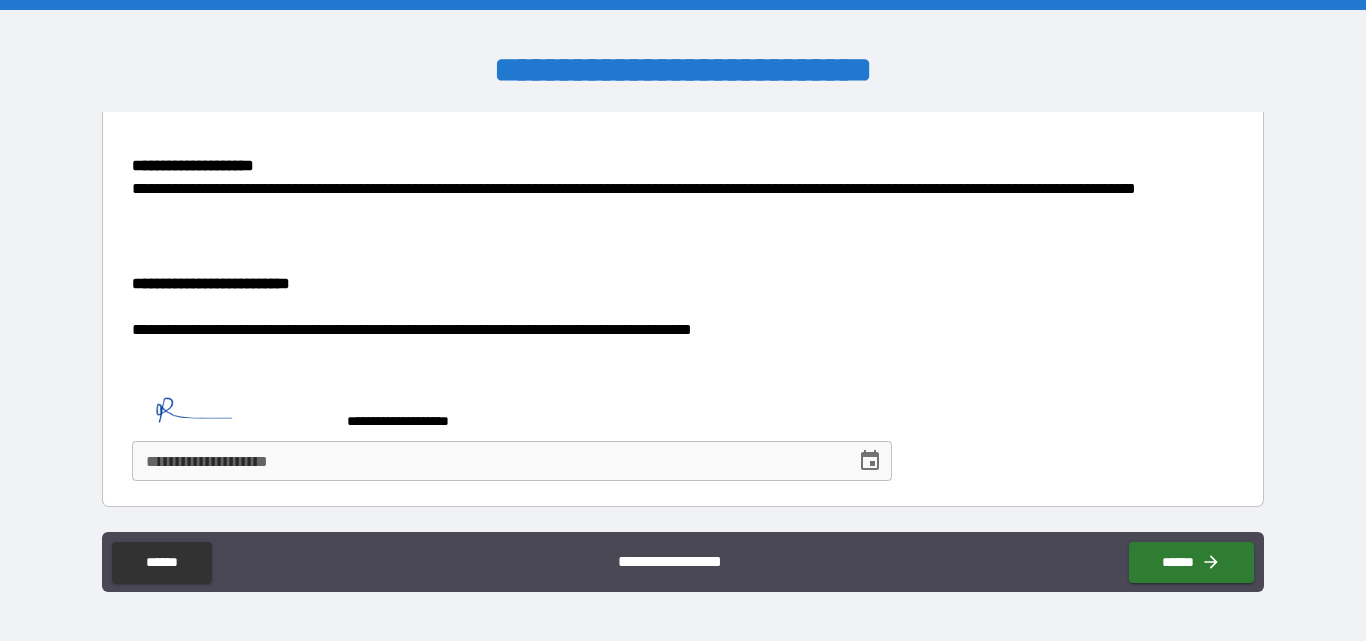 click on "**********" at bounding box center [487, 461] 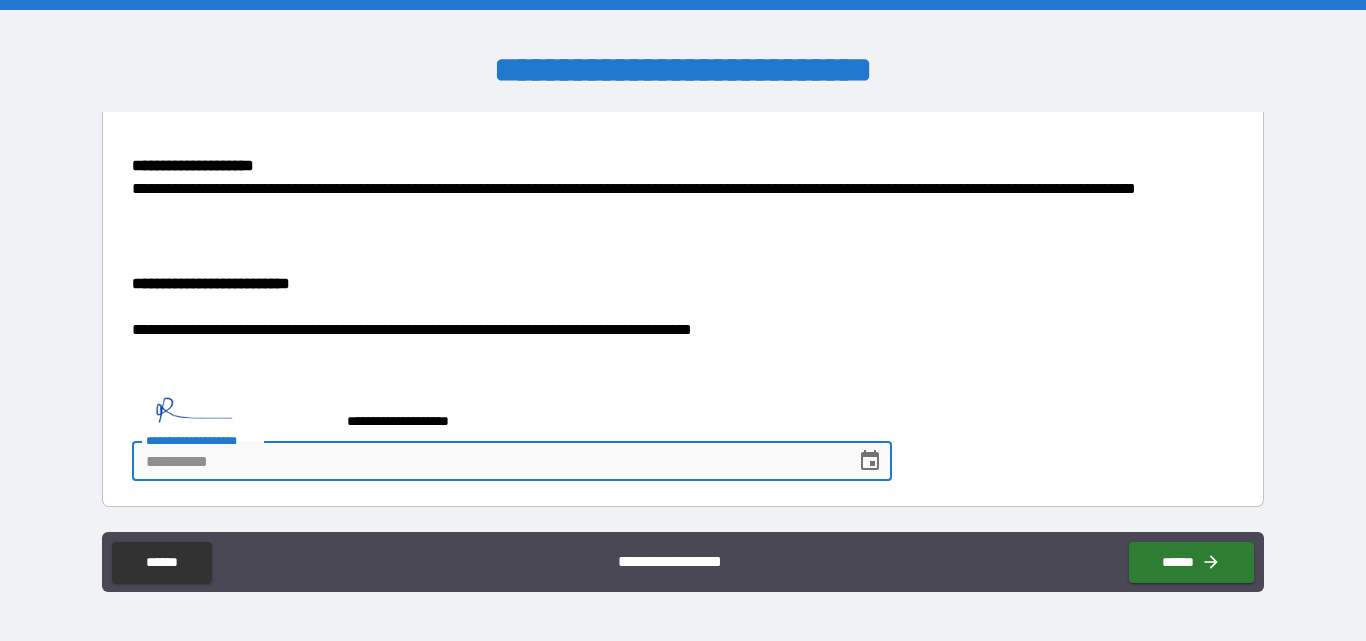 click 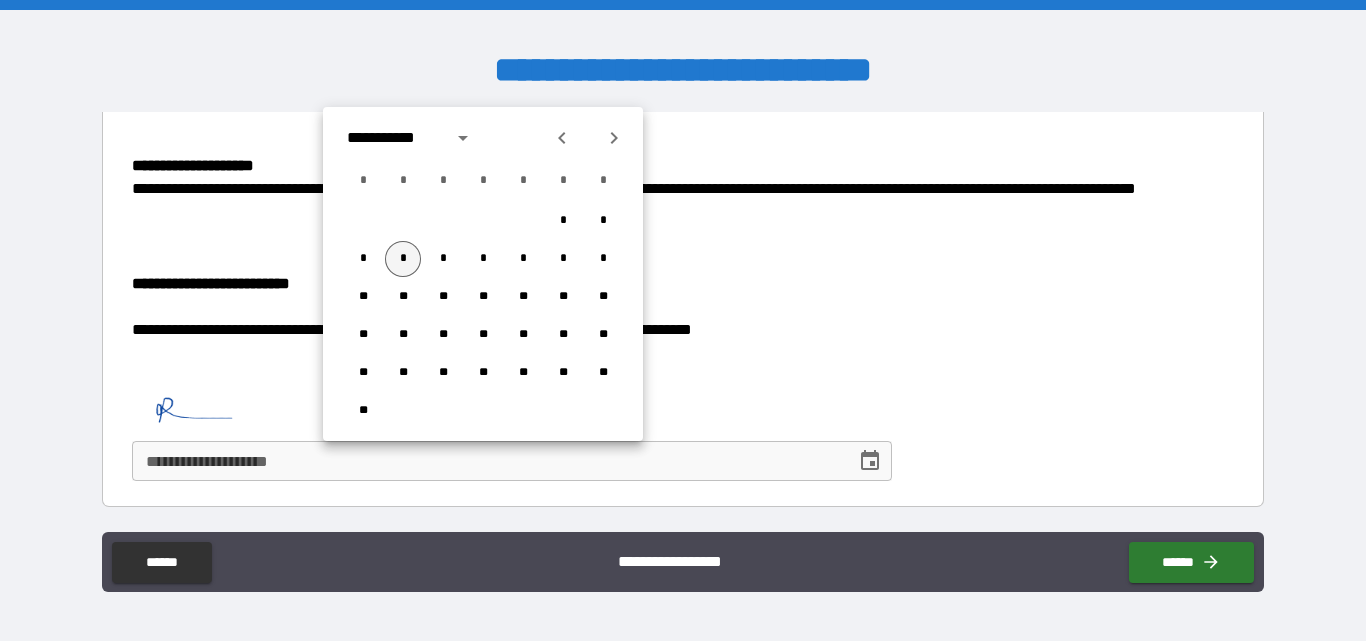 click on "*" at bounding box center [403, 259] 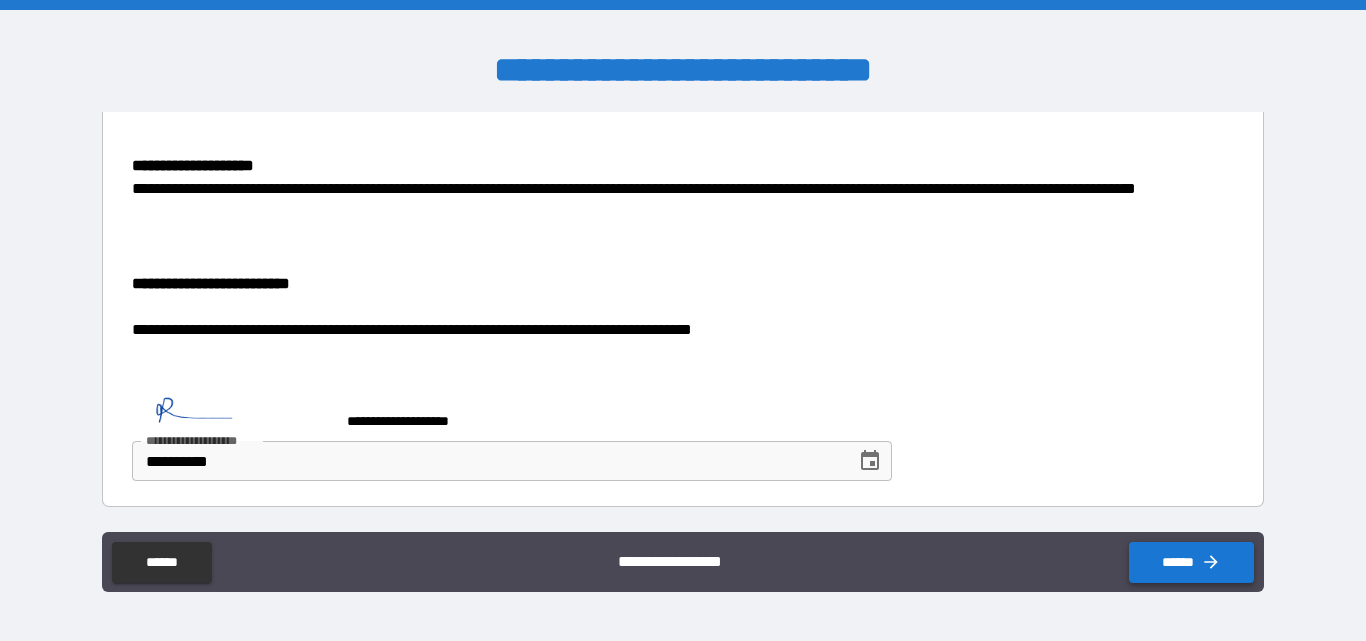 click on "******" at bounding box center [1191, 562] 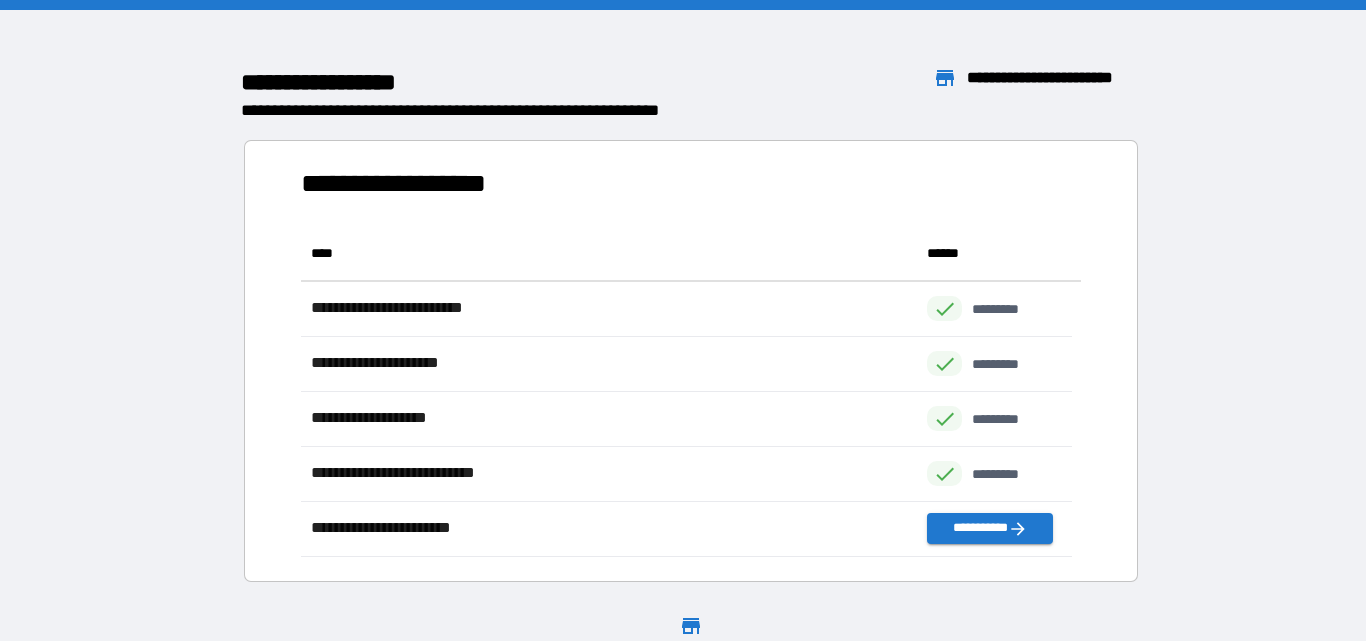 scroll, scrollTop: 16, scrollLeft: 16, axis: both 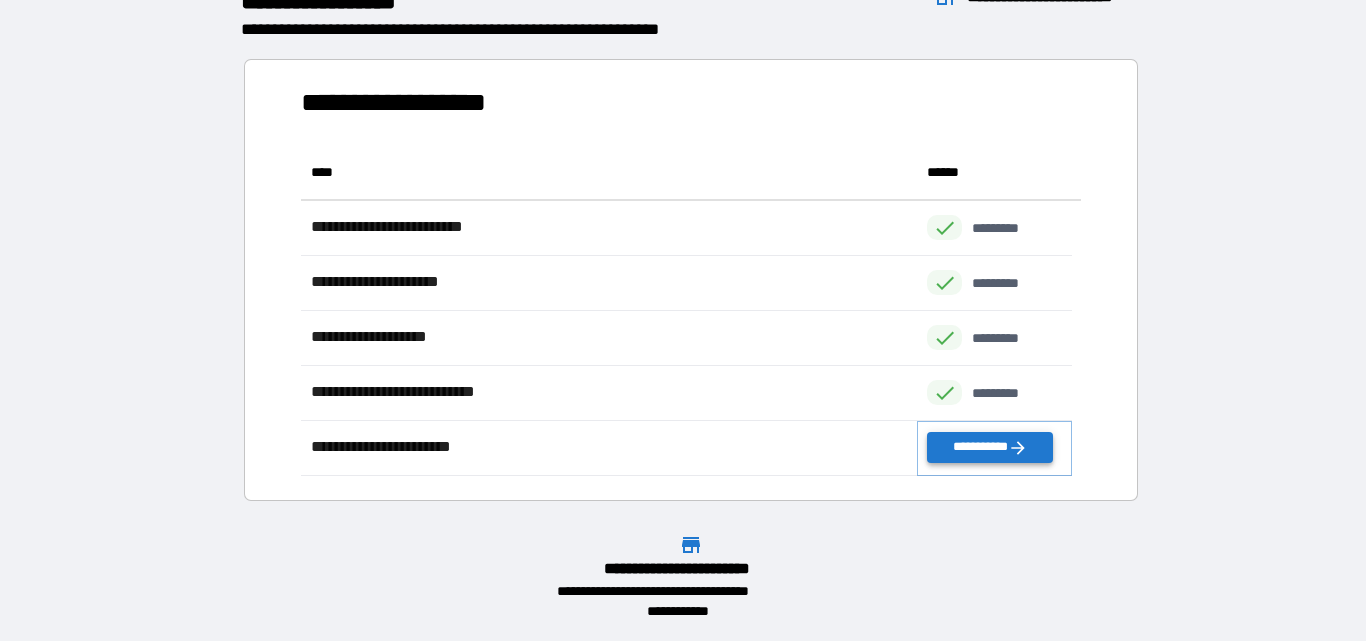 click on "**********" at bounding box center (989, 447) 